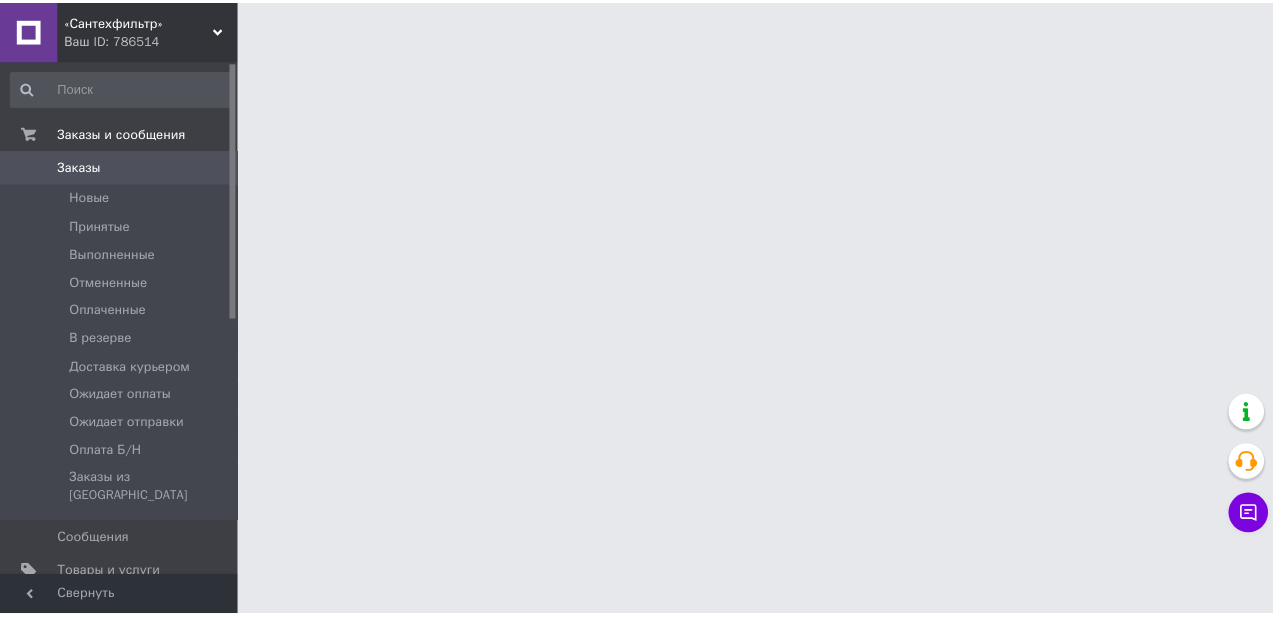 scroll, scrollTop: 0, scrollLeft: 0, axis: both 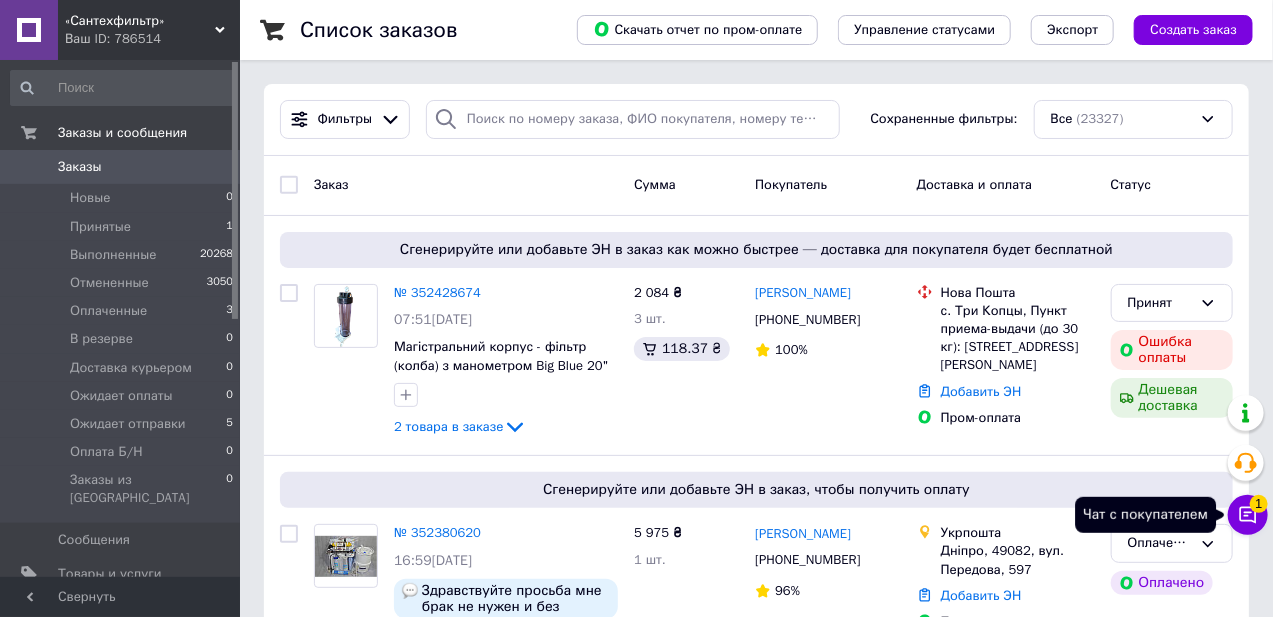 click 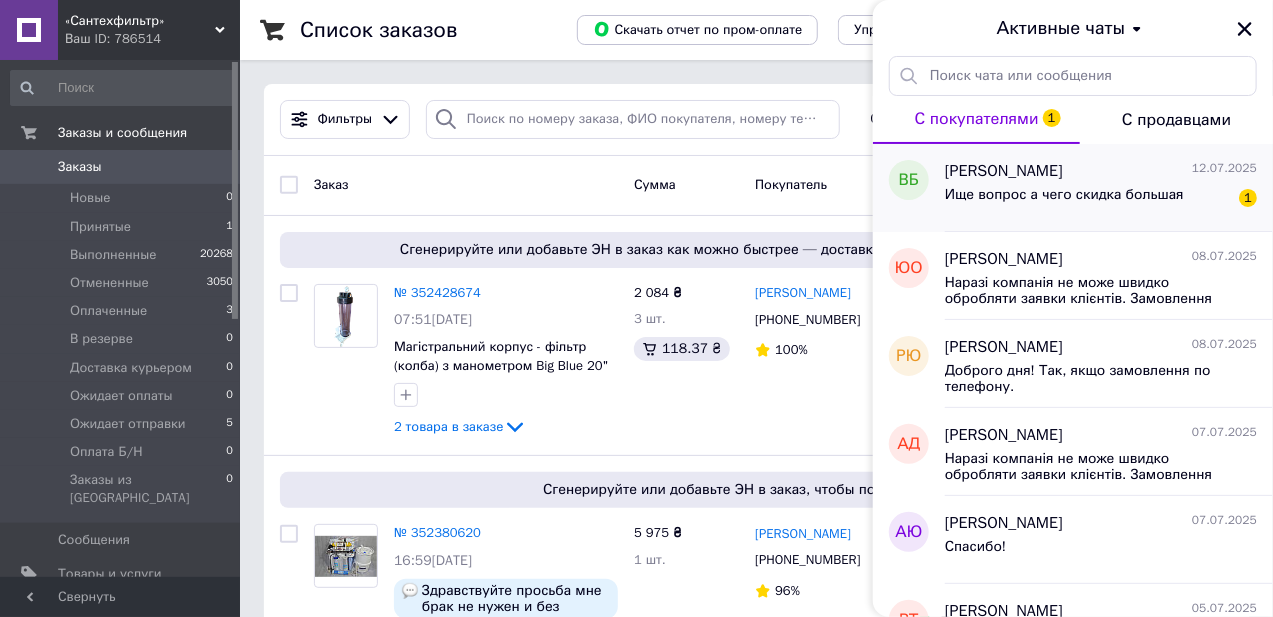 click on "Ище вопрос а чего скидка большая" at bounding box center [1064, 195] 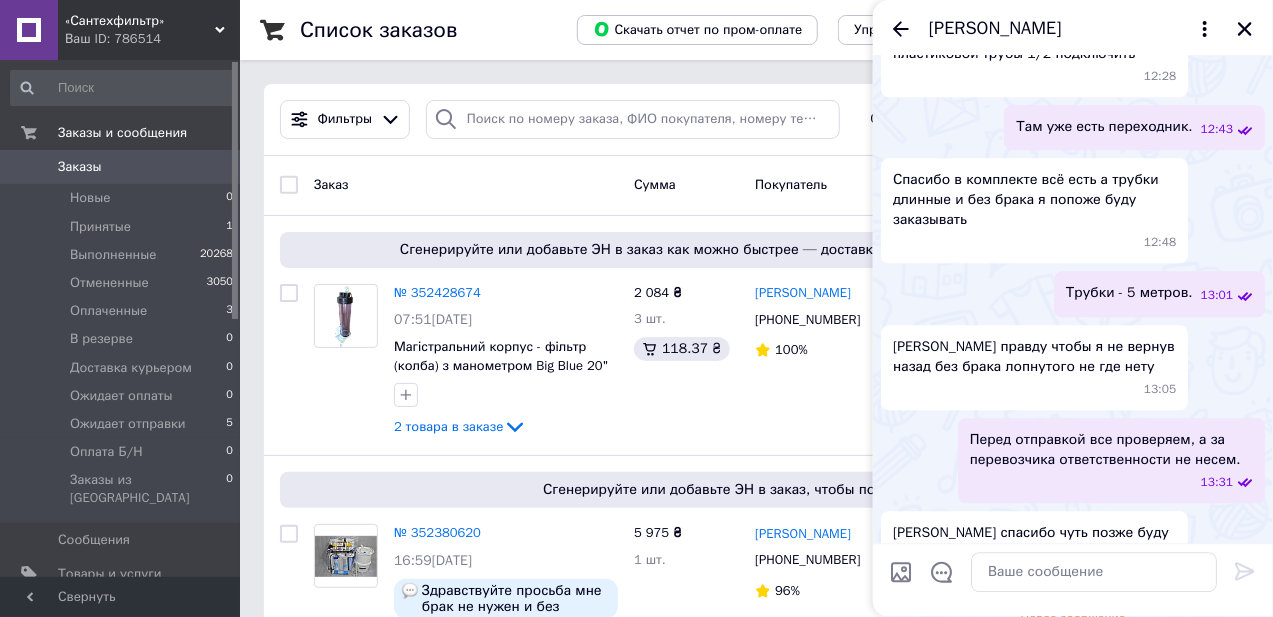 scroll, scrollTop: 2159, scrollLeft: 0, axis: vertical 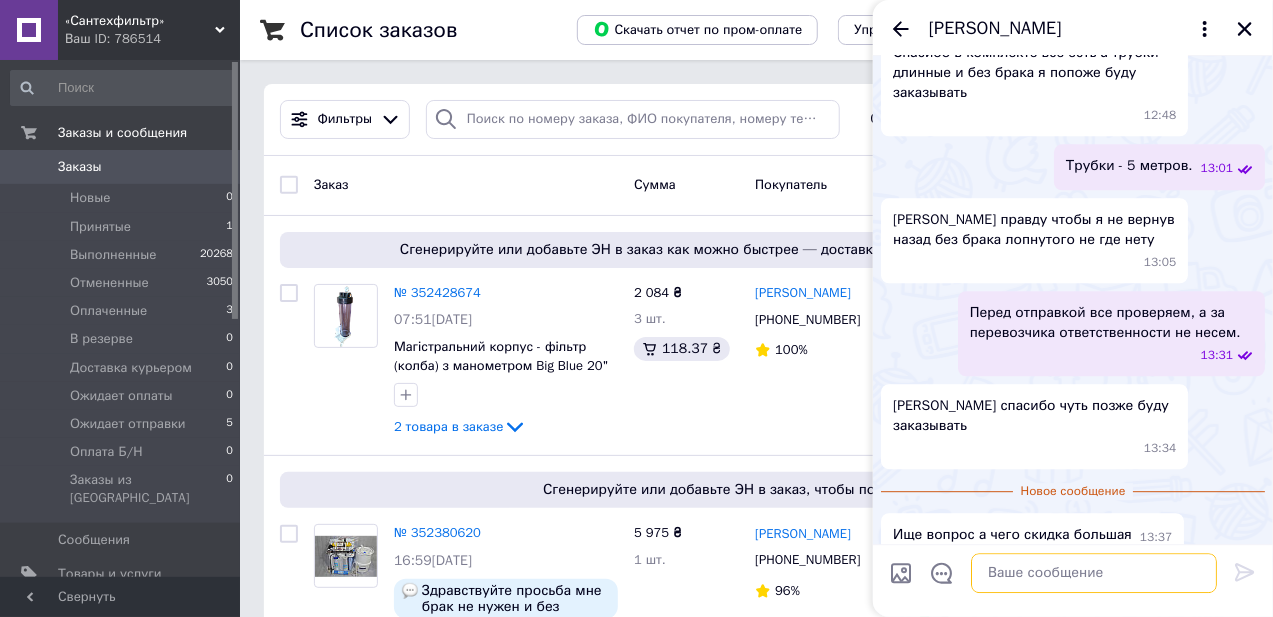 click at bounding box center (1094, 573) 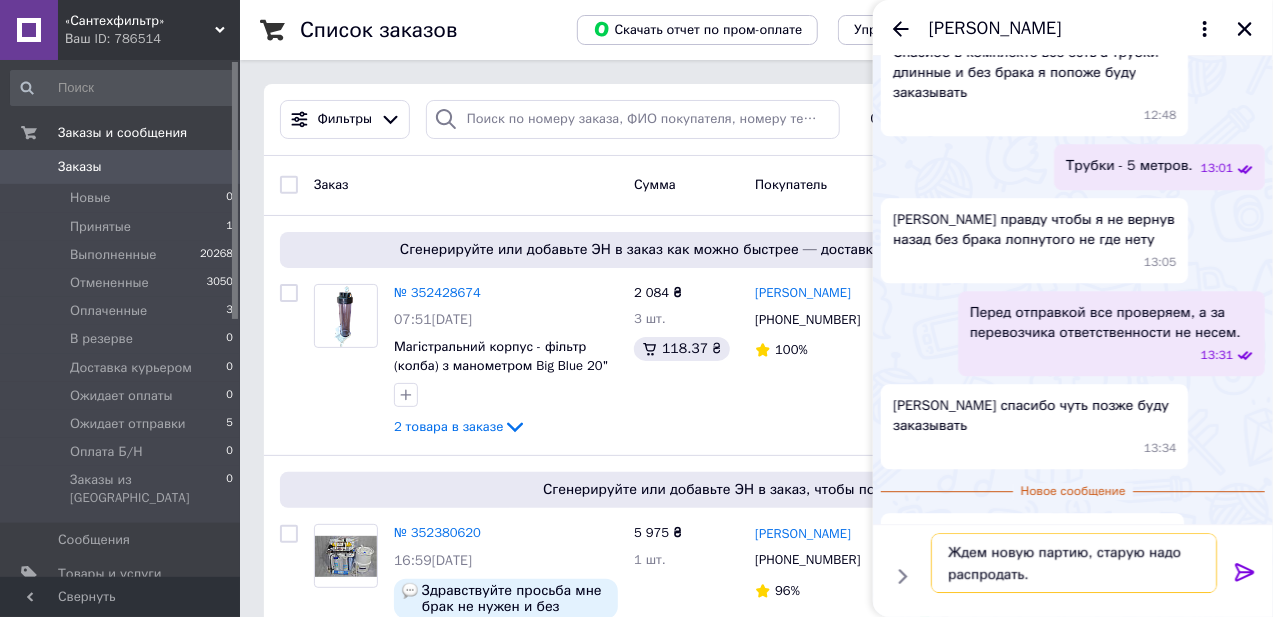 type on "Ждем новую партию, старую надо распродать." 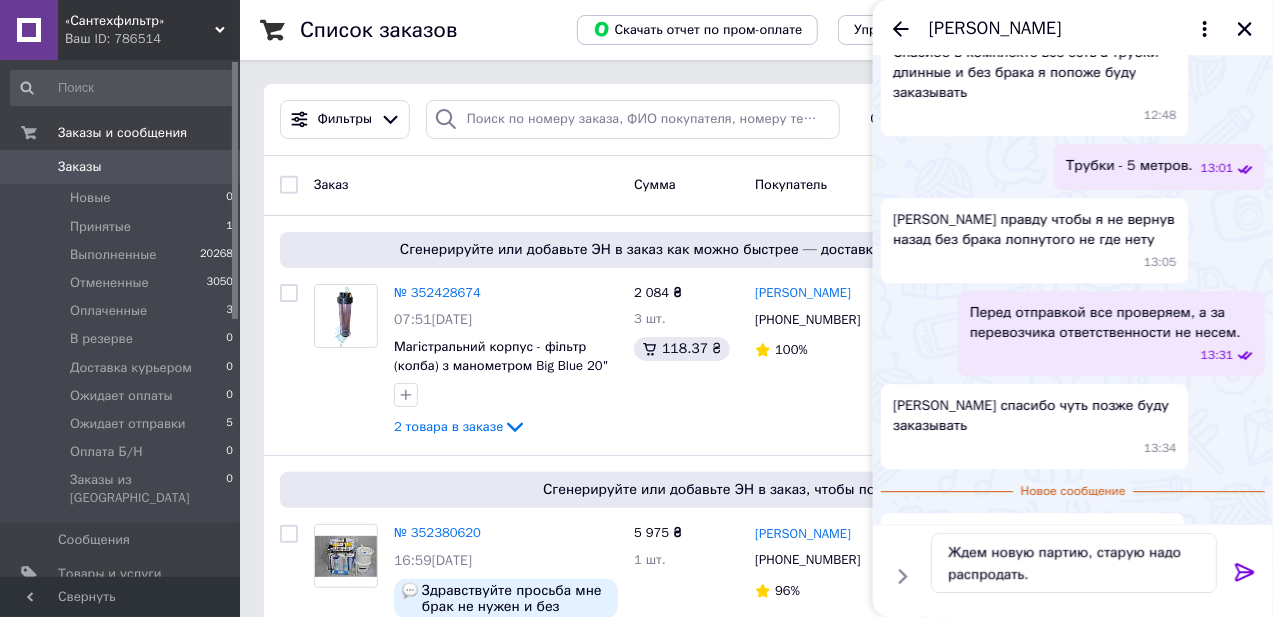 click 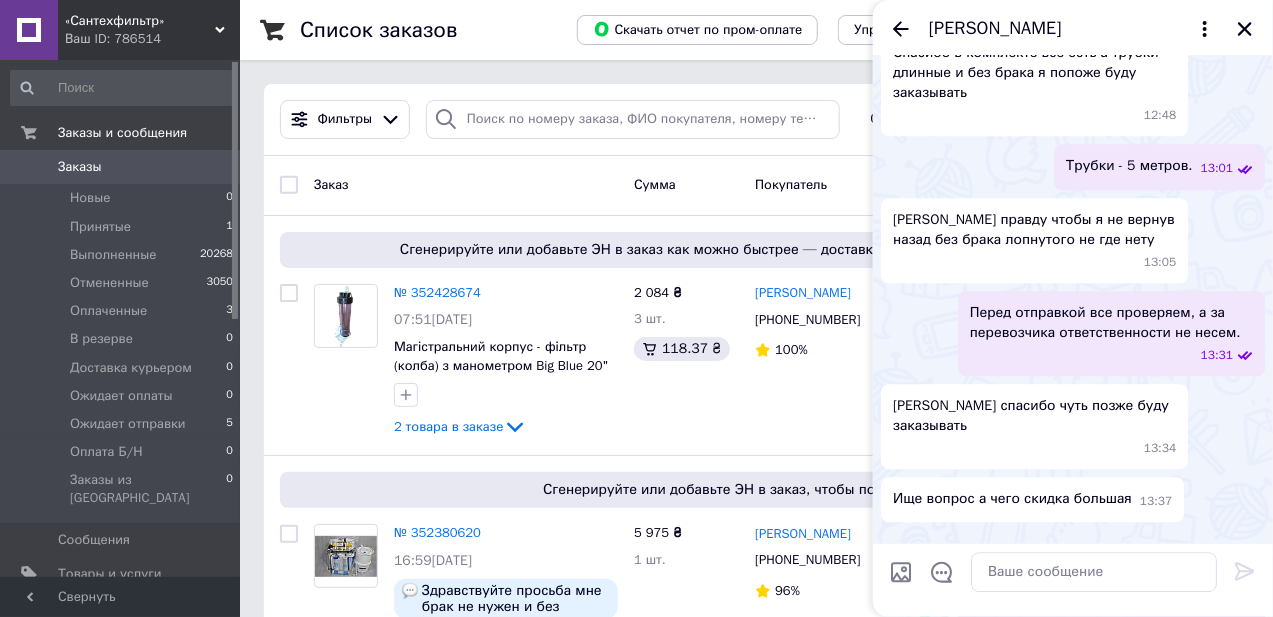 scroll, scrollTop: 2268, scrollLeft: 0, axis: vertical 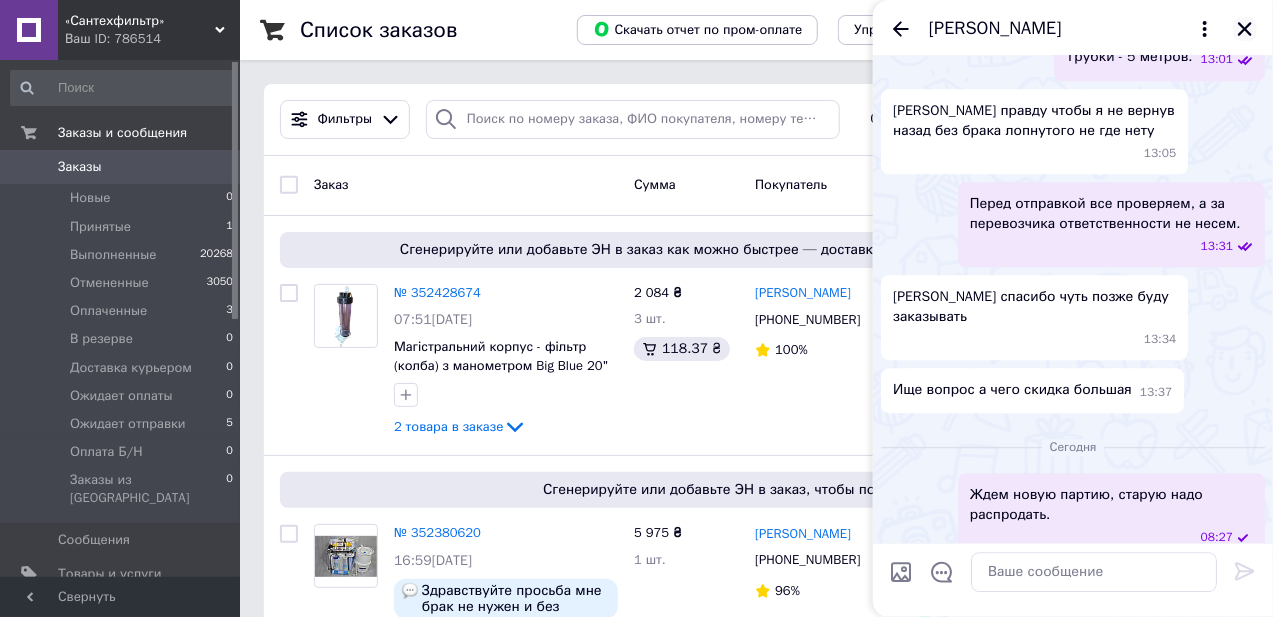 click 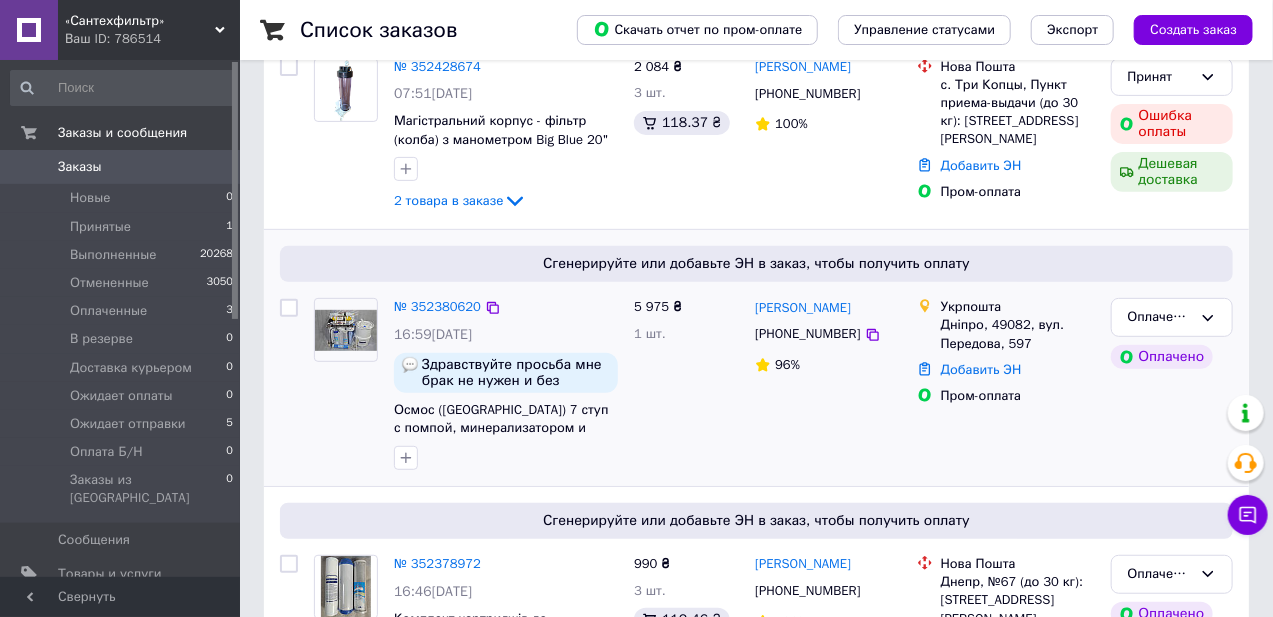 scroll, scrollTop: 0, scrollLeft: 0, axis: both 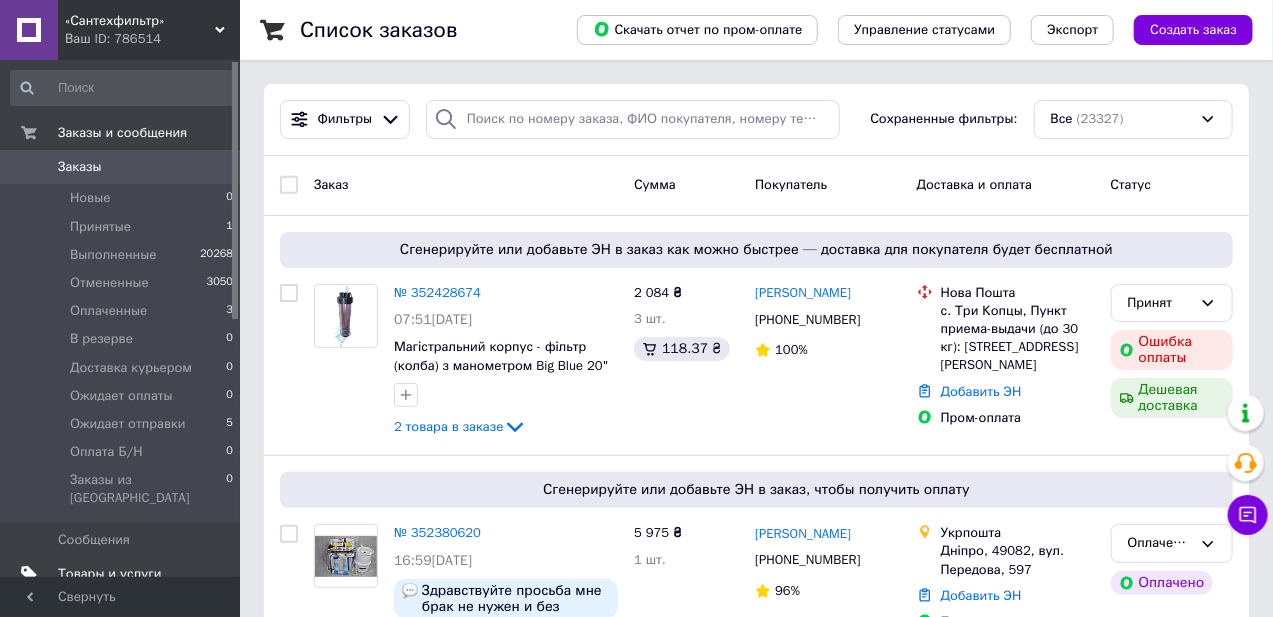 click on "Товары и услуги" at bounding box center (110, 574) 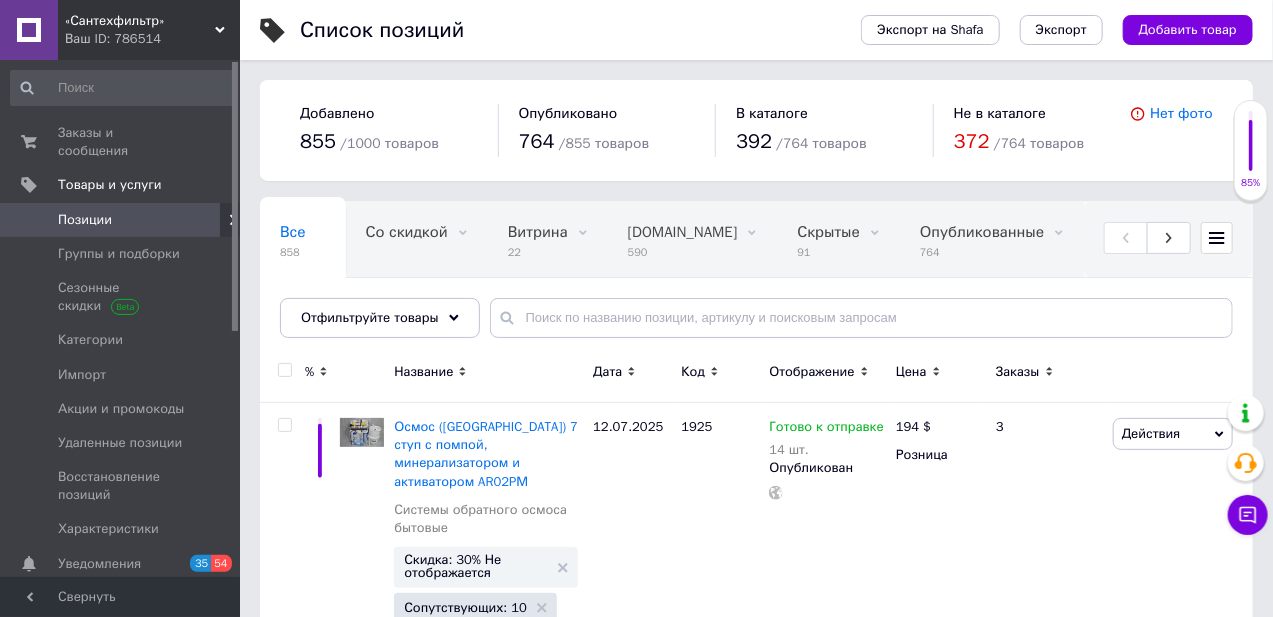 click on "Скидка закончилась 316" at bounding box center [1186, 240] 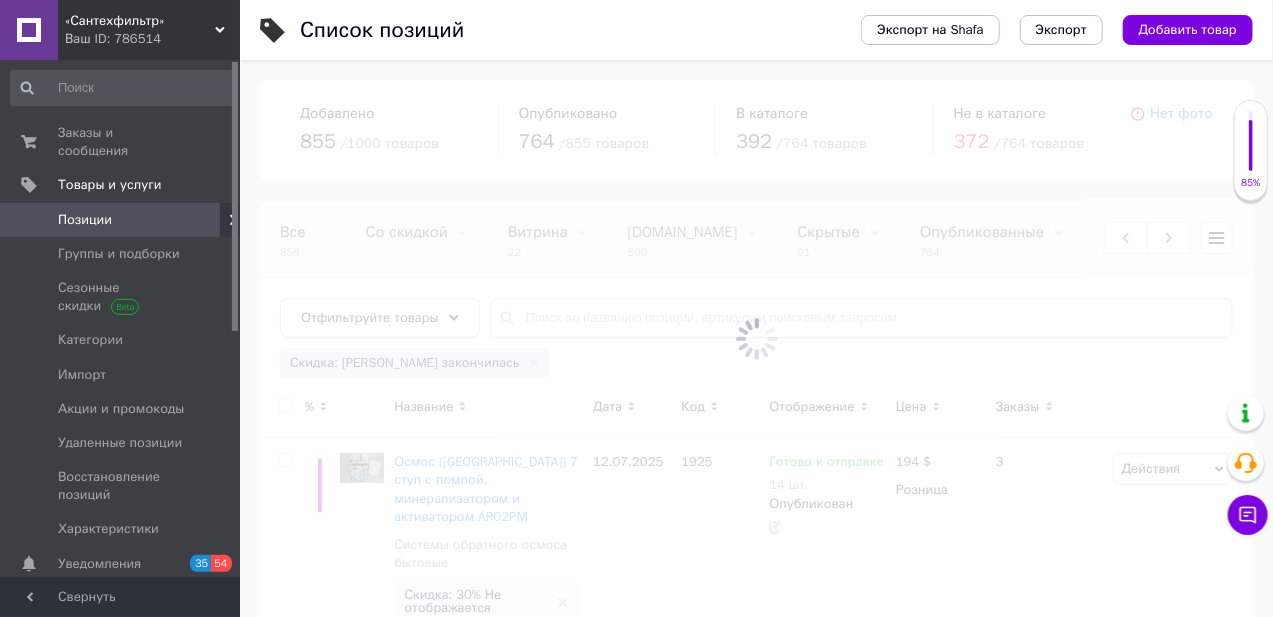 scroll, scrollTop: 0, scrollLeft: 249, axis: horizontal 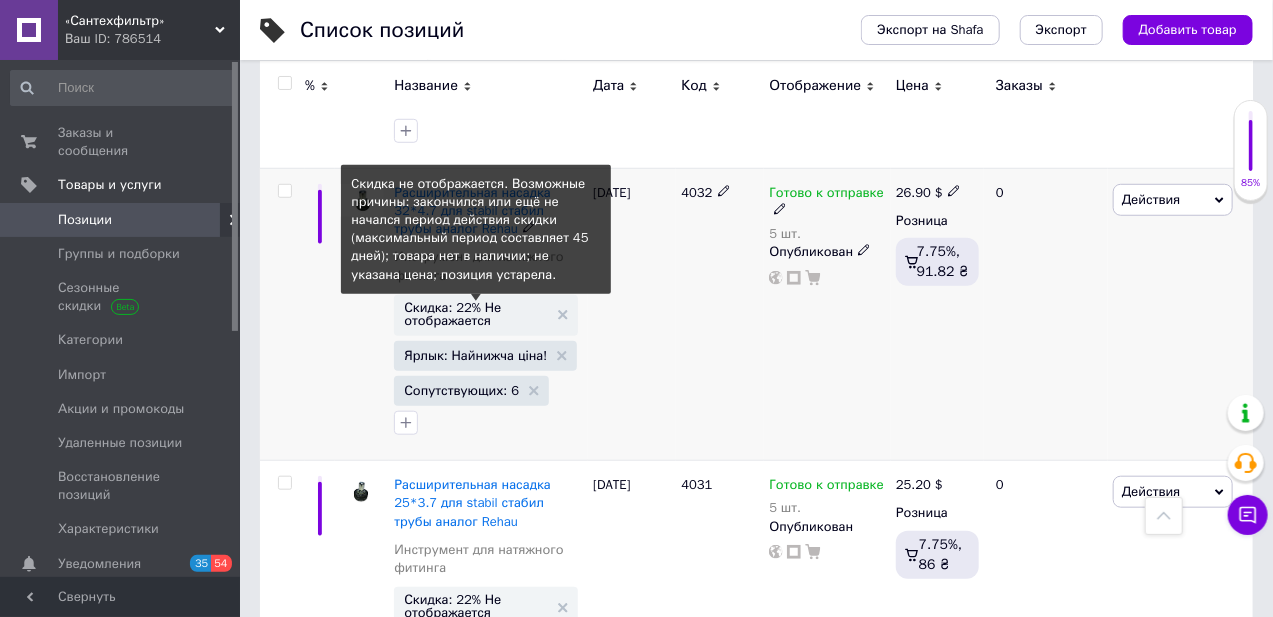 click on "Скидка: 22% Не отображается" at bounding box center (476, 314) 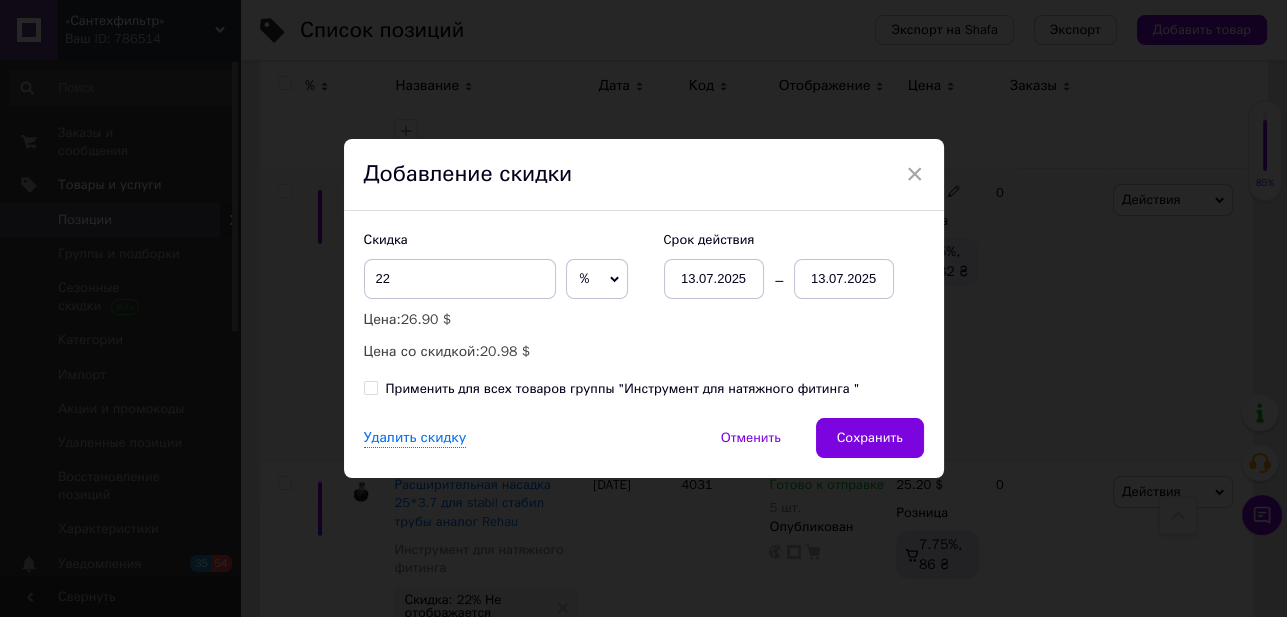 click on "13.07.2025" at bounding box center [844, 279] 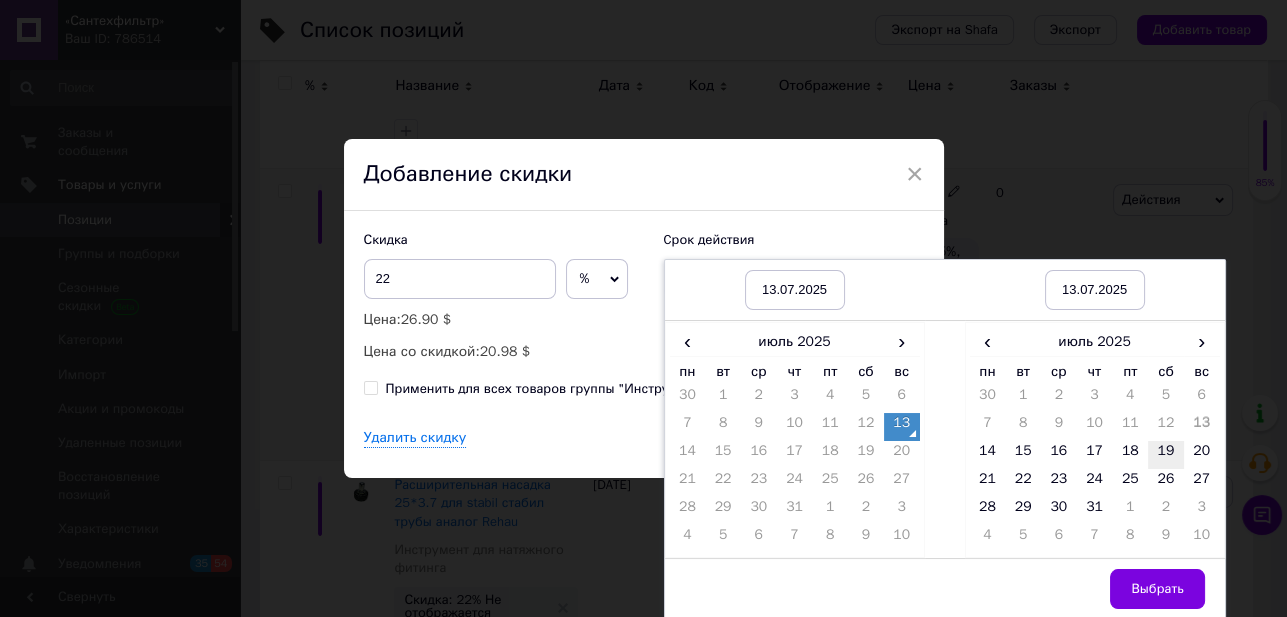 click on "19" at bounding box center (1166, 455) 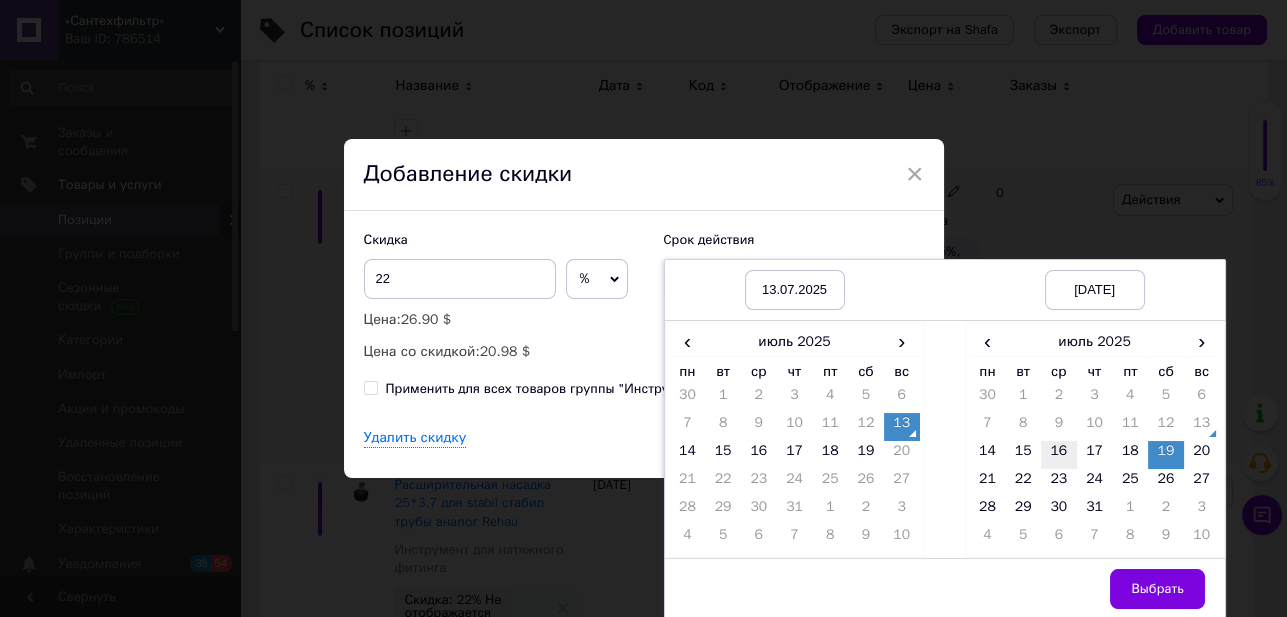 click on "16" at bounding box center (1059, 455) 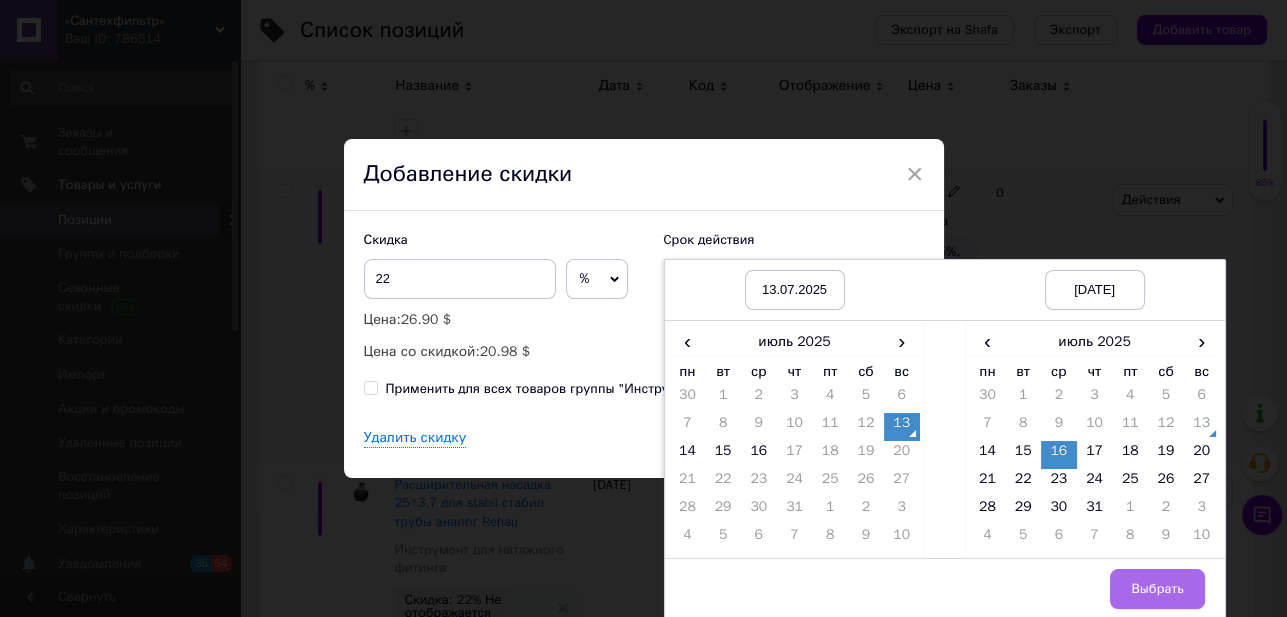 click on "Выбрать" at bounding box center [1157, 589] 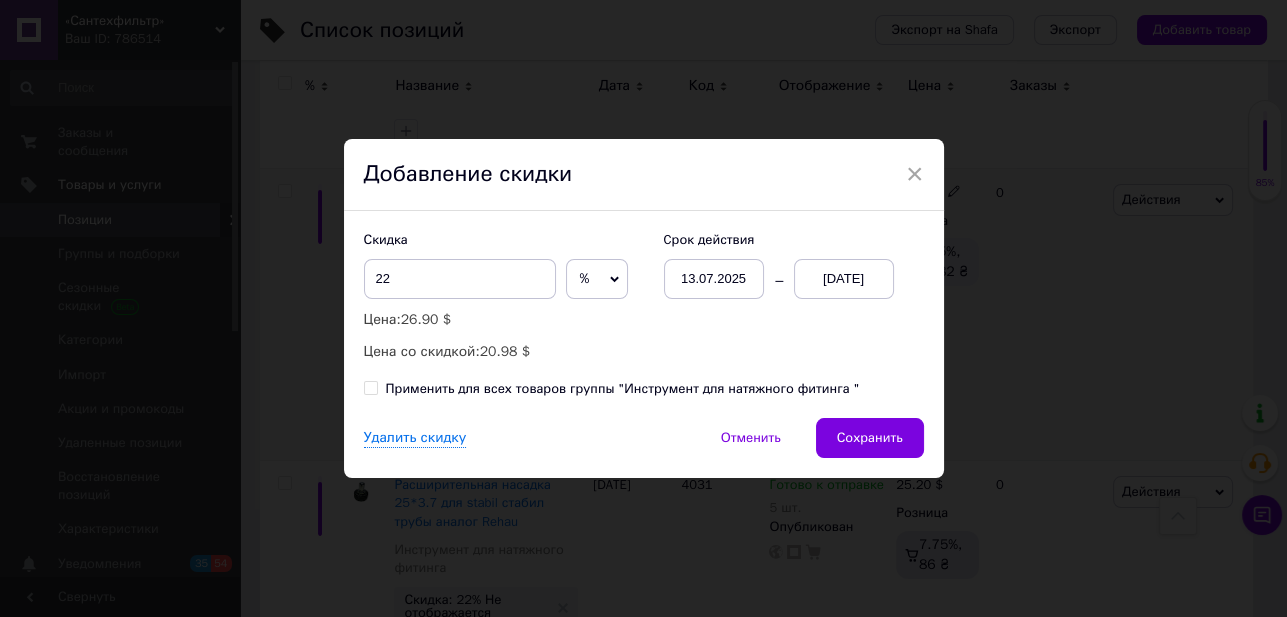 click on "Применить для всех товаров группы "Инструмент для натяжного фитинга "" at bounding box center [370, 387] 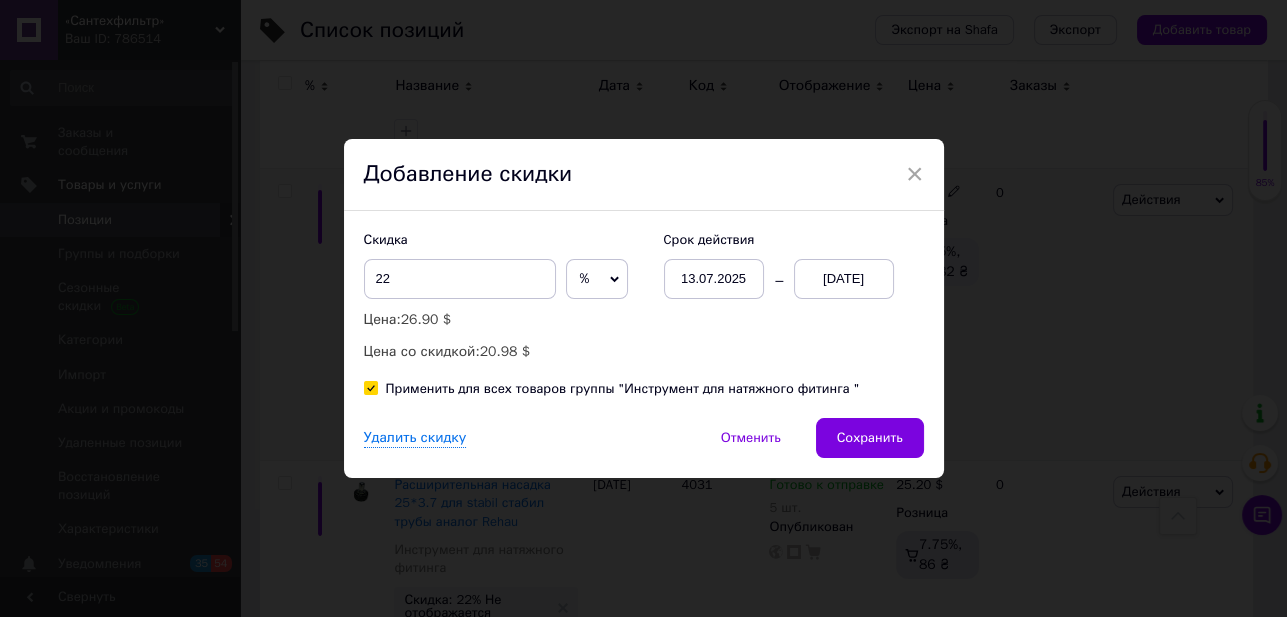 checkbox on "true" 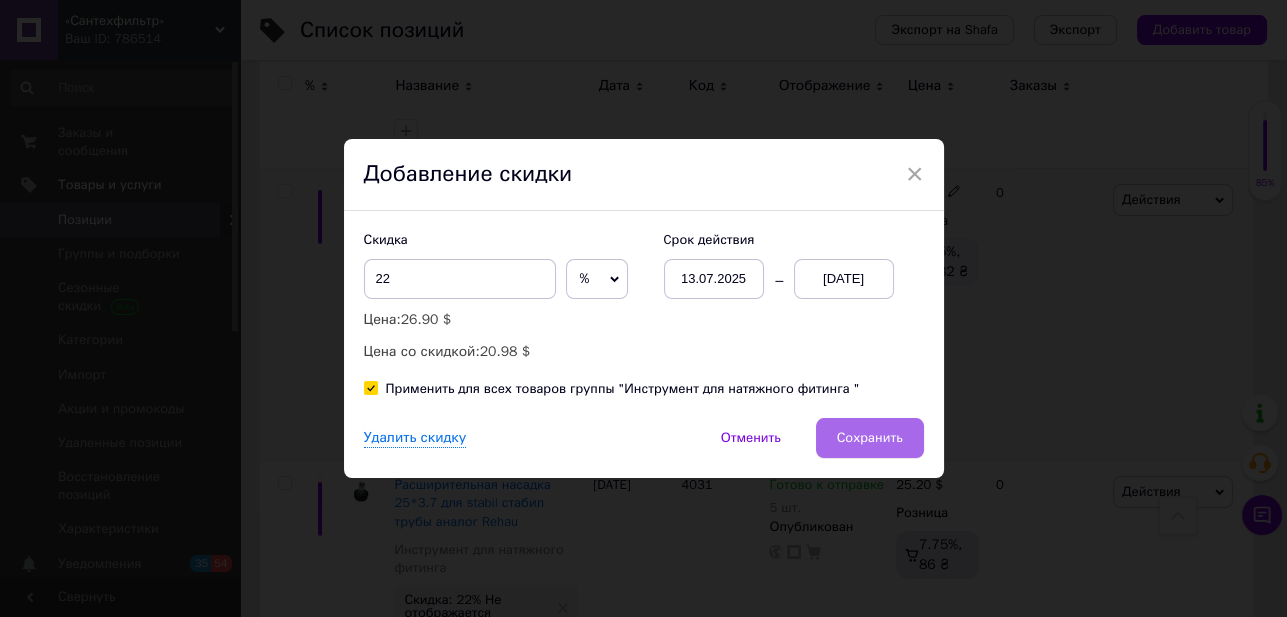 click on "Сохранить" at bounding box center [870, 438] 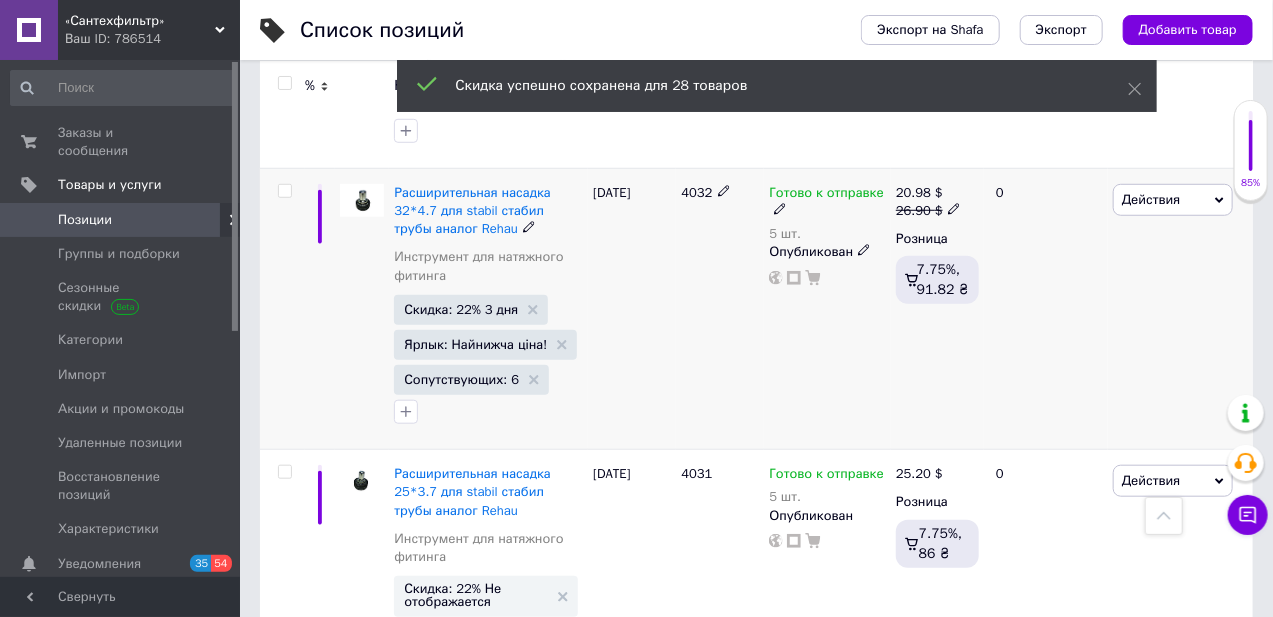 scroll, scrollTop: 0, scrollLeft: 235, axis: horizontal 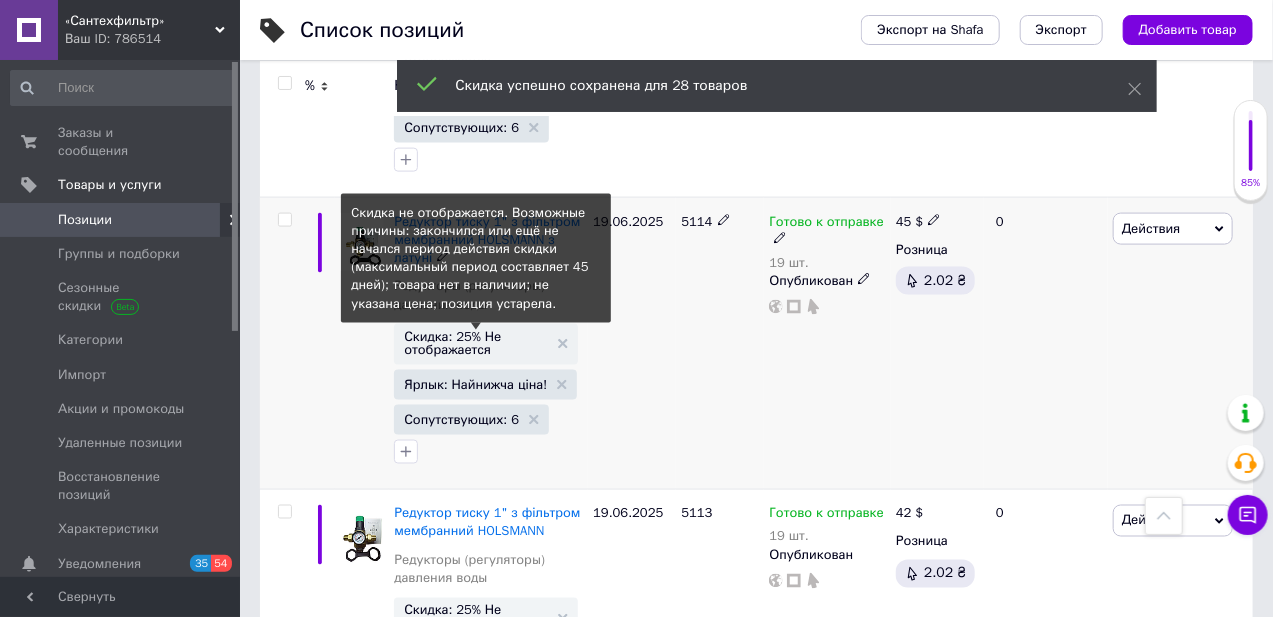 click on "Скидка: 25% Не отображается" at bounding box center [476, 343] 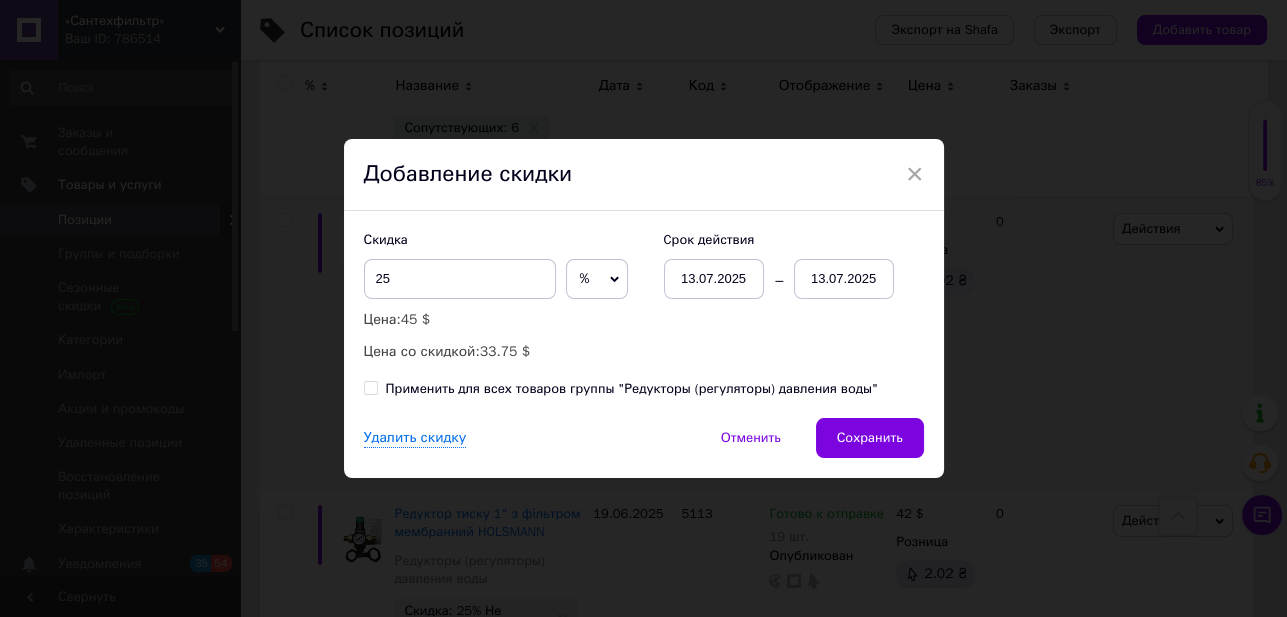 click on "13.07.2025" at bounding box center (844, 279) 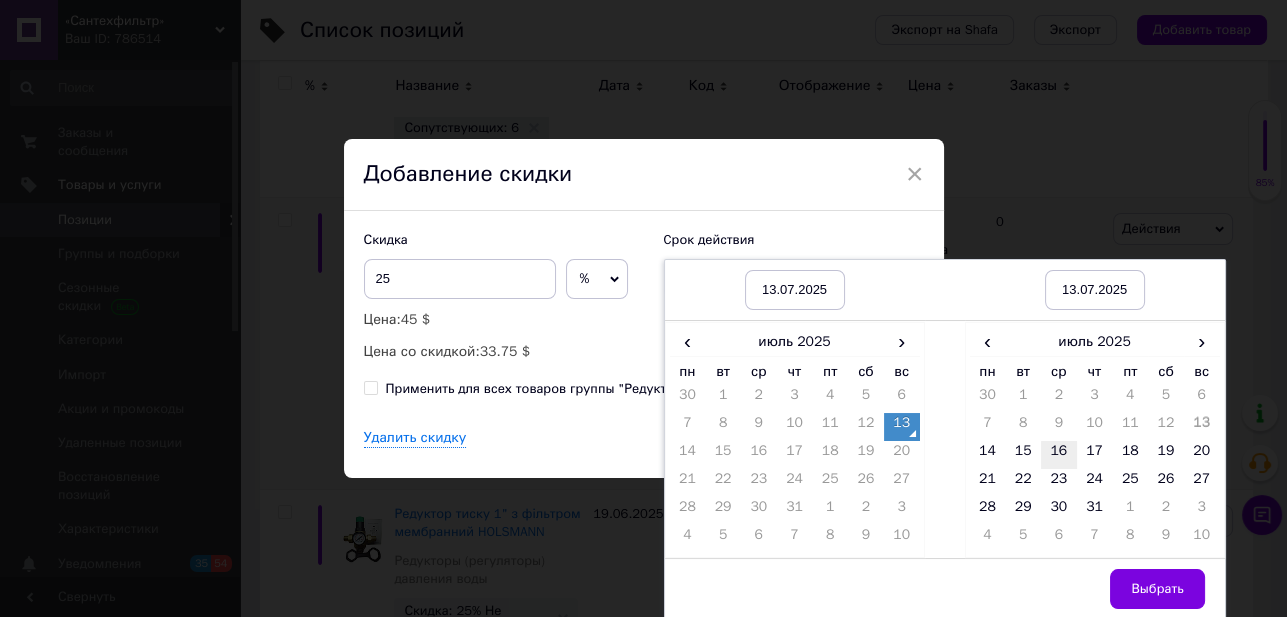 click on "16" at bounding box center [1059, 455] 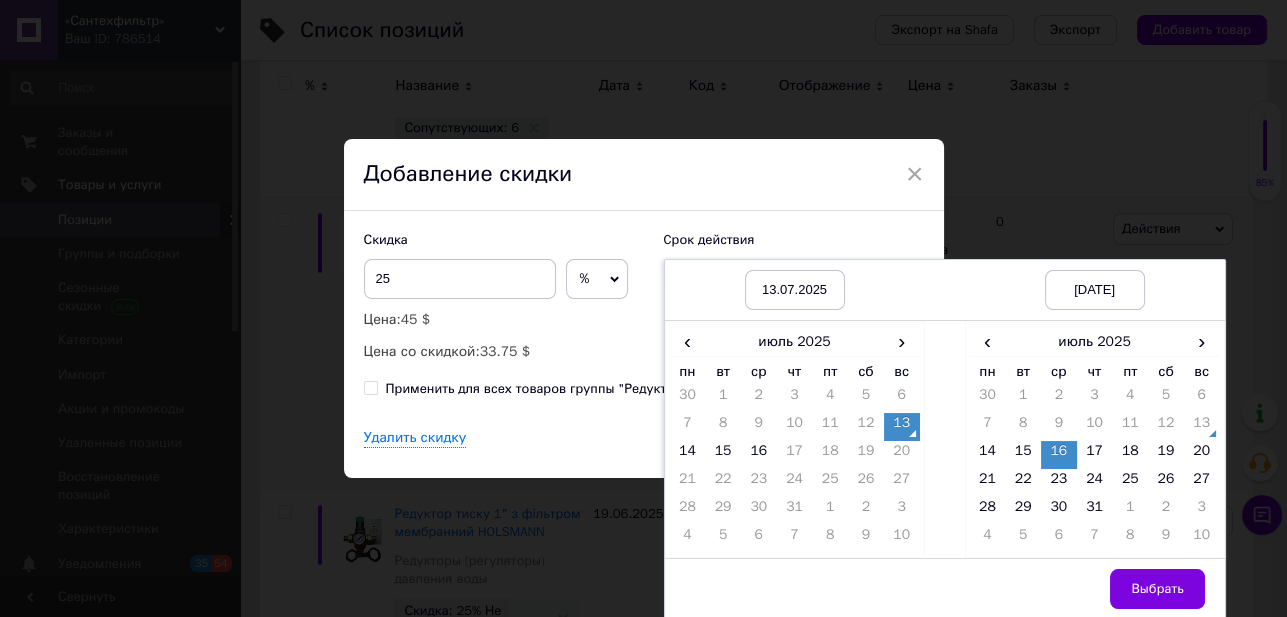 click on "Выбрать" at bounding box center [1157, 589] 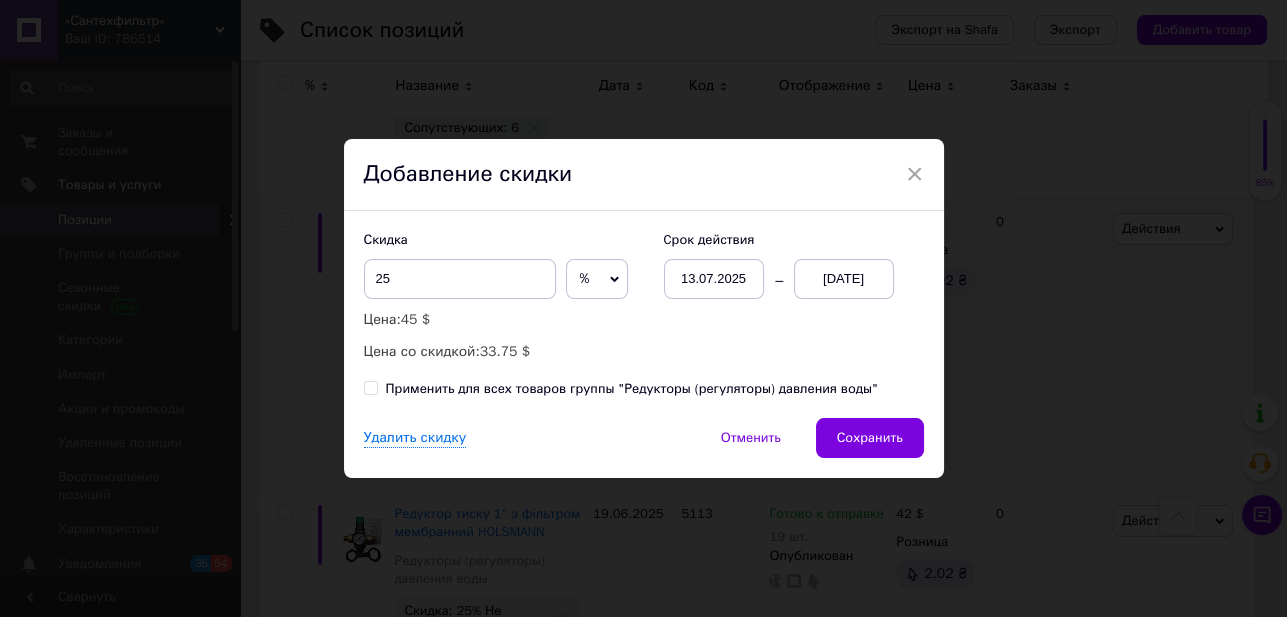 click on "Применить для всех товаров группы "Редукторы (регуляторы) давления воды"" at bounding box center (370, 387) 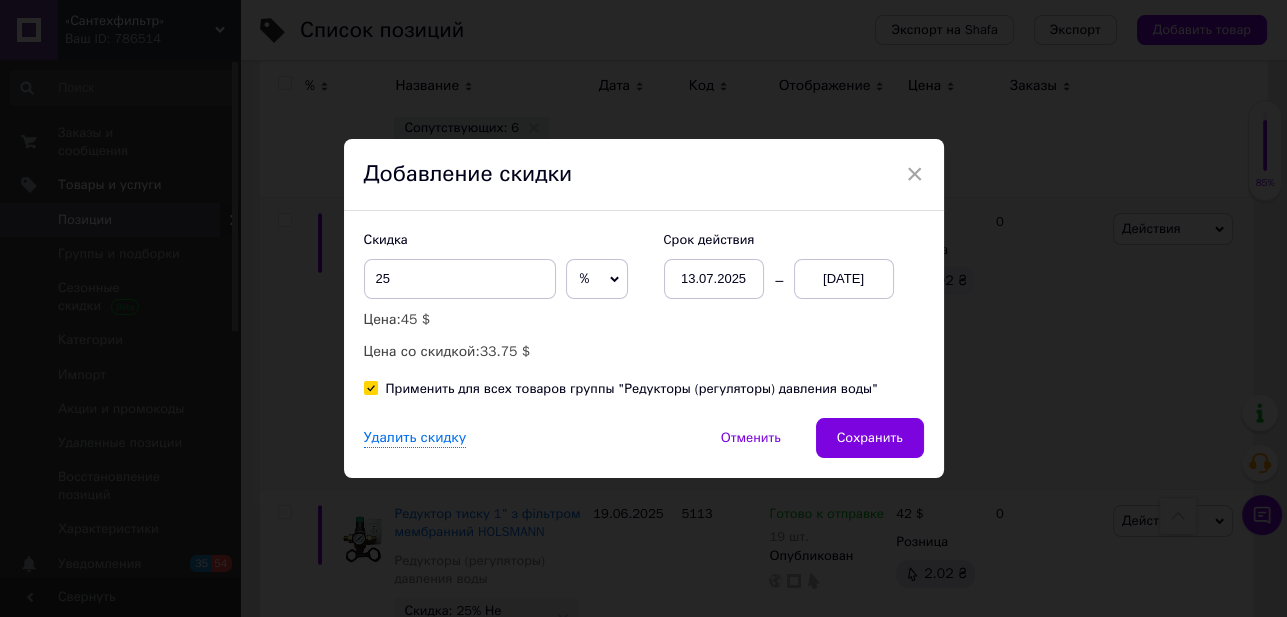 checkbox on "true" 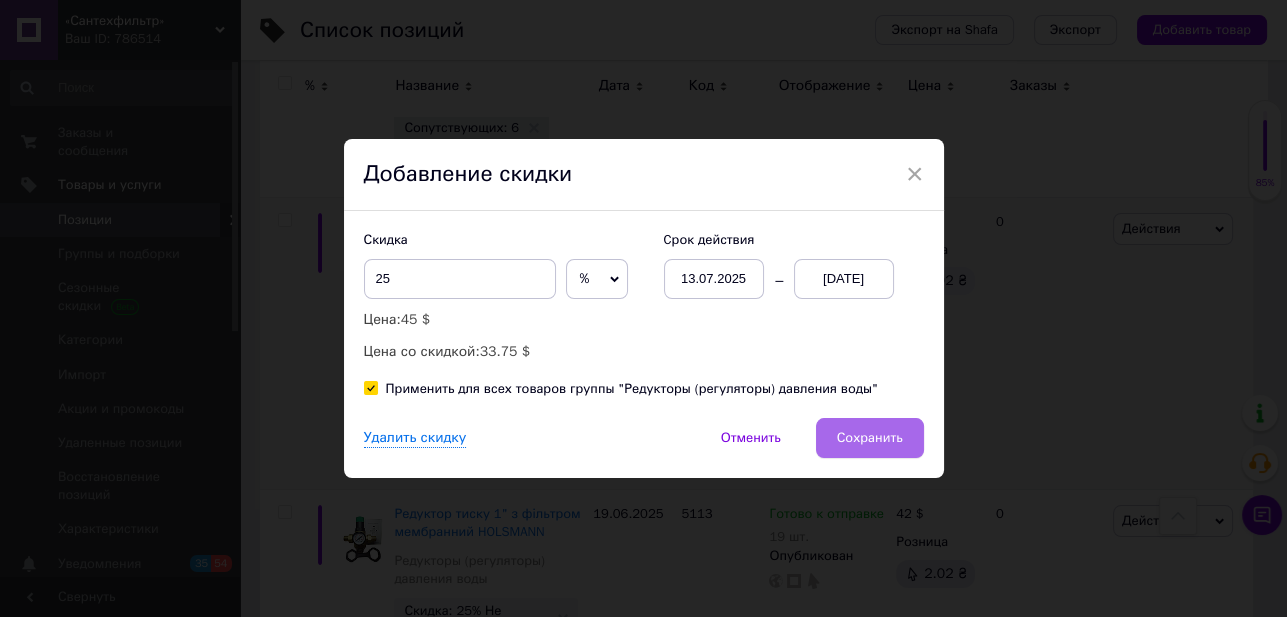 click on "Сохранить" at bounding box center [870, 438] 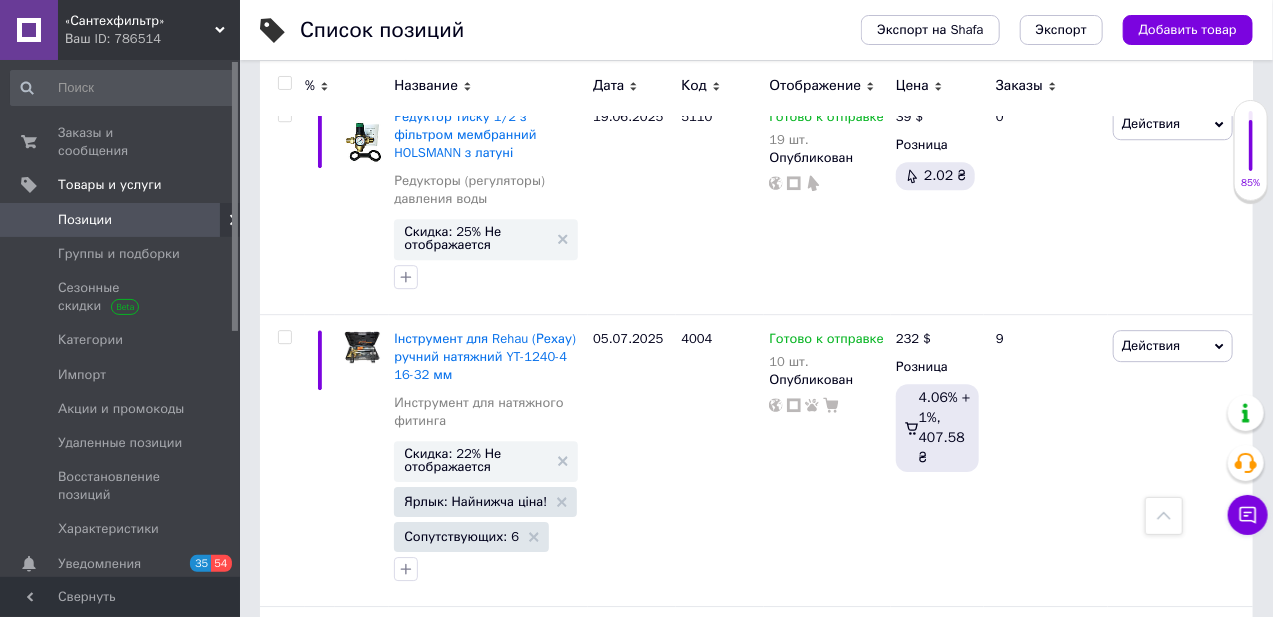 scroll, scrollTop: 2363, scrollLeft: 0, axis: vertical 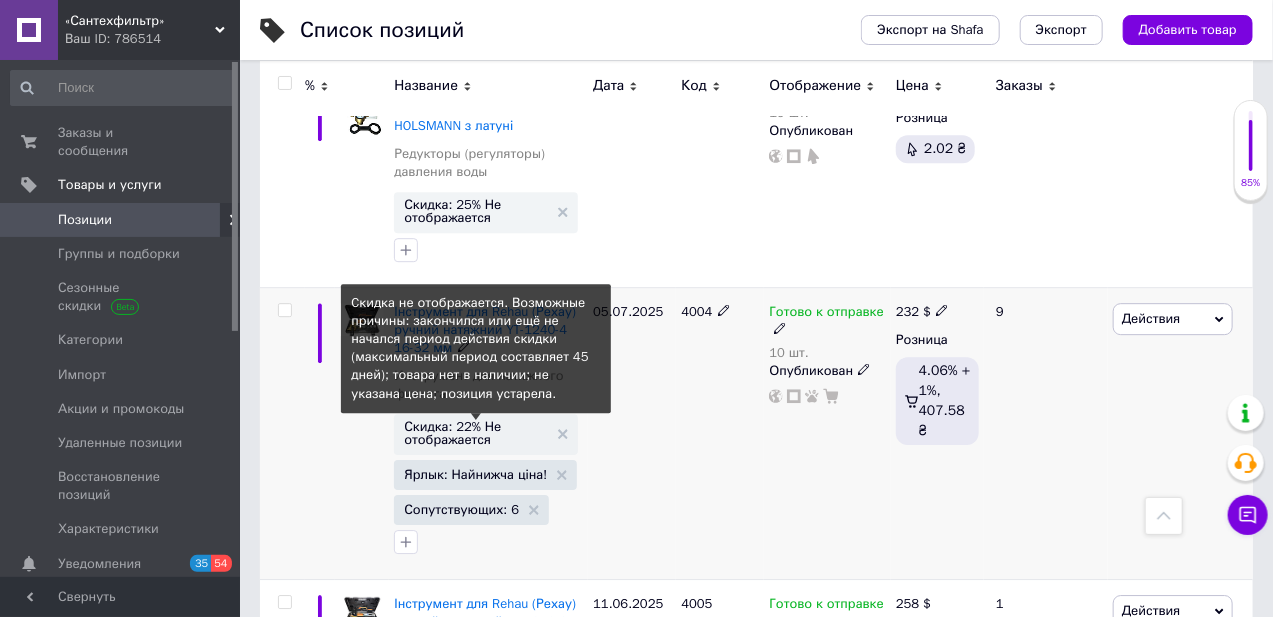 click on "Скидка: 22% Не отображается" at bounding box center (476, 433) 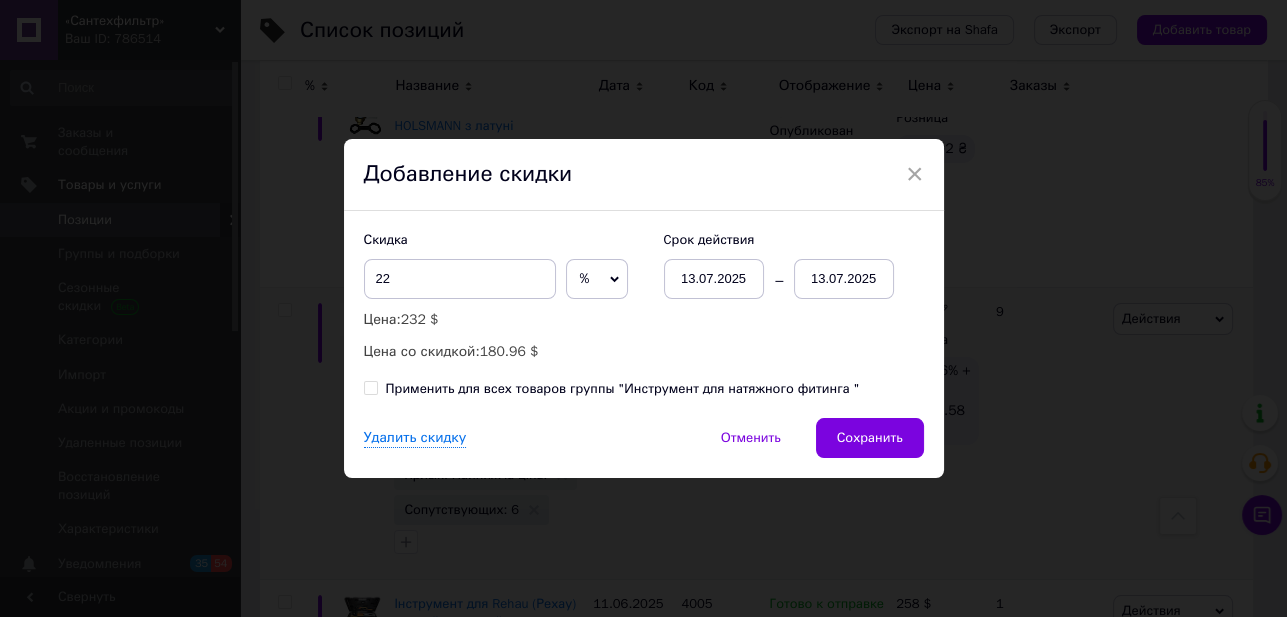 click on "13.07.2025" at bounding box center [844, 279] 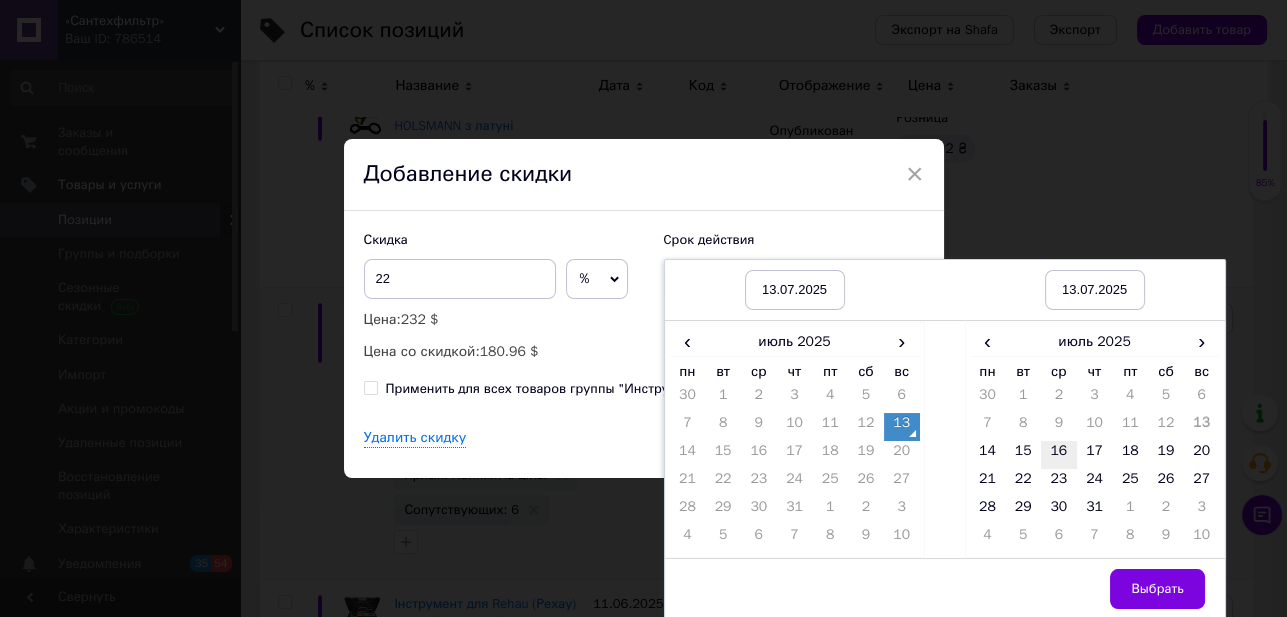 click on "16" at bounding box center (1059, 455) 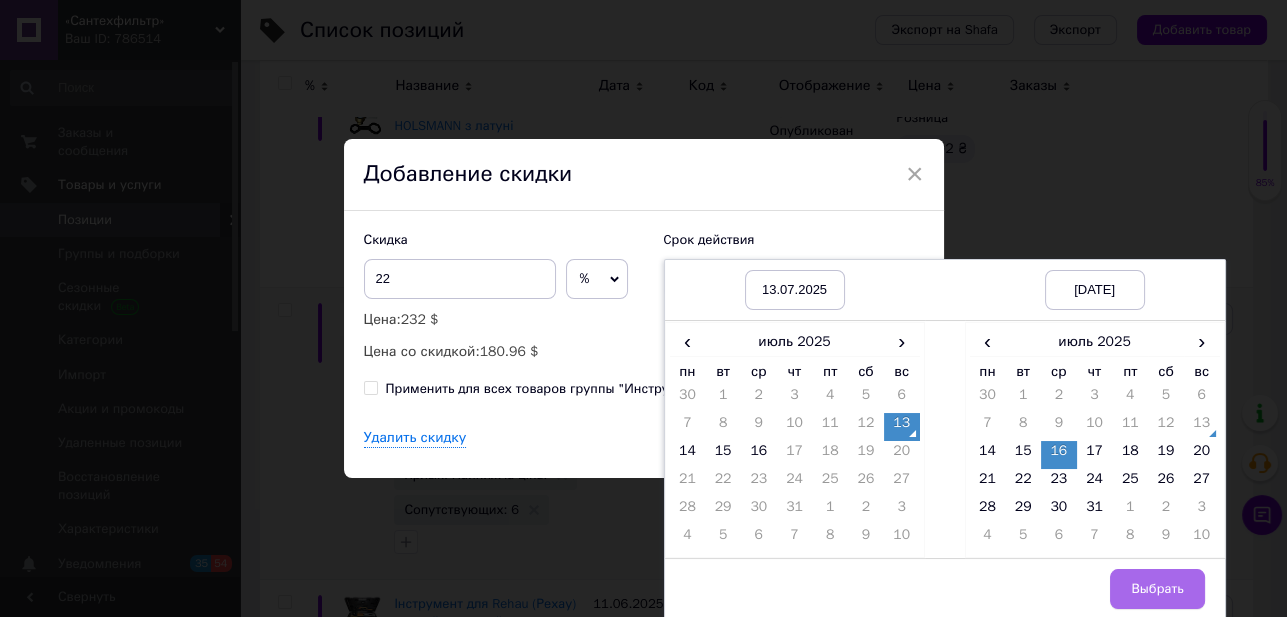 click on "Выбрать" at bounding box center [1157, 589] 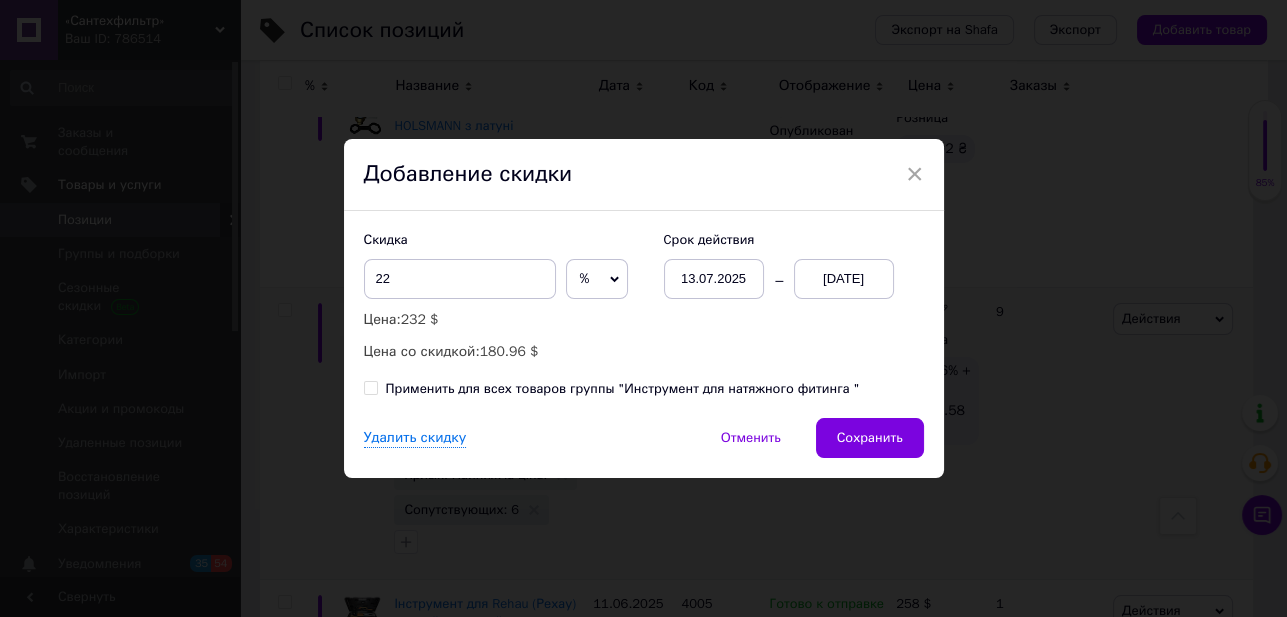 click on "Применить для всех товаров группы "Инструмент для натяжного фитинга "" at bounding box center [370, 387] 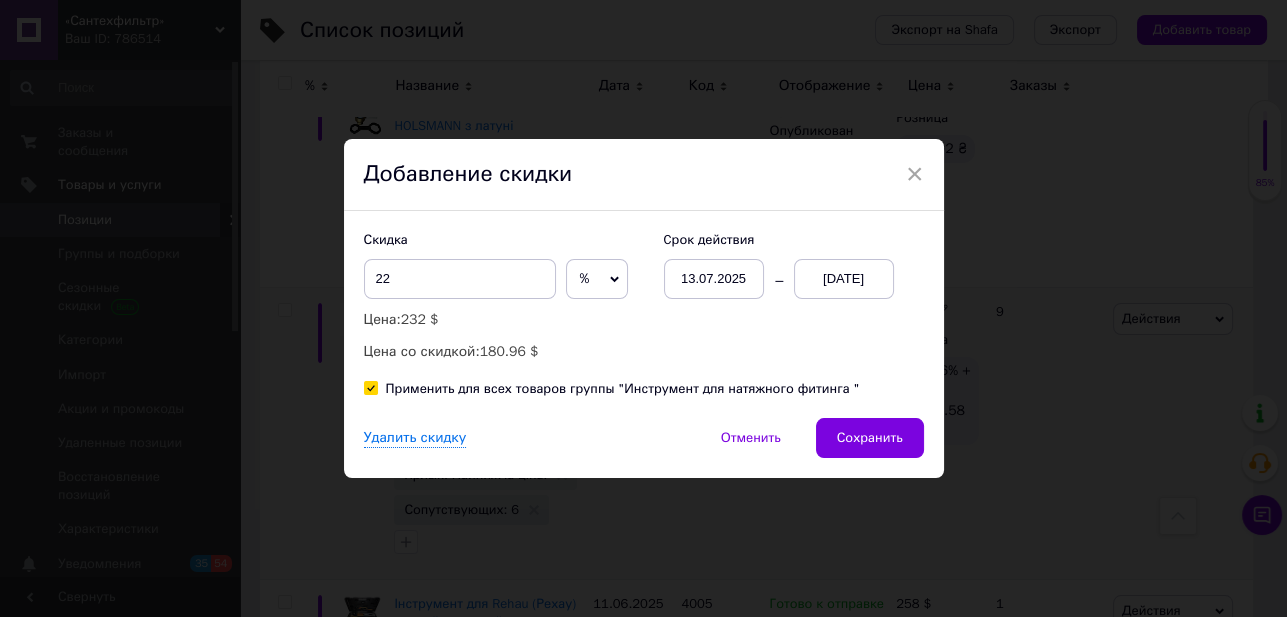 checkbox on "true" 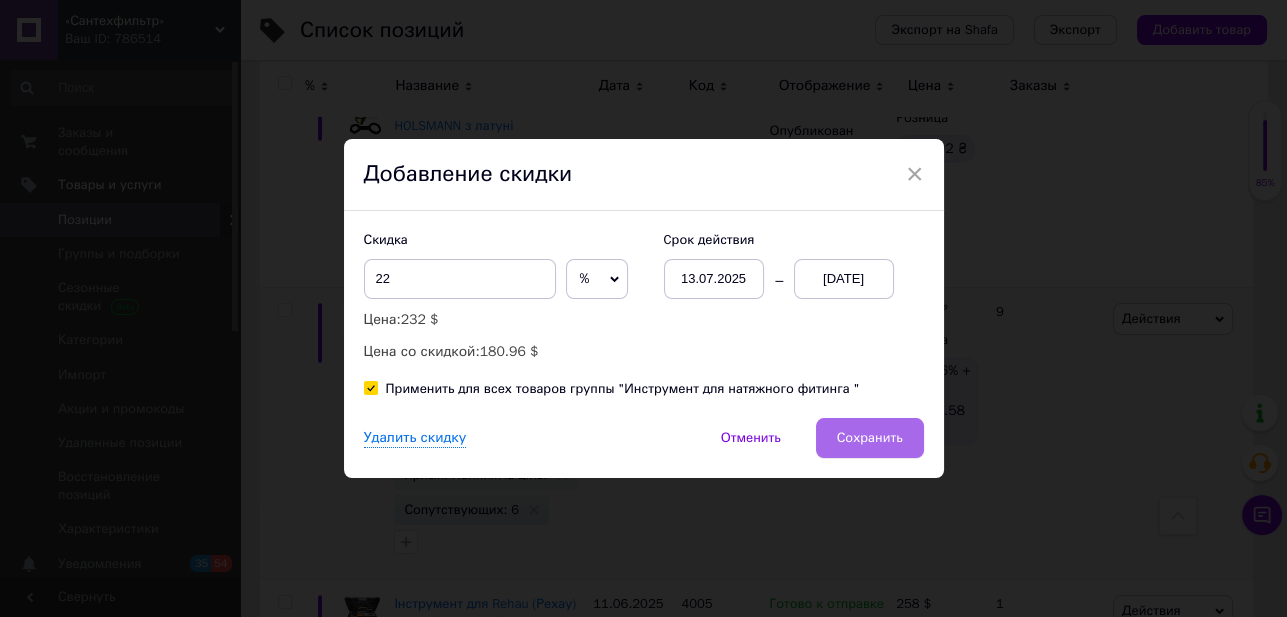 click on "Сохранить" at bounding box center [870, 438] 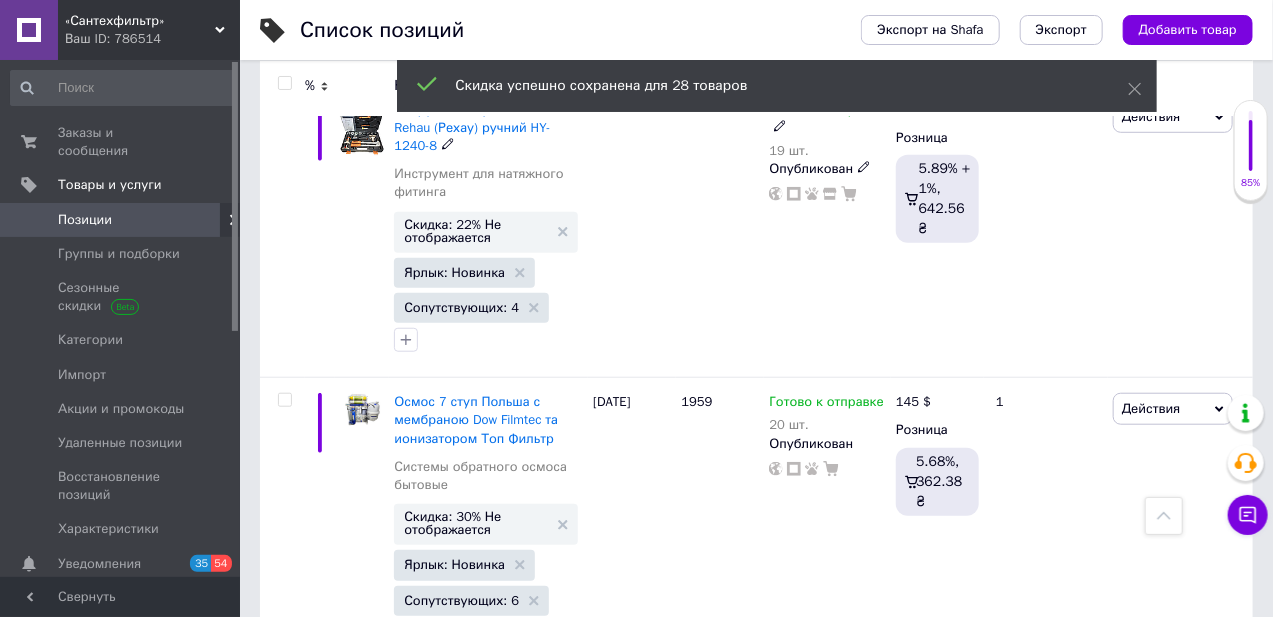 scroll, scrollTop: 3909, scrollLeft: 0, axis: vertical 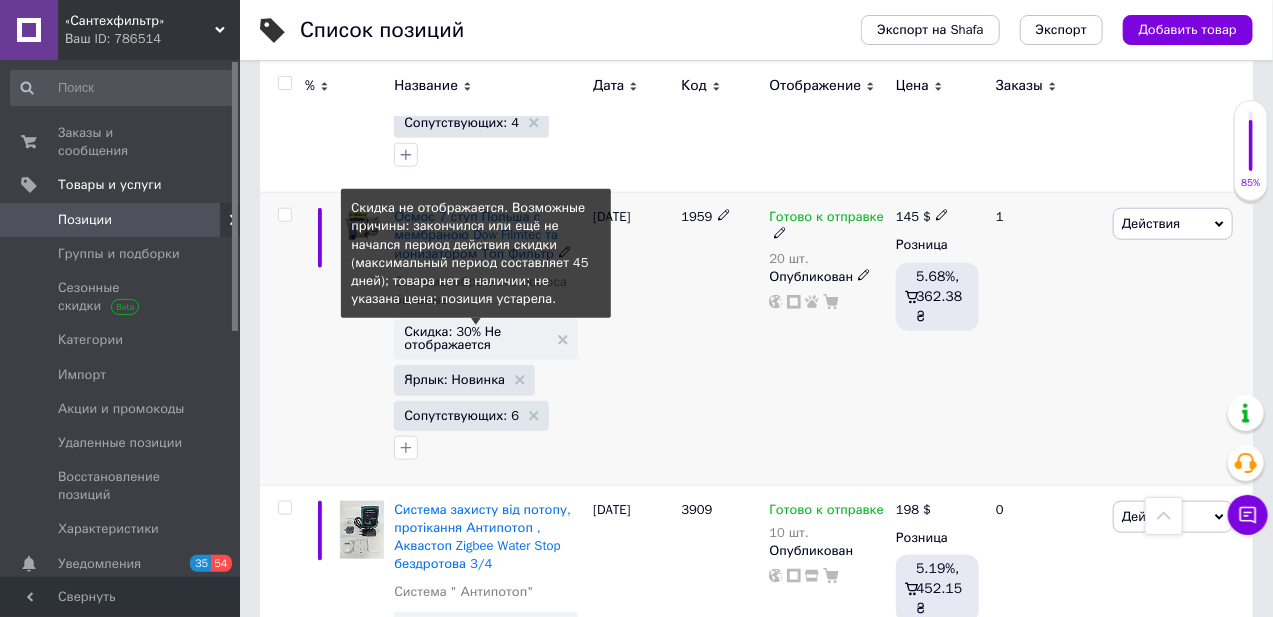 click on "Скидка: 30% Не отображается" at bounding box center (476, 338) 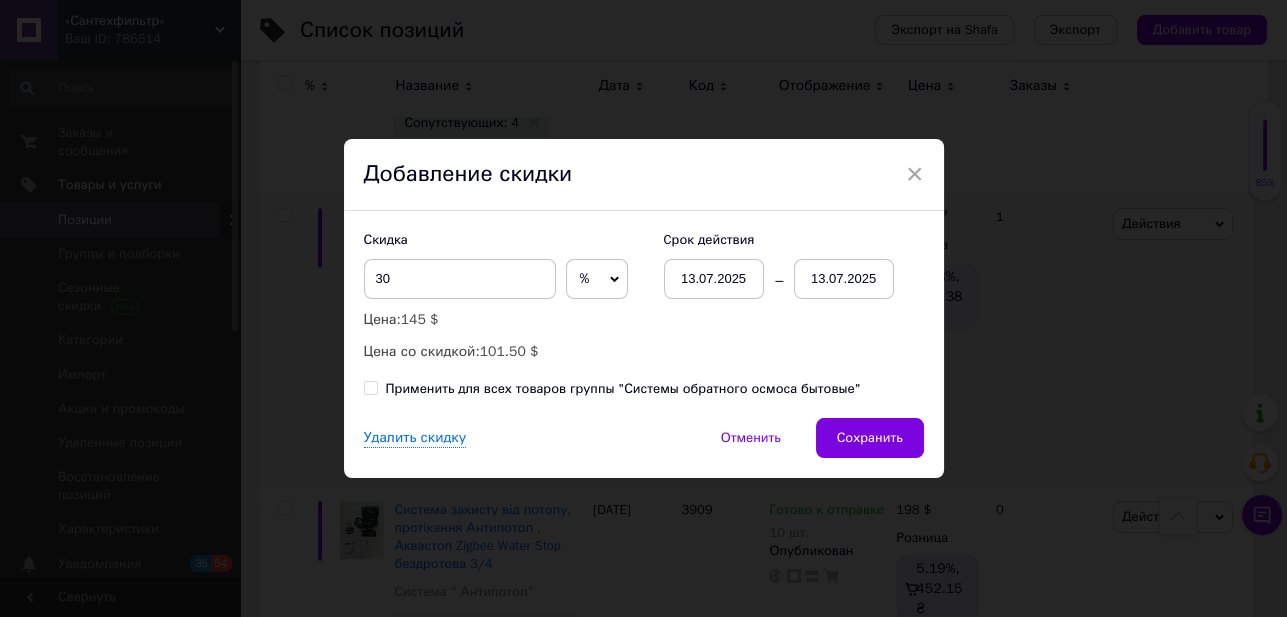 click on "13.07.2025" at bounding box center (844, 279) 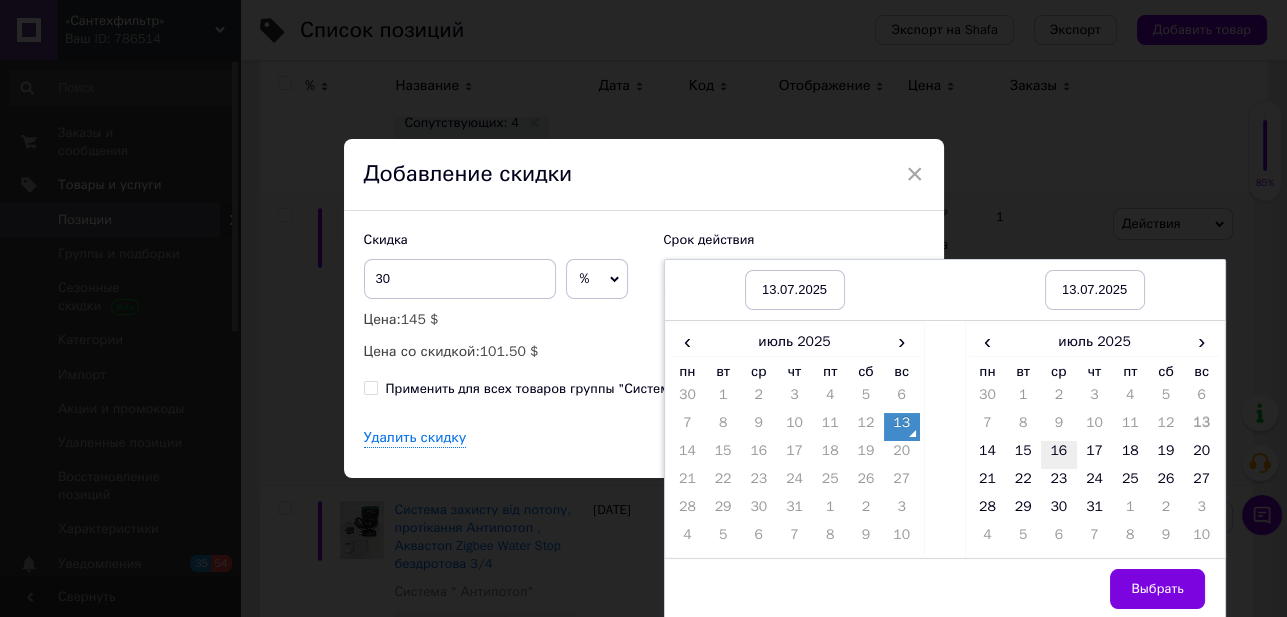 click on "16" at bounding box center (1059, 455) 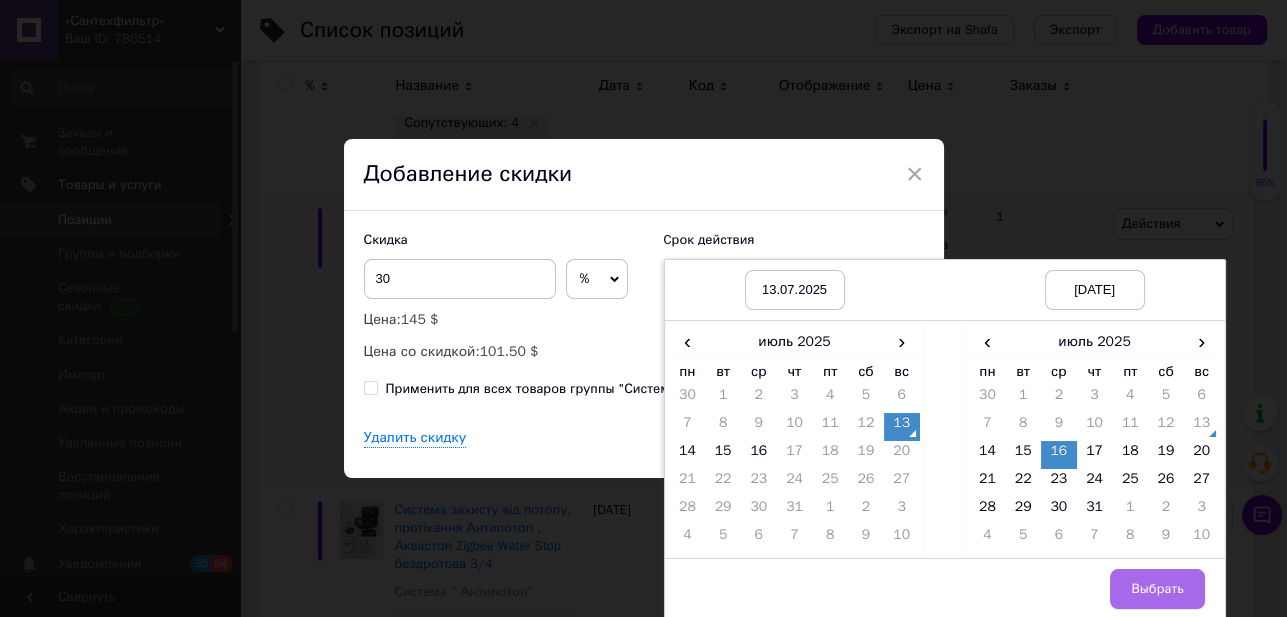 click on "Выбрать" at bounding box center (1157, 589) 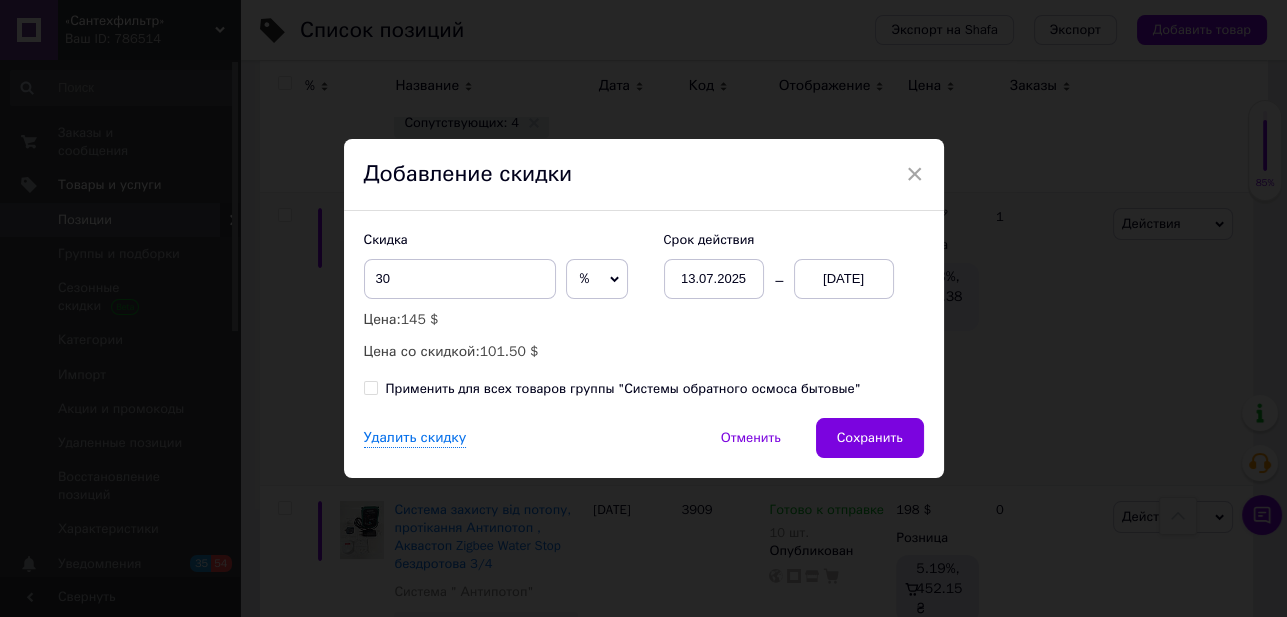 click on "Применить для всех товаров группы "Системы обратного осмоса бытовые"" at bounding box center (370, 387) 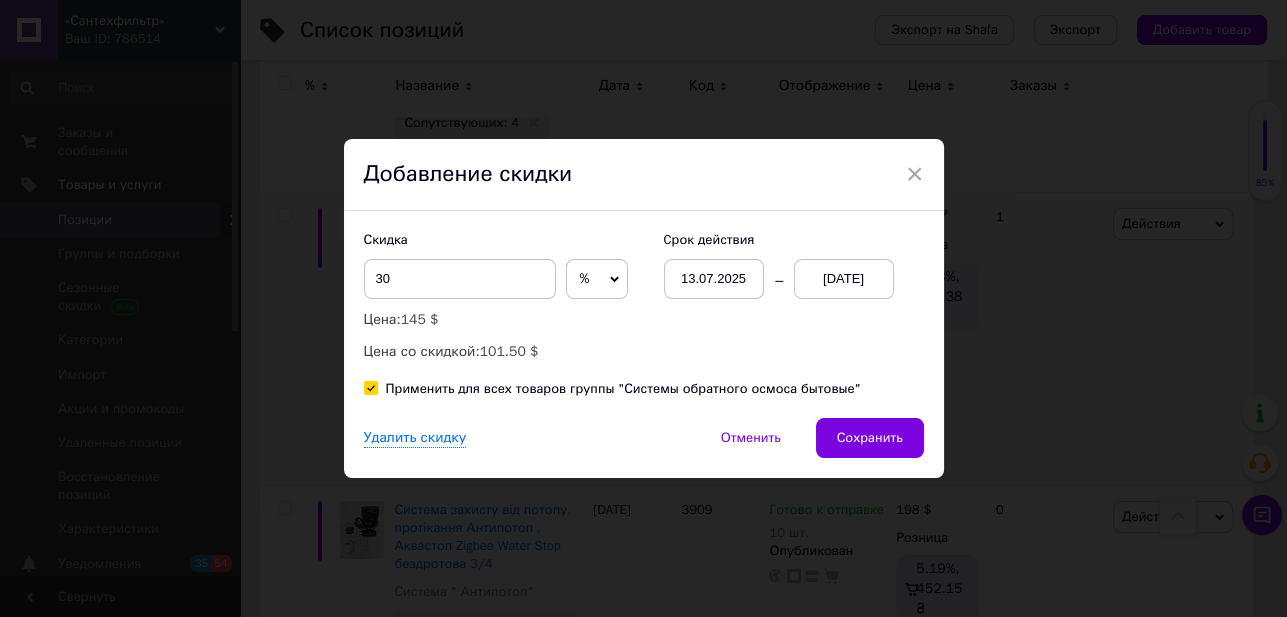 checkbox on "true" 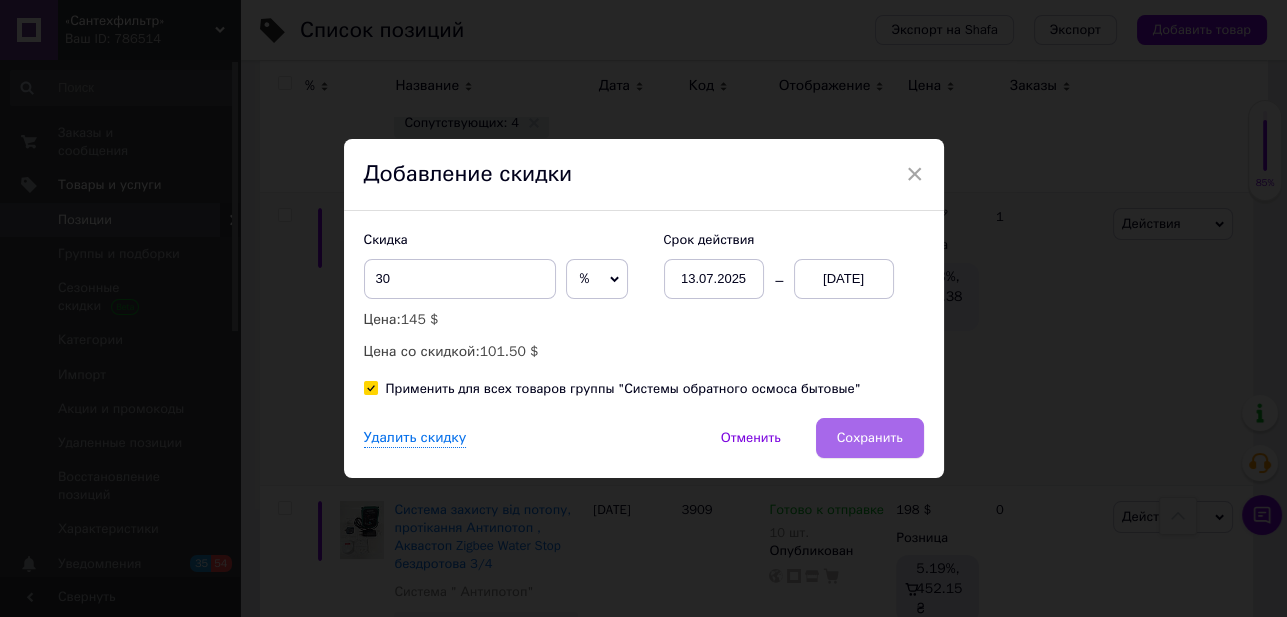 click on "Сохранить" at bounding box center (870, 438) 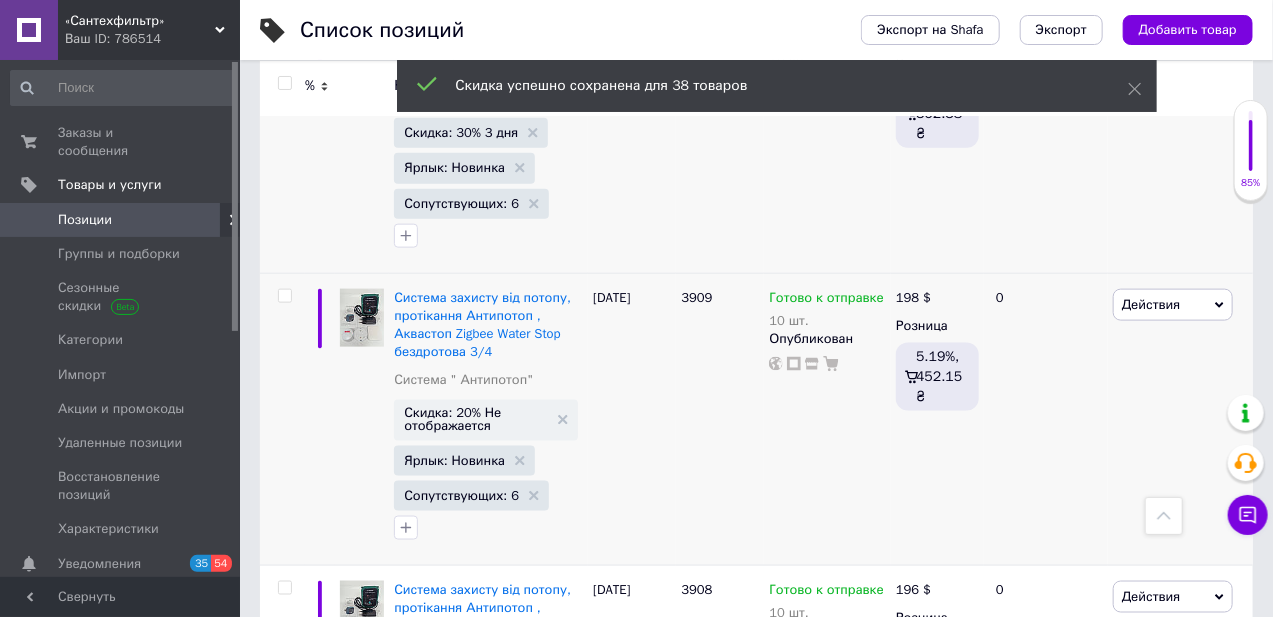 scroll, scrollTop: 4181, scrollLeft: 0, axis: vertical 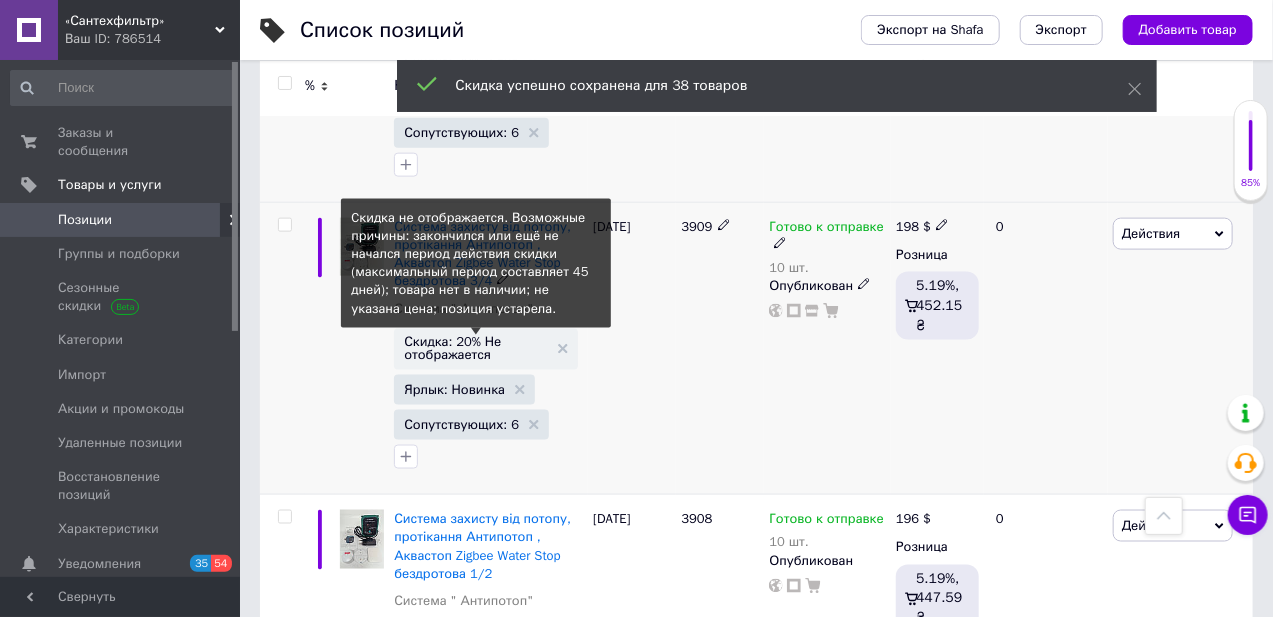 click on "Скидка: 20% Не отображается" at bounding box center [476, 348] 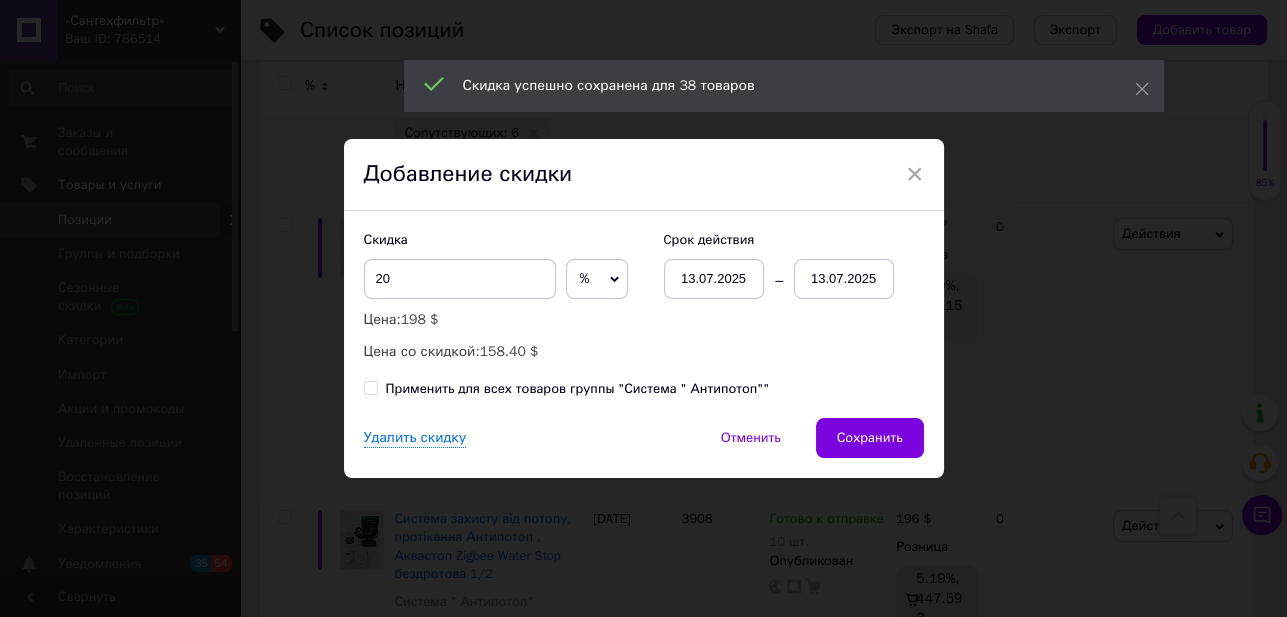 click on "13.07.2025" at bounding box center (844, 279) 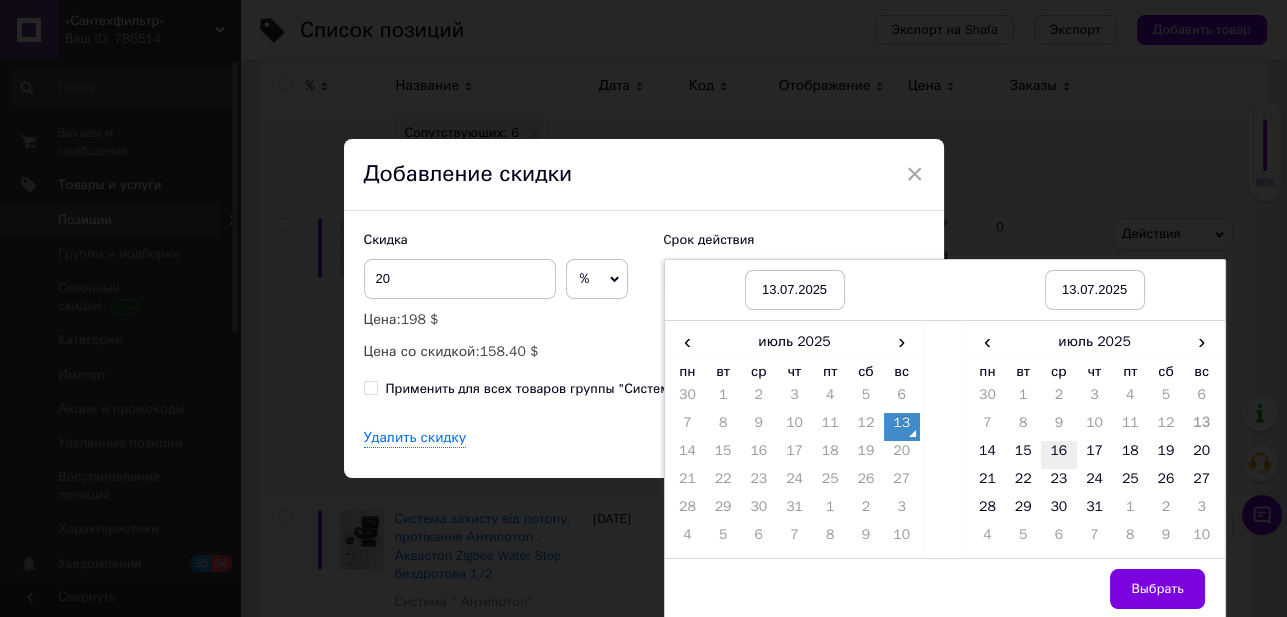 click on "16" at bounding box center [1059, 455] 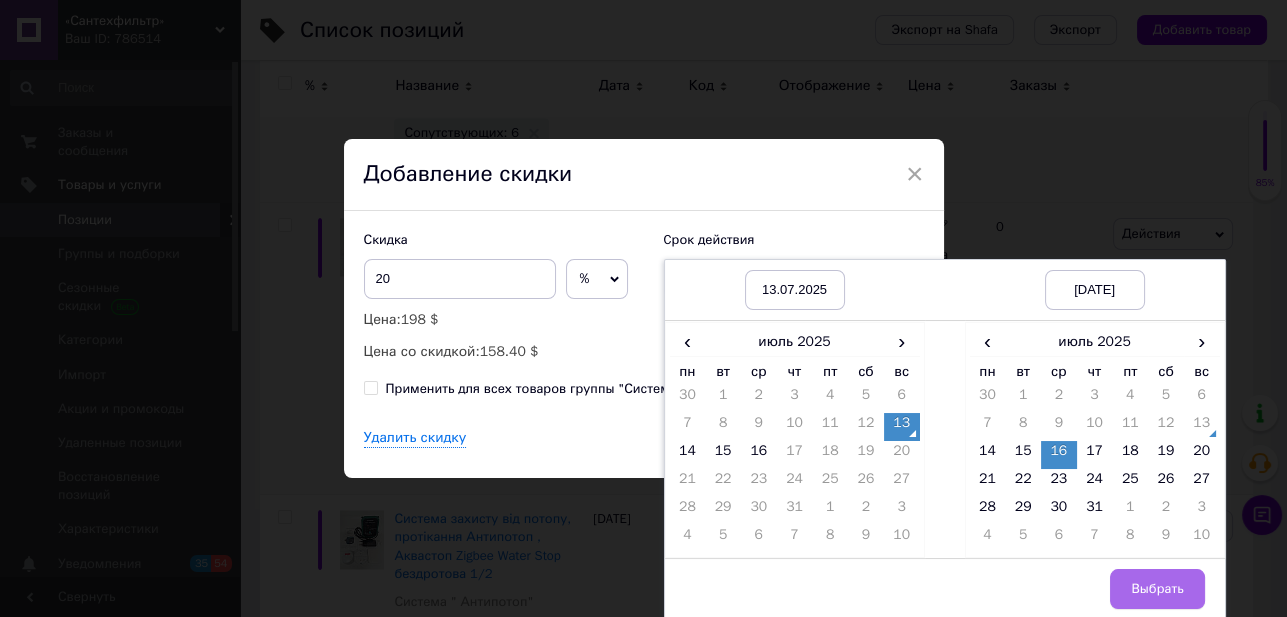 click on "Выбрать" at bounding box center (1157, 589) 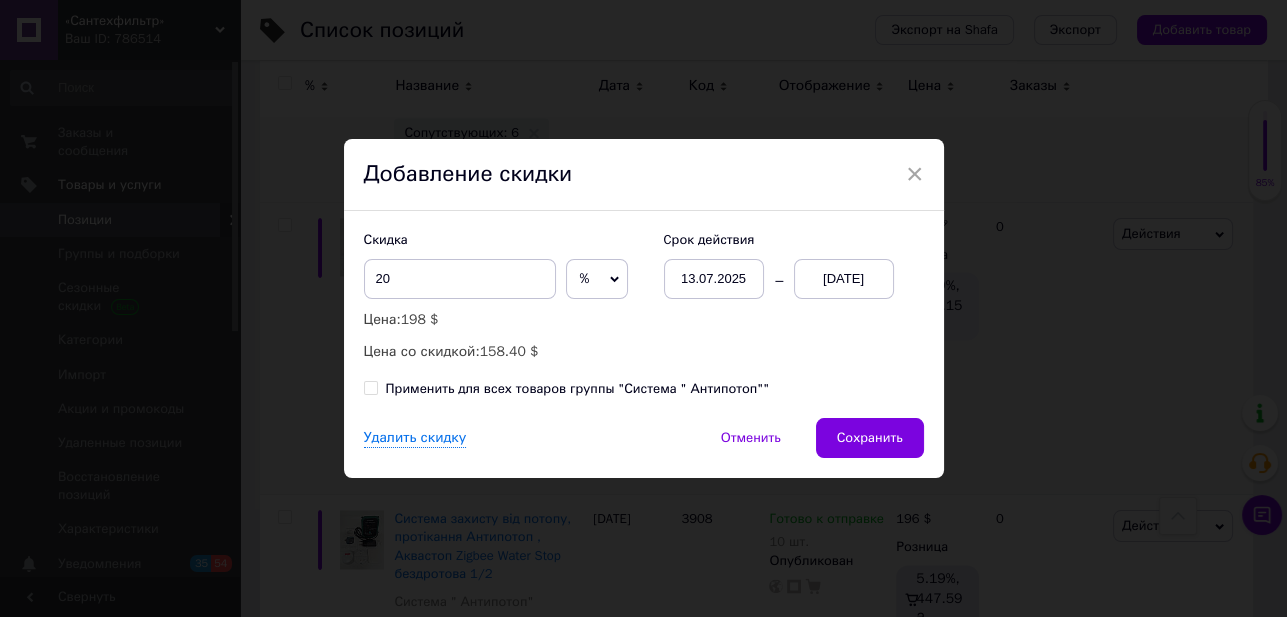click on "Применить для всех товаров группы "Система " Антипотоп""" at bounding box center [370, 387] 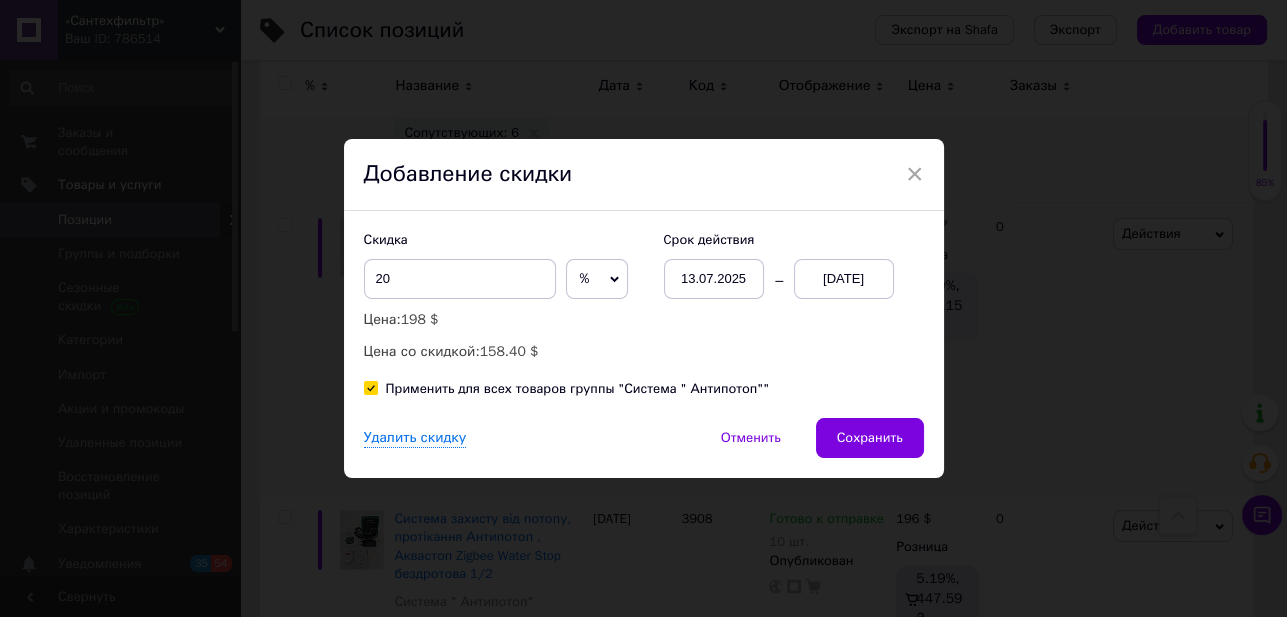 checkbox on "true" 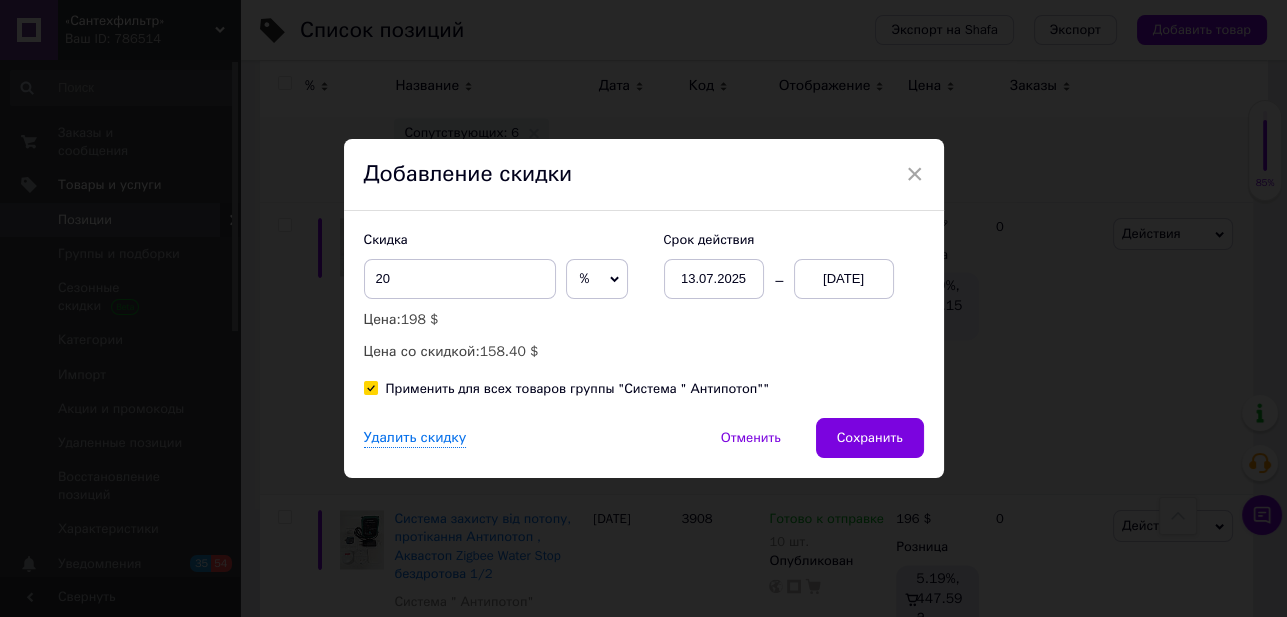 click on "Сохранить" at bounding box center [870, 438] 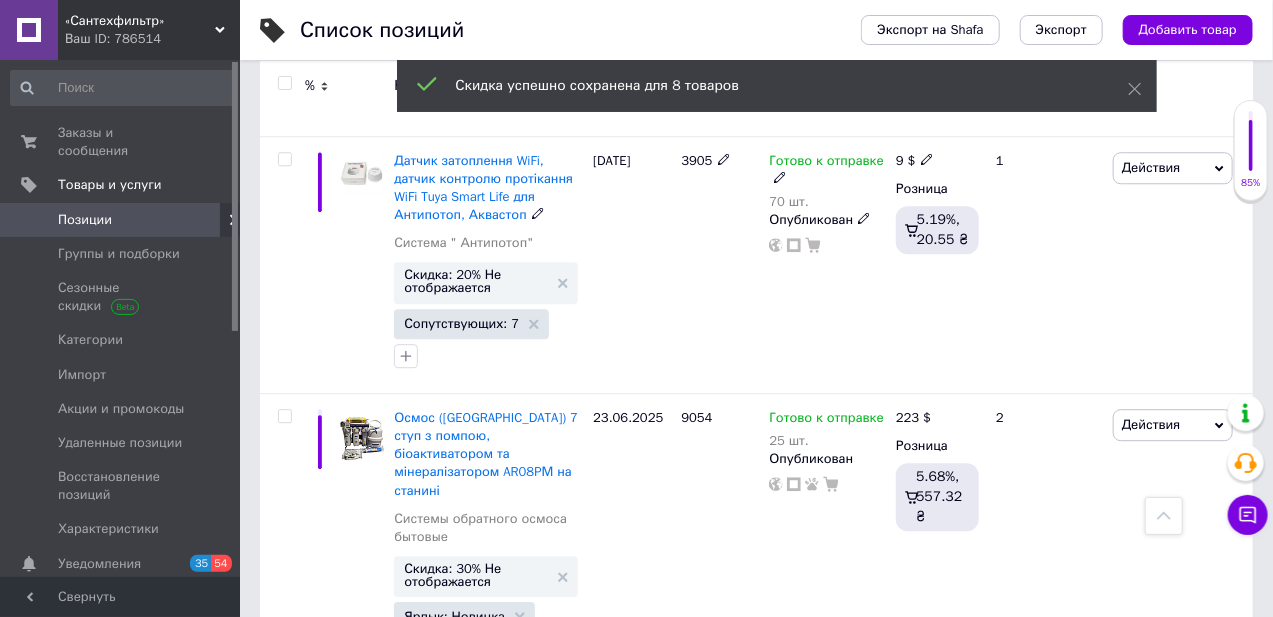 scroll, scrollTop: 5450, scrollLeft: 0, axis: vertical 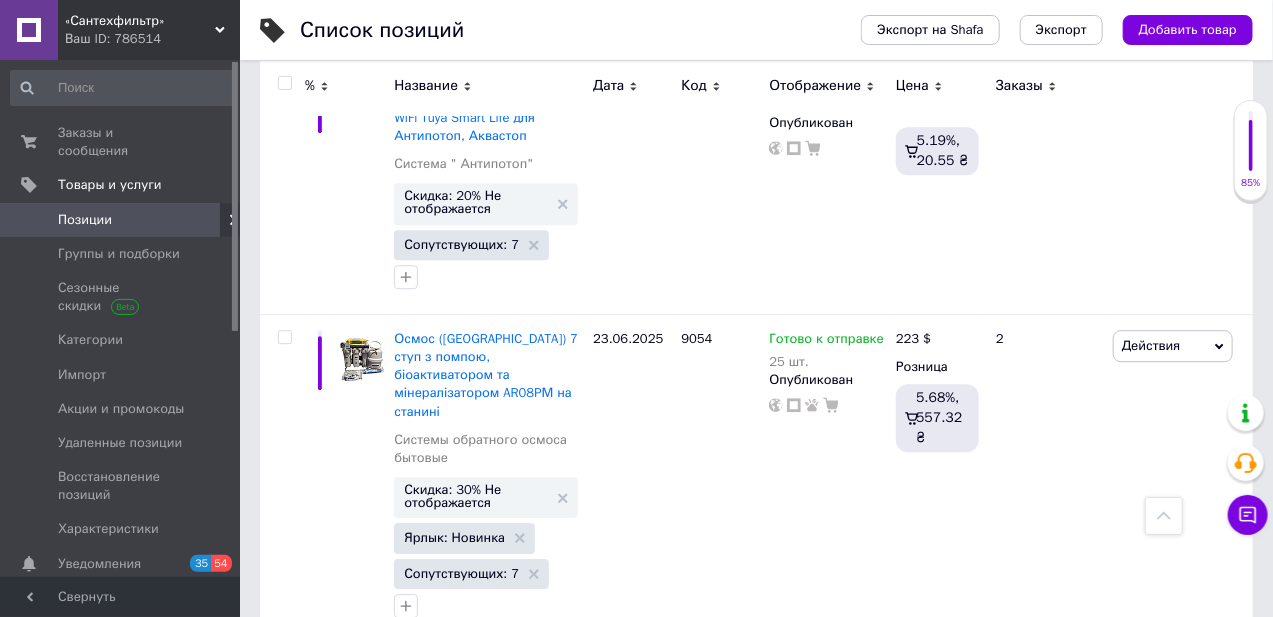 click on "2" at bounding box center (327, 684) 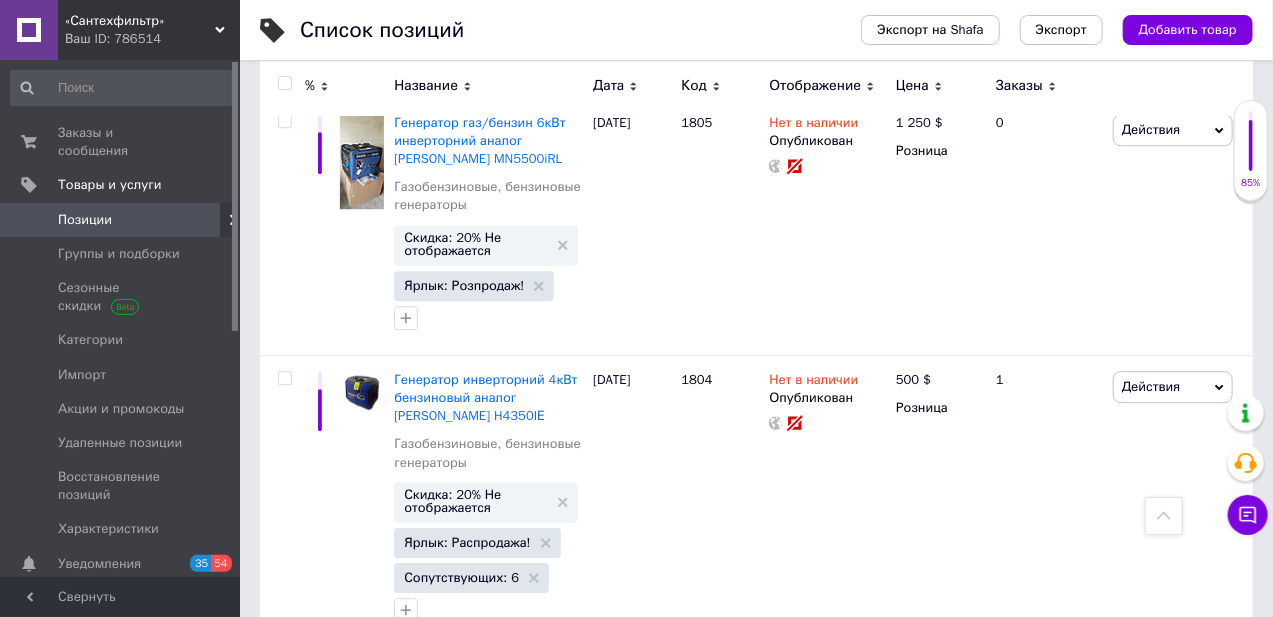 click at bounding box center (1164, 516) 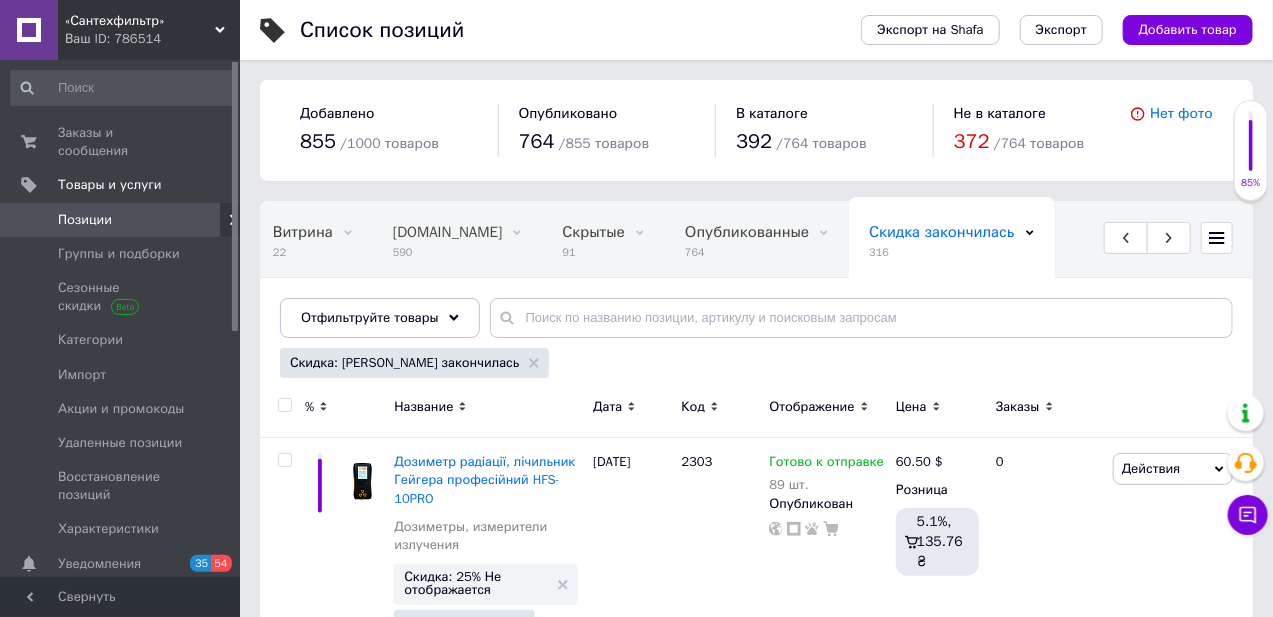 scroll, scrollTop: 98, scrollLeft: 0, axis: vertical 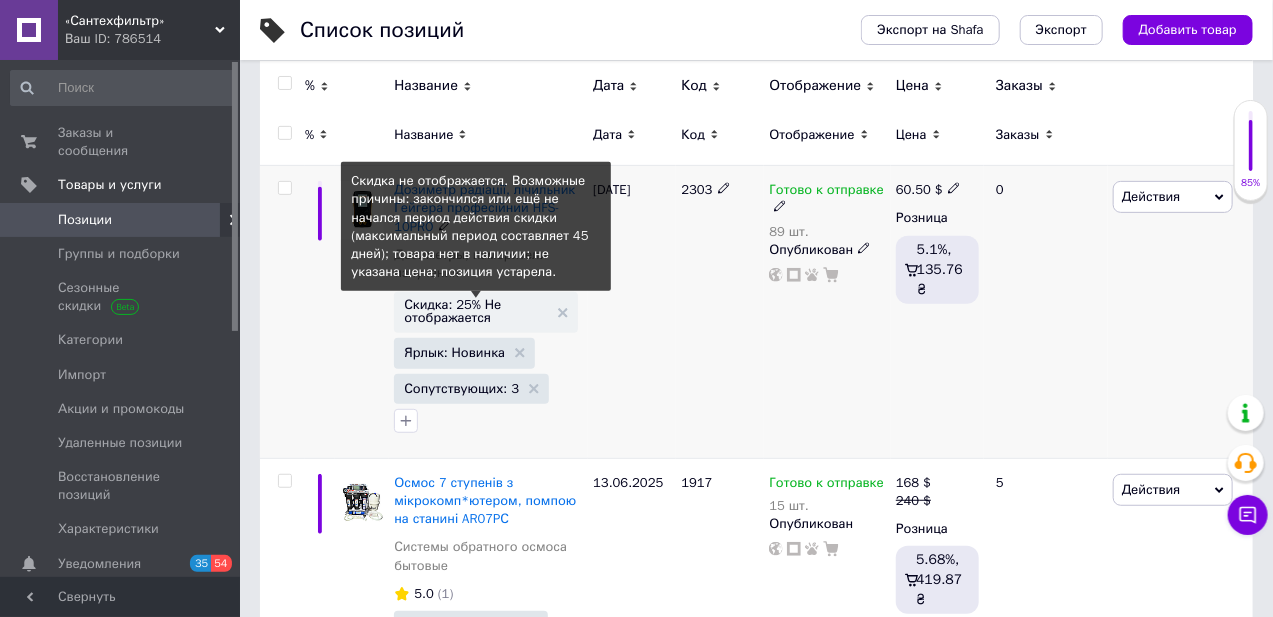 click on "Скидка: 25% Не отображается" at bounding box center (476, 311) 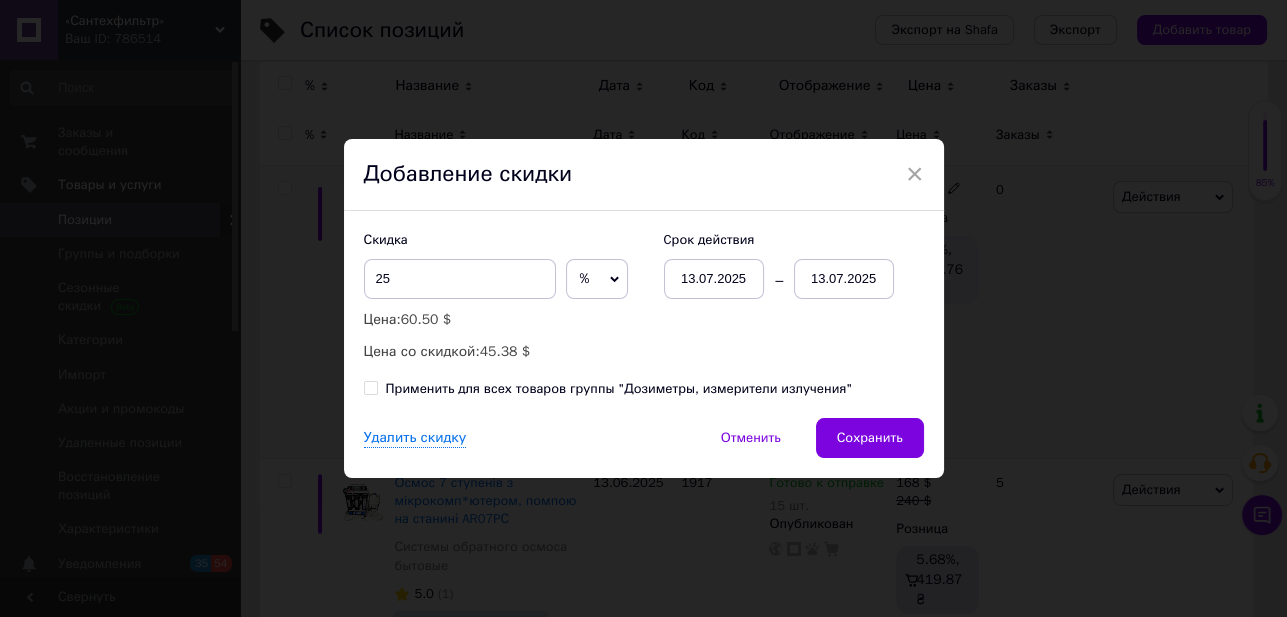 click on "13.07.2025" at bounding box center [844, 279] 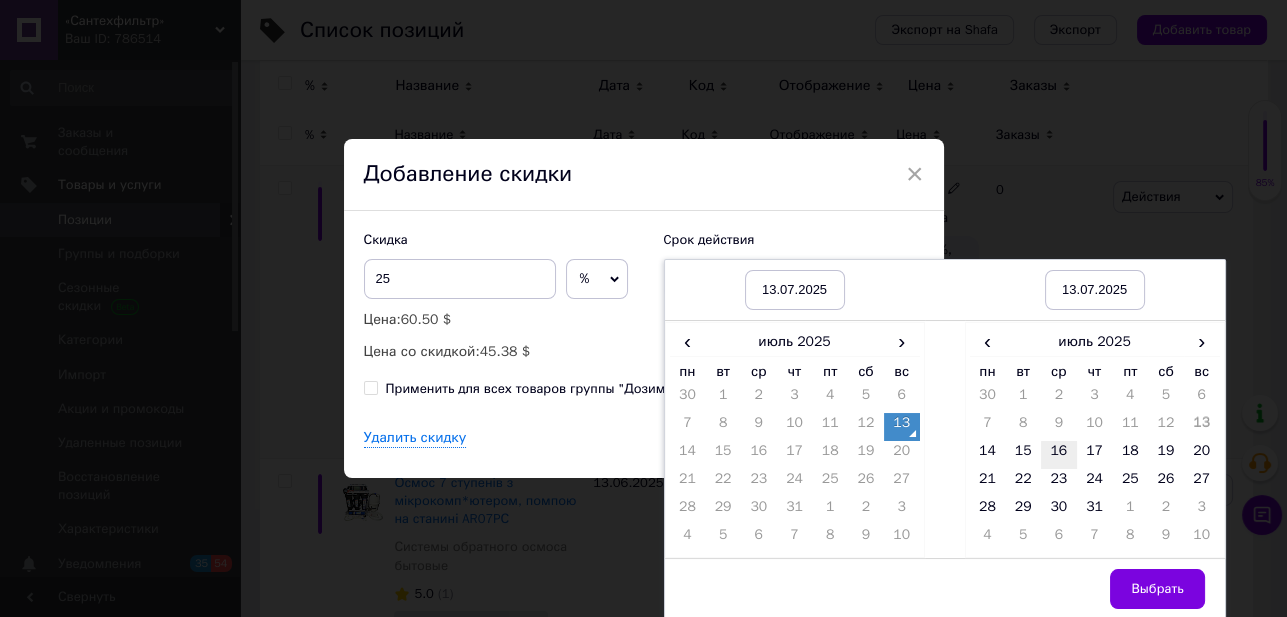 click on "16" at bounding box center [1059, 455] 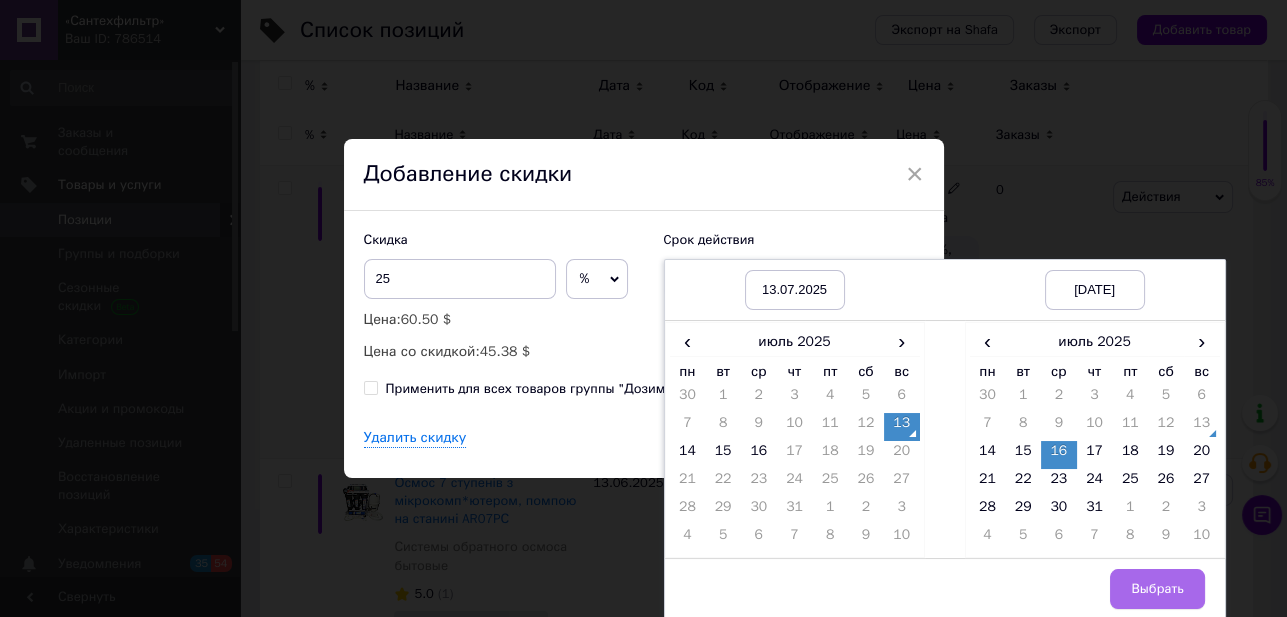 click on "Выбрать" at bounding box center (1157, 589) 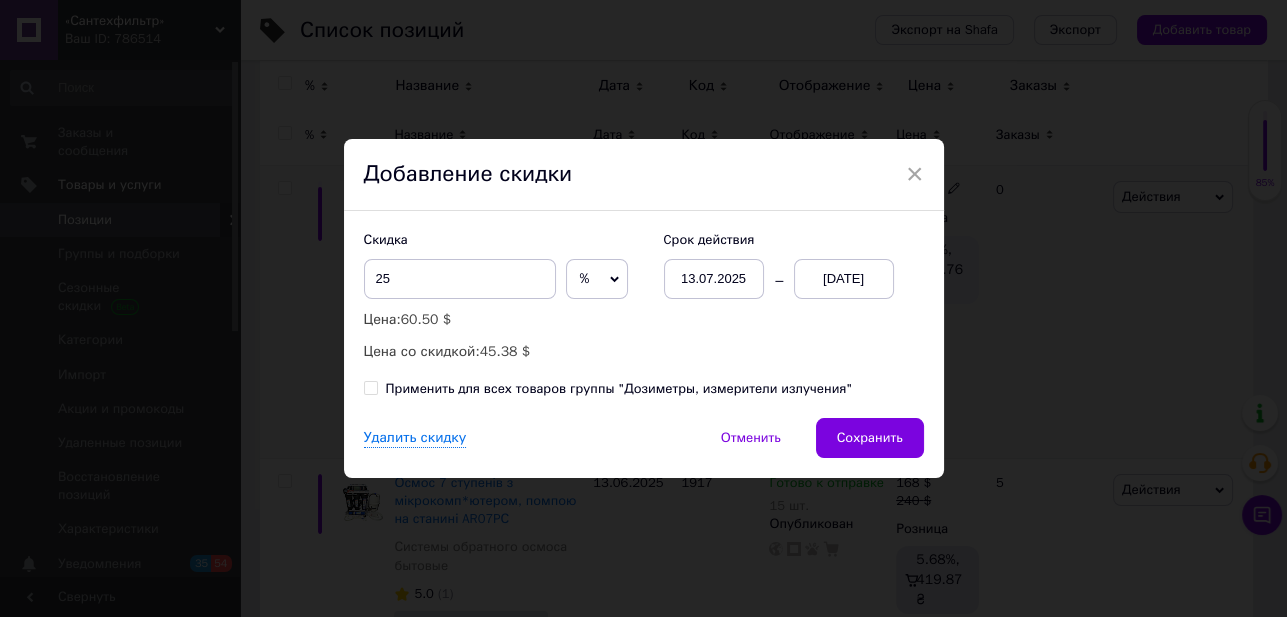 click on "Скидка 25 % $ Цена:  60.50   $ Цена со скидкой:  45.38   $ Cрок действия [DATE] [DATE] Применить для всех товаров группы "Дозиметры, измерители излучения"" at bounding box center [644, 314] 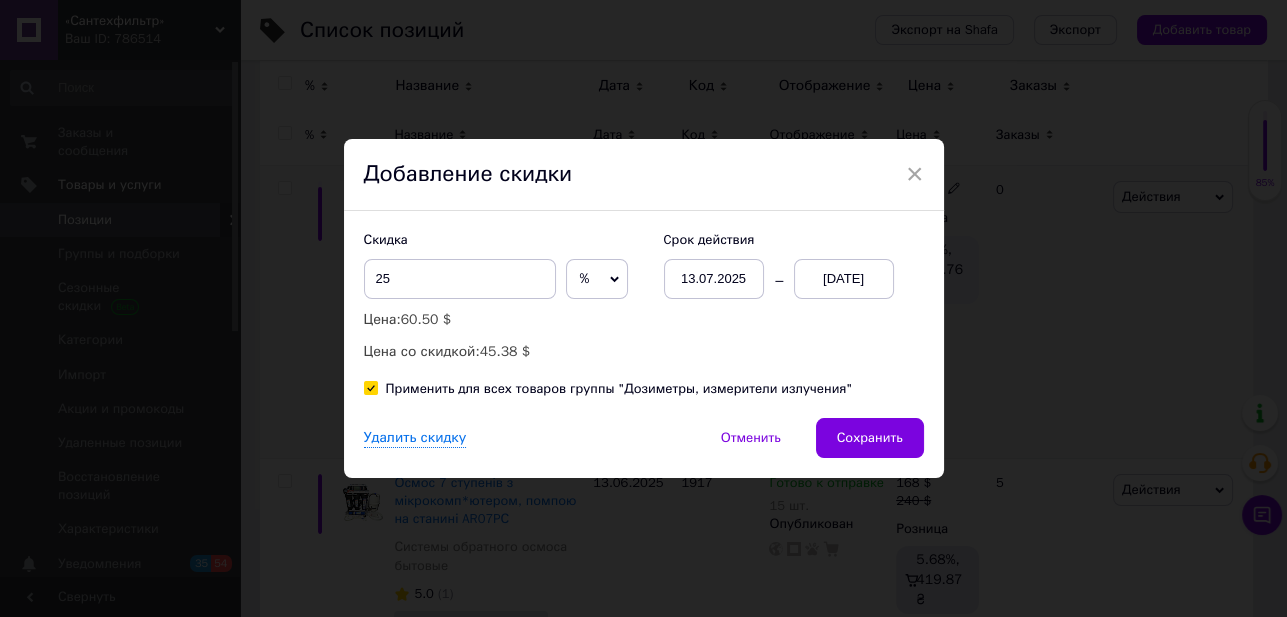checkbox on "true" 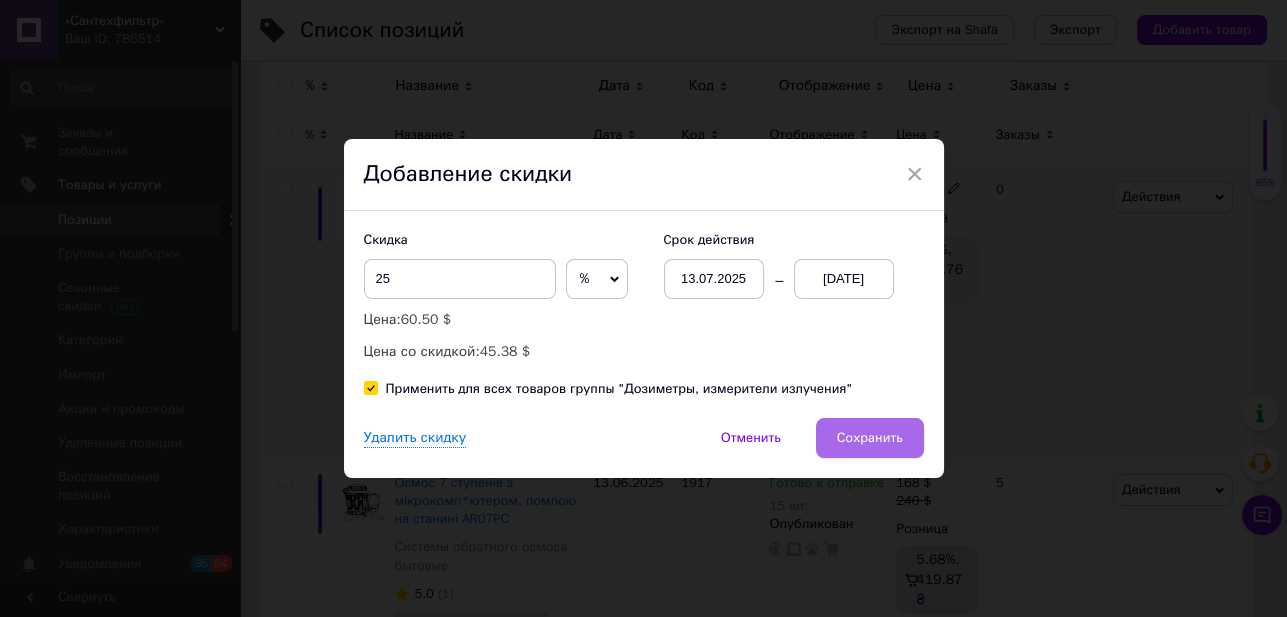 click on "Сохранить" at bounding box center [870, 438] 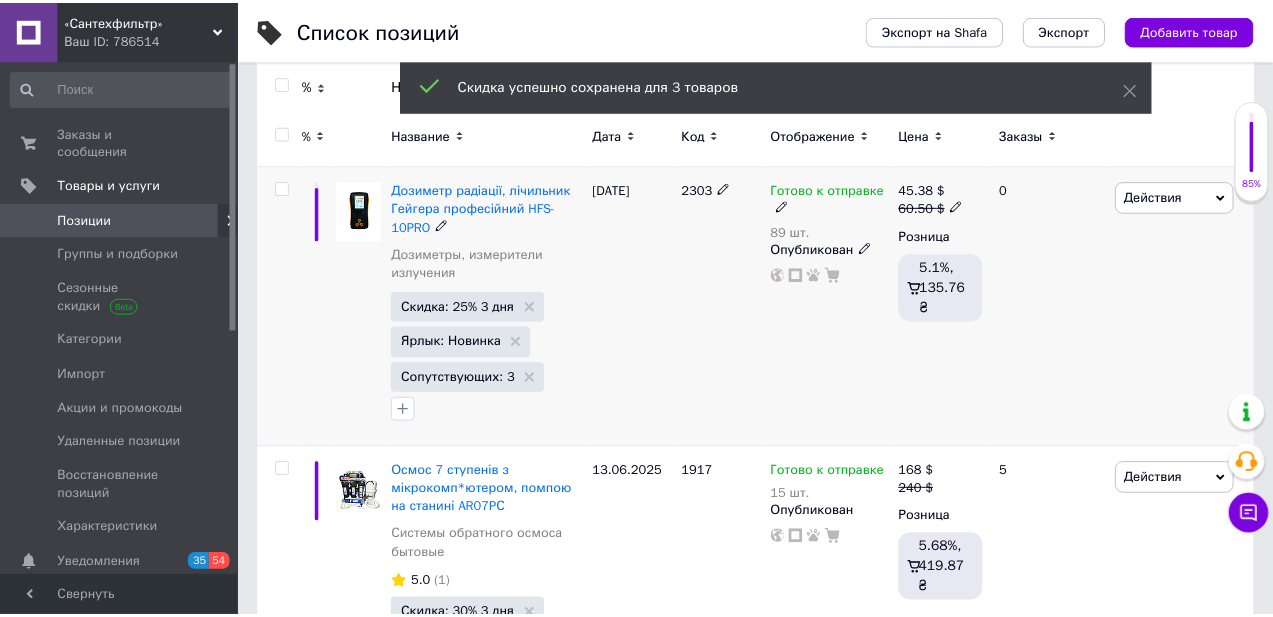 scroll, scrollTop: 0, scrollLeft: 235, axis: horizontal 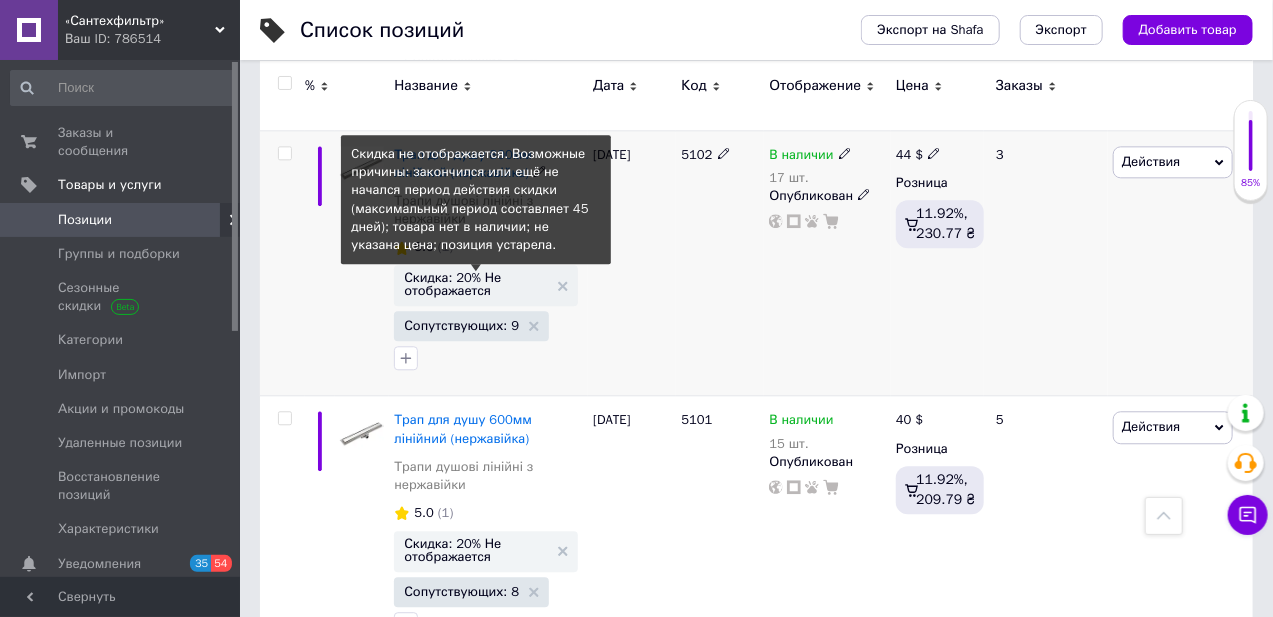 click on "Скидка: 20% Не отображается" at bounding box center [476, 284] 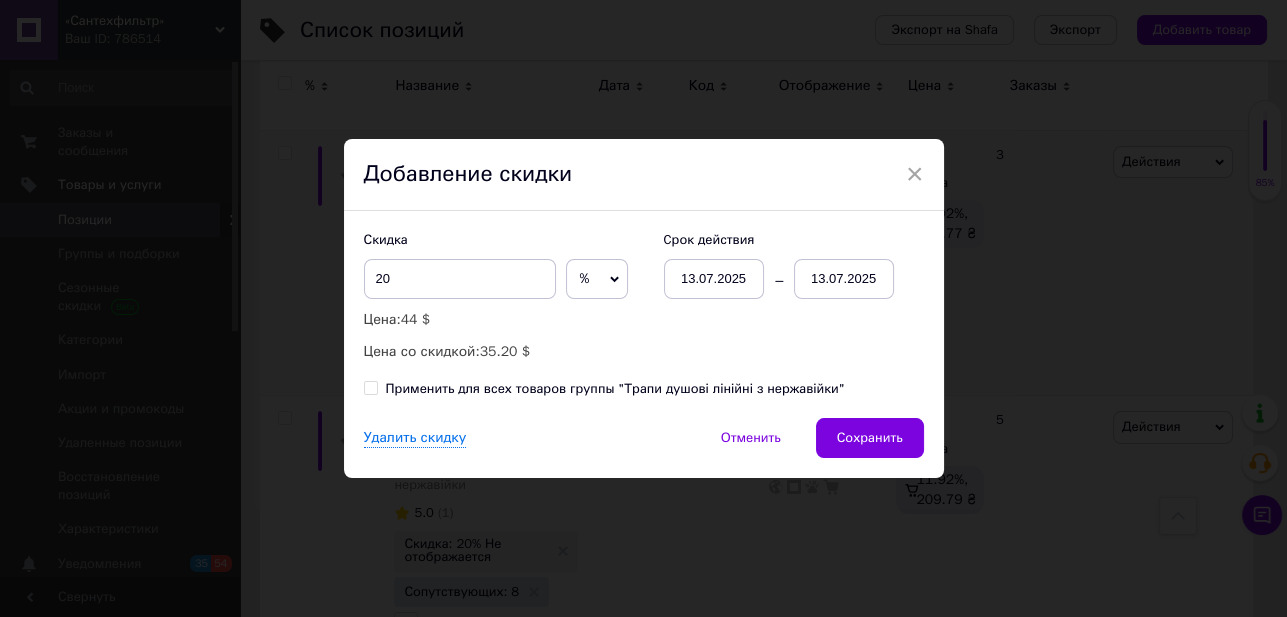 click on "13.07.2025" at bounding box center (844, 279) 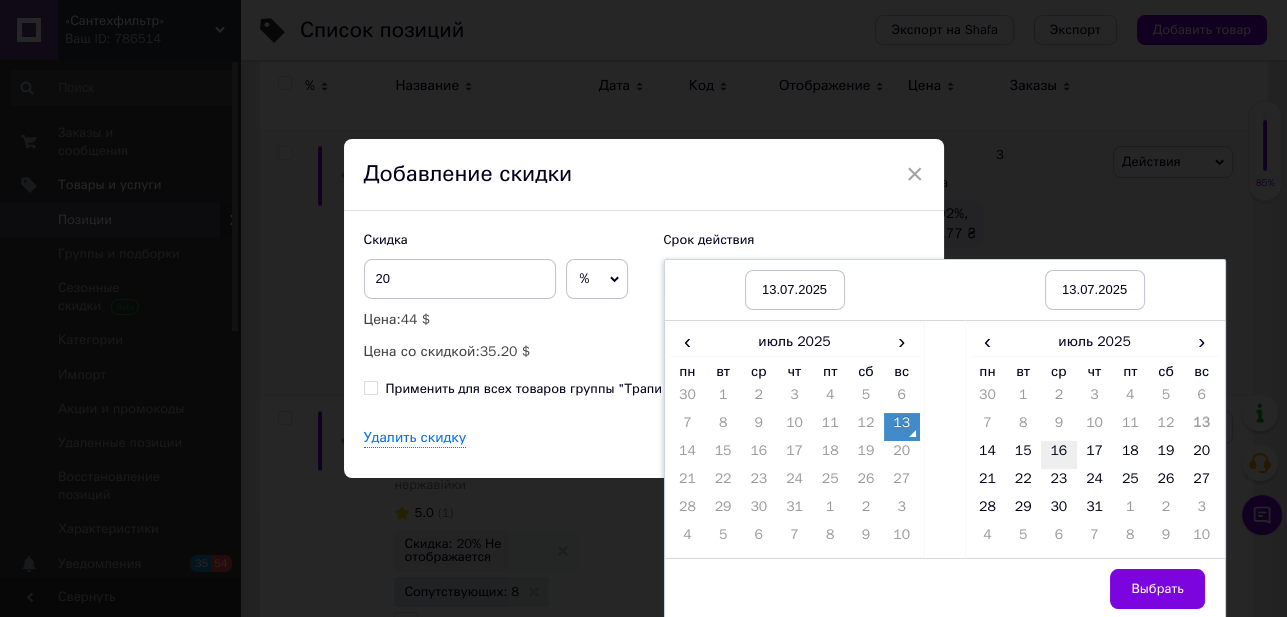 click on "16" at bounding box center (1059, 455) 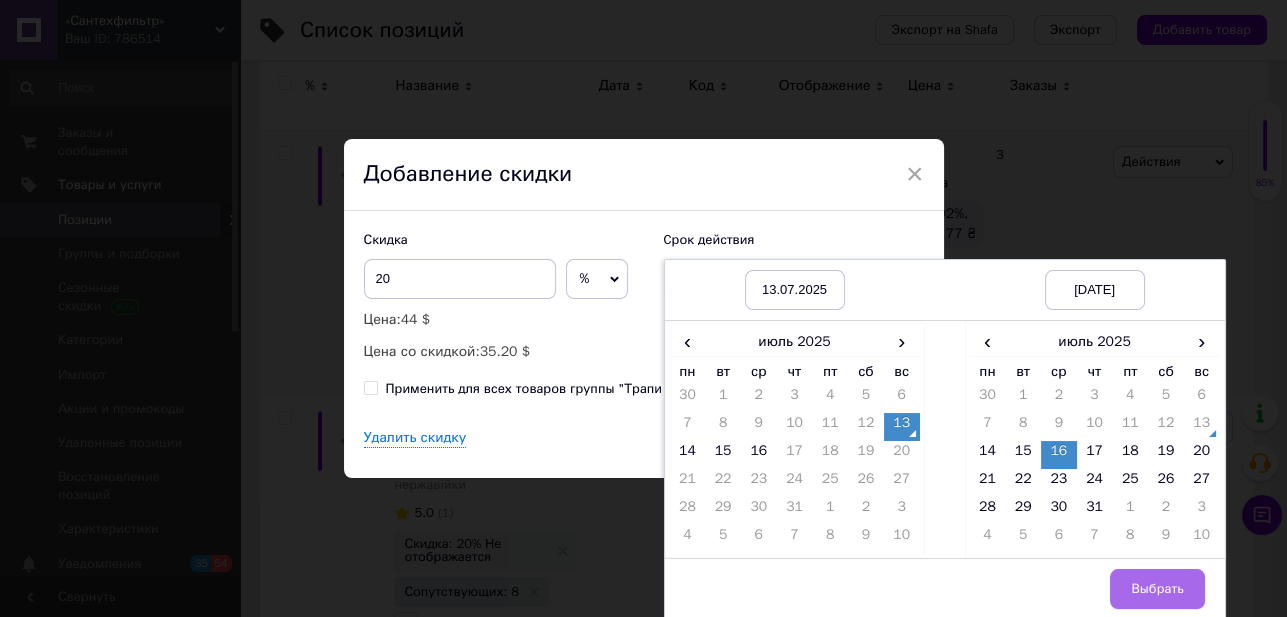 click on "Выбрать" at bounding box center [1157, 589] 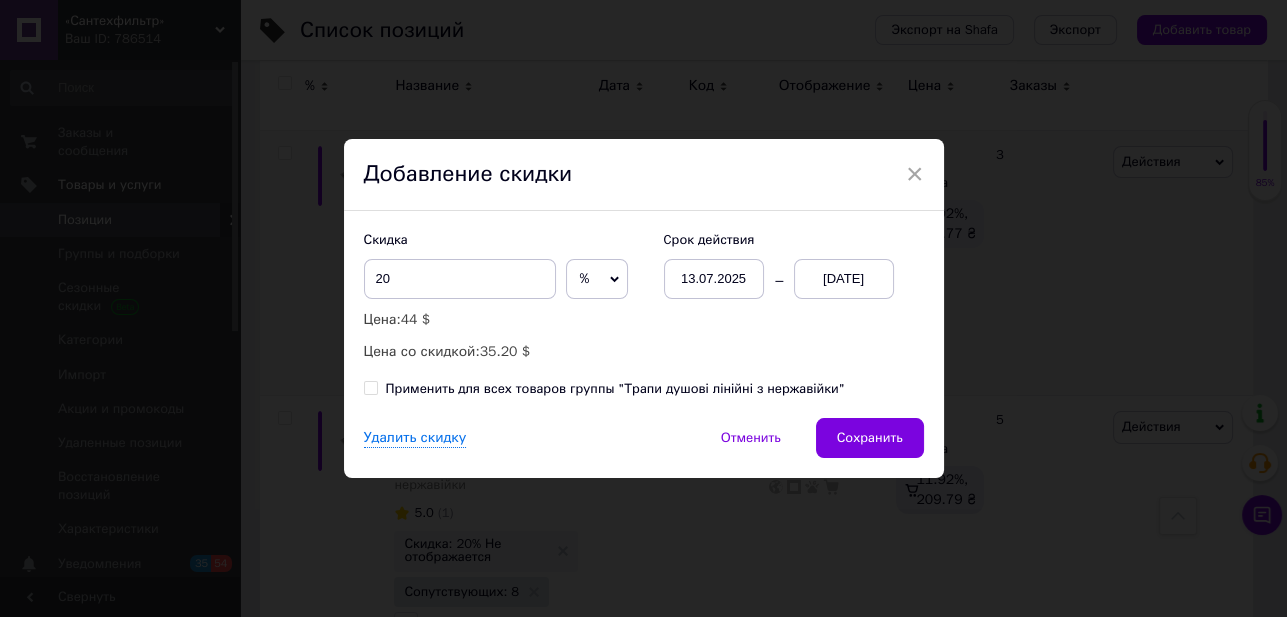 click on "Применить для всех товаров группы "Трапи душові лінійні з нержавійки"" at bounding box center [370, 387] 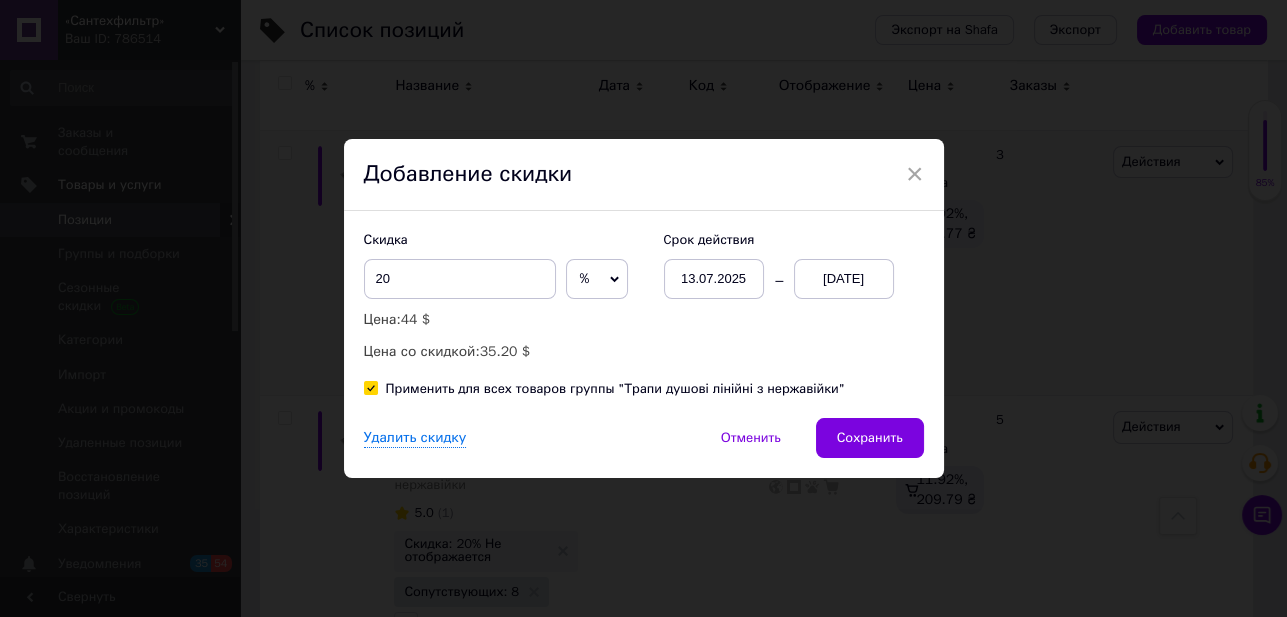 checkbox on "true" 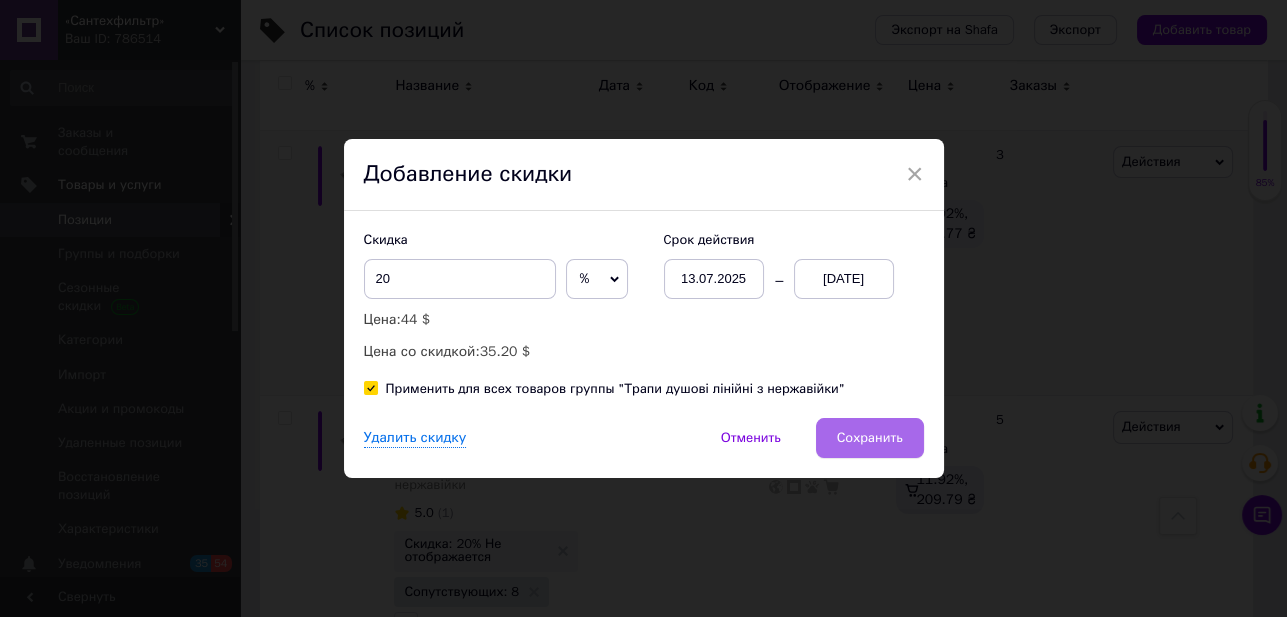 click on "Сохранить" at bounding box center [870, 438] 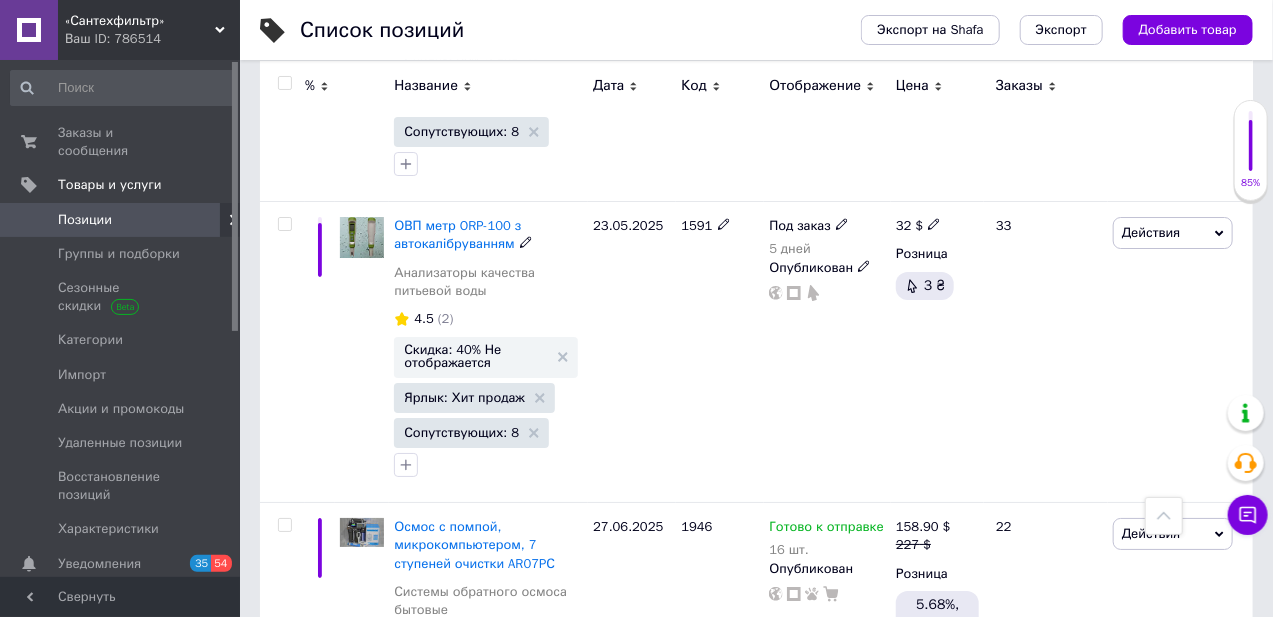 scroll, scrollTop: 2909, scrollLeft: 0, axis: vertical 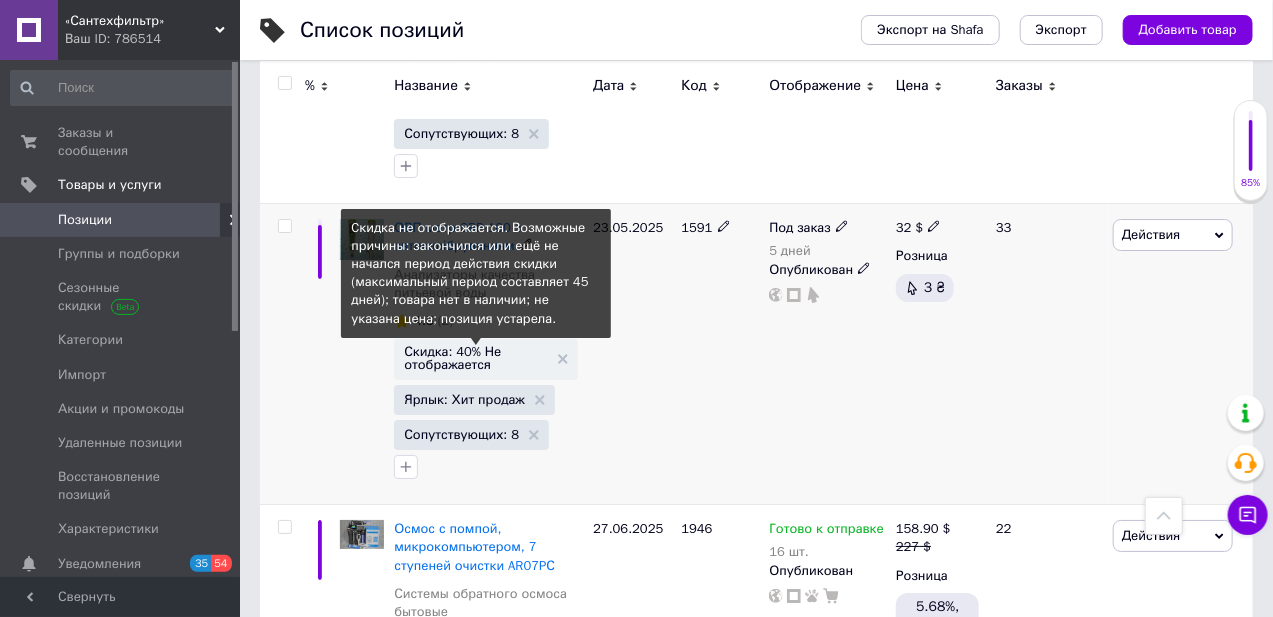 click on "Скидка: 40% Не отображается" at bounding box center [476, 358] 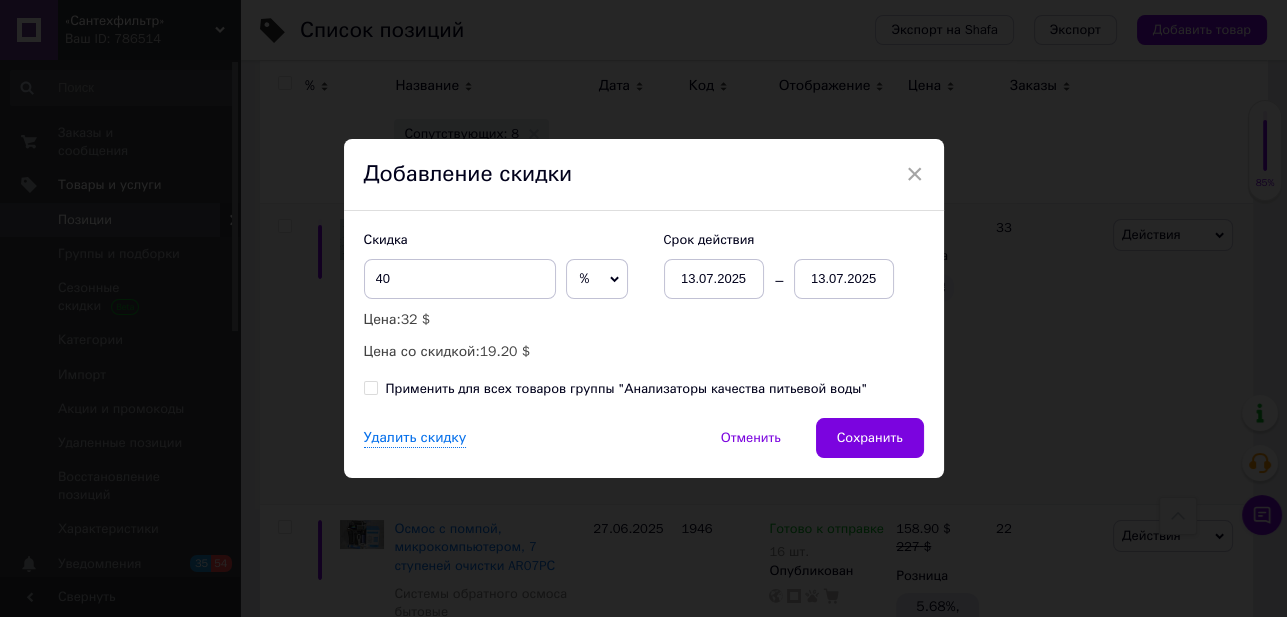 click on "13.07.2025" at bounding box center (844, 279) 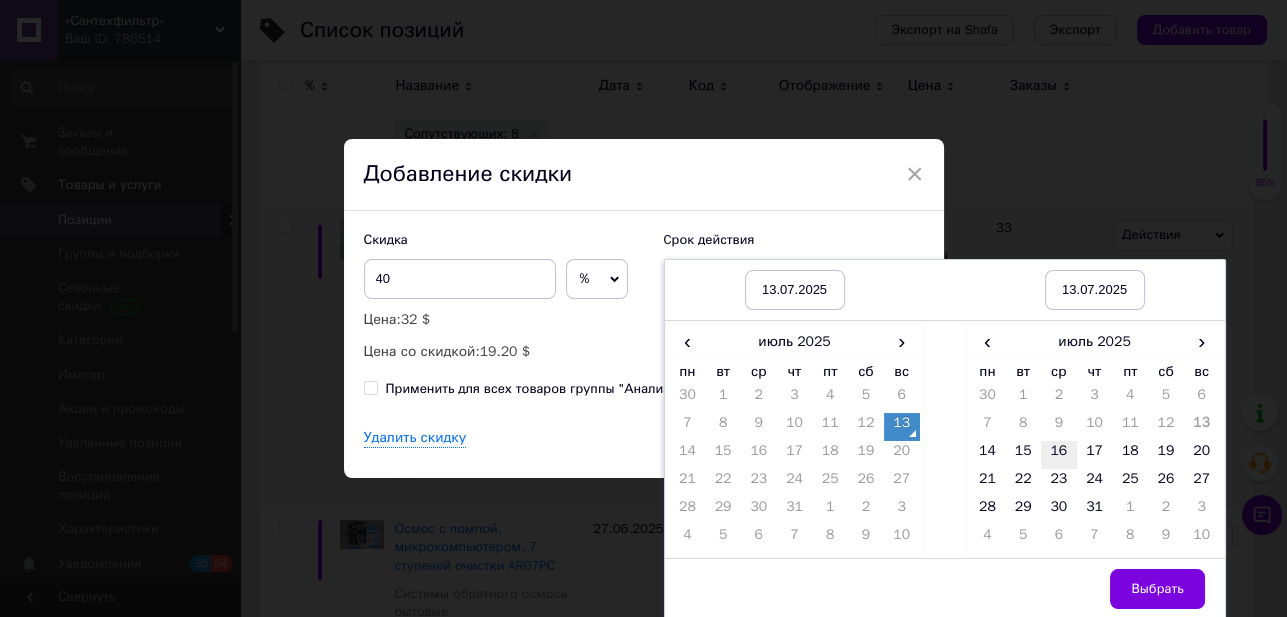 click on "16" at bounding box center [1059, 455] 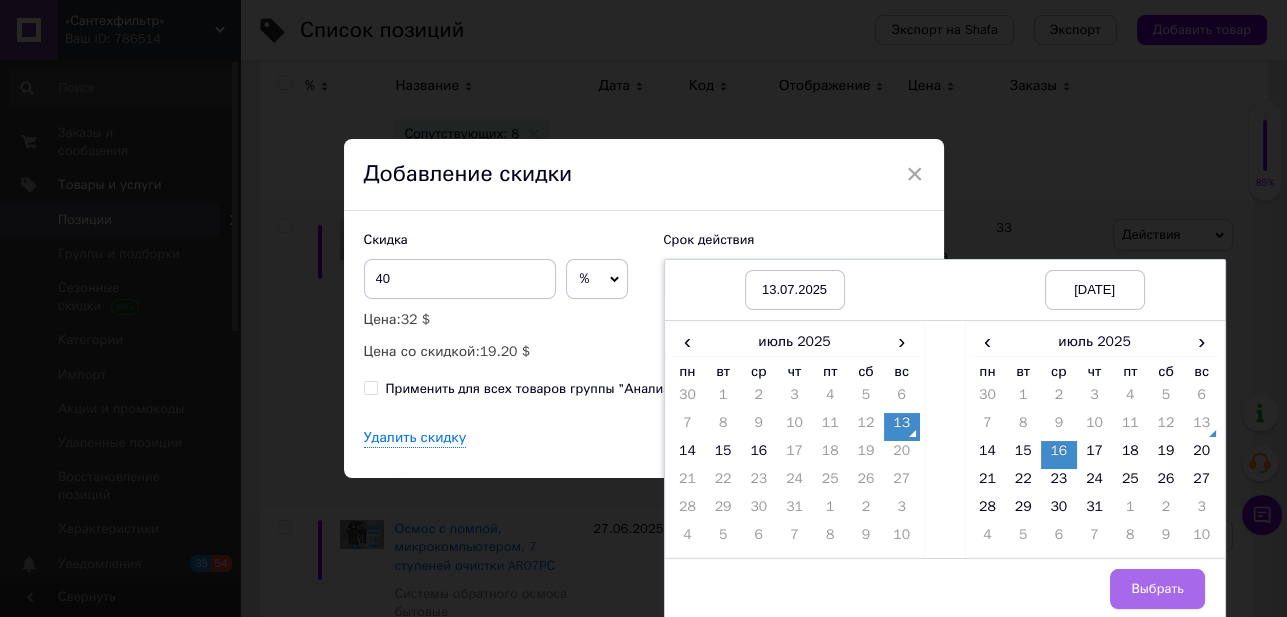 drag, startPoint x: 1158, startPoint y: 594, endPoint x: 1148, endPoint y: 589, distance: 11.18034 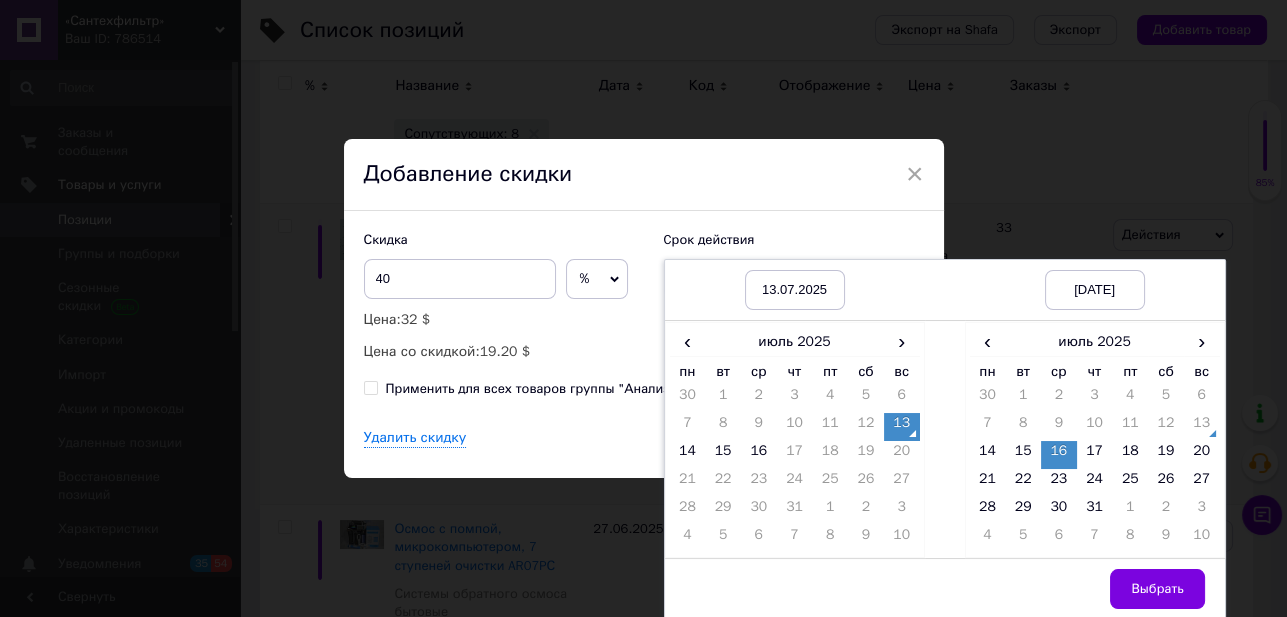 click on "Выбрать" at bounding box center [1157, 589] 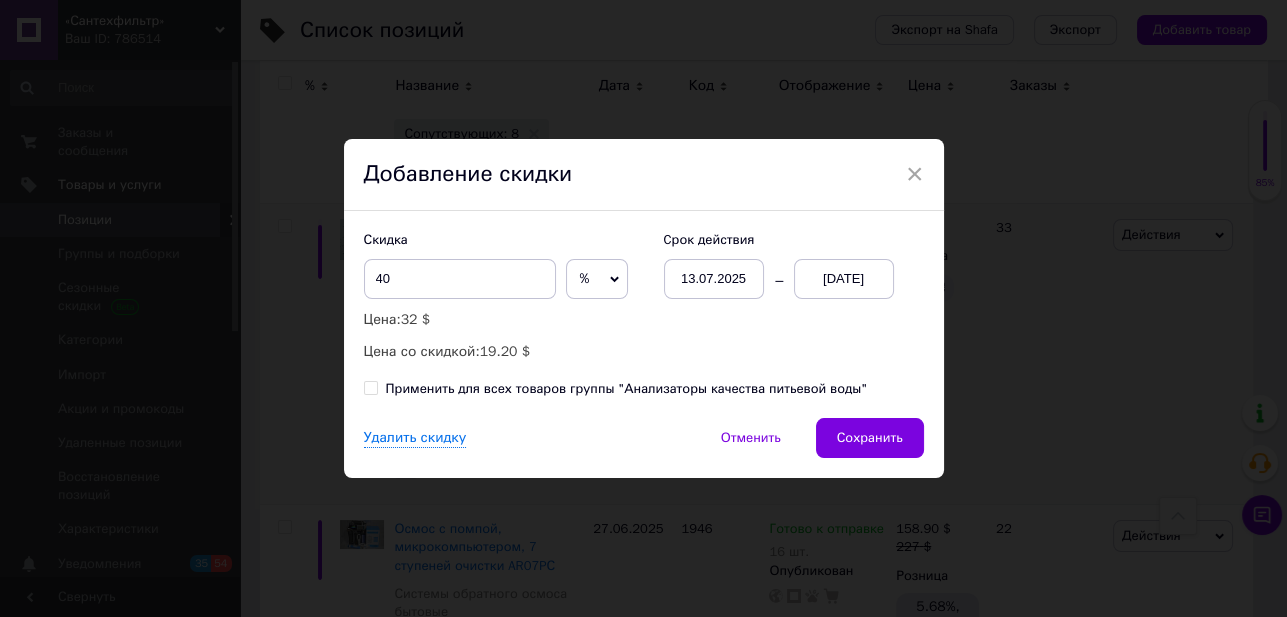 click on "Применить для всех товаров группы "Анализаторы качества питьевой воды"" at bounding box center [370, 387] 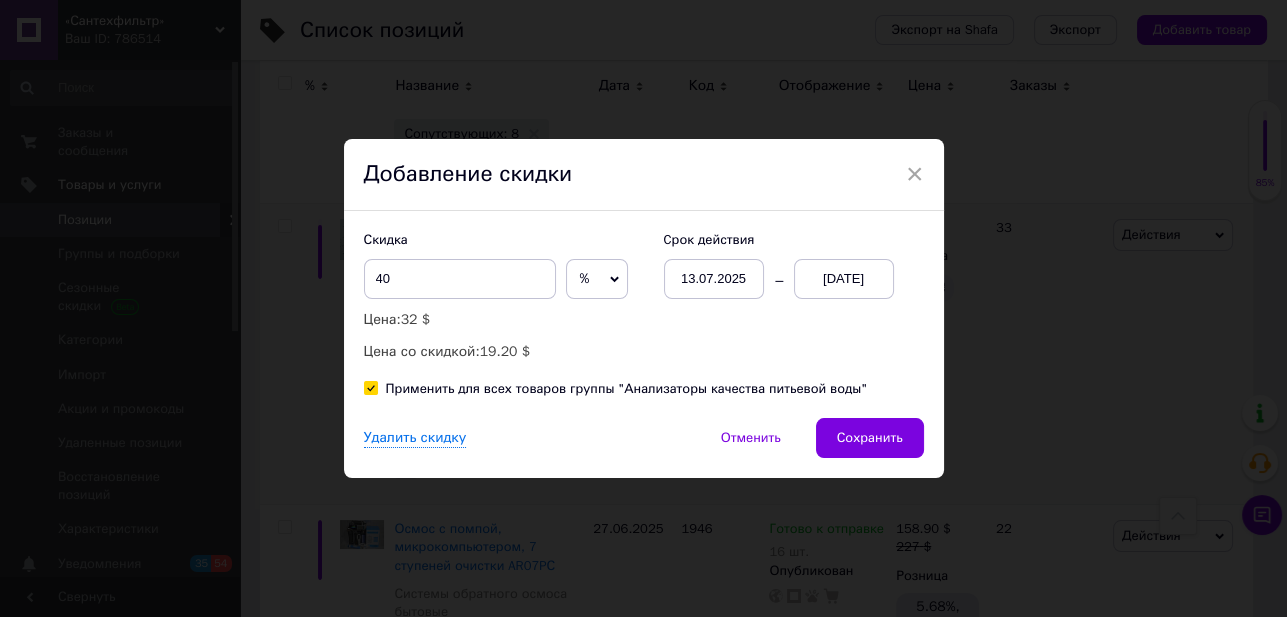 checkbox on "true" 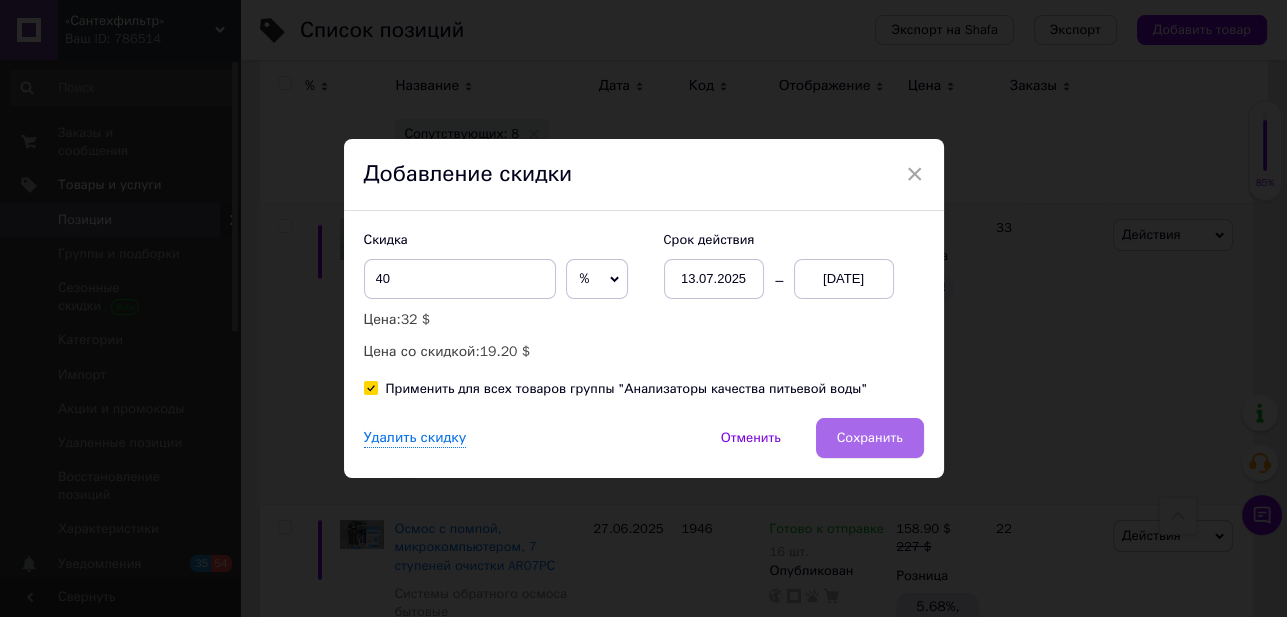 click on "Сохранить" at bounding box center (870, 438) 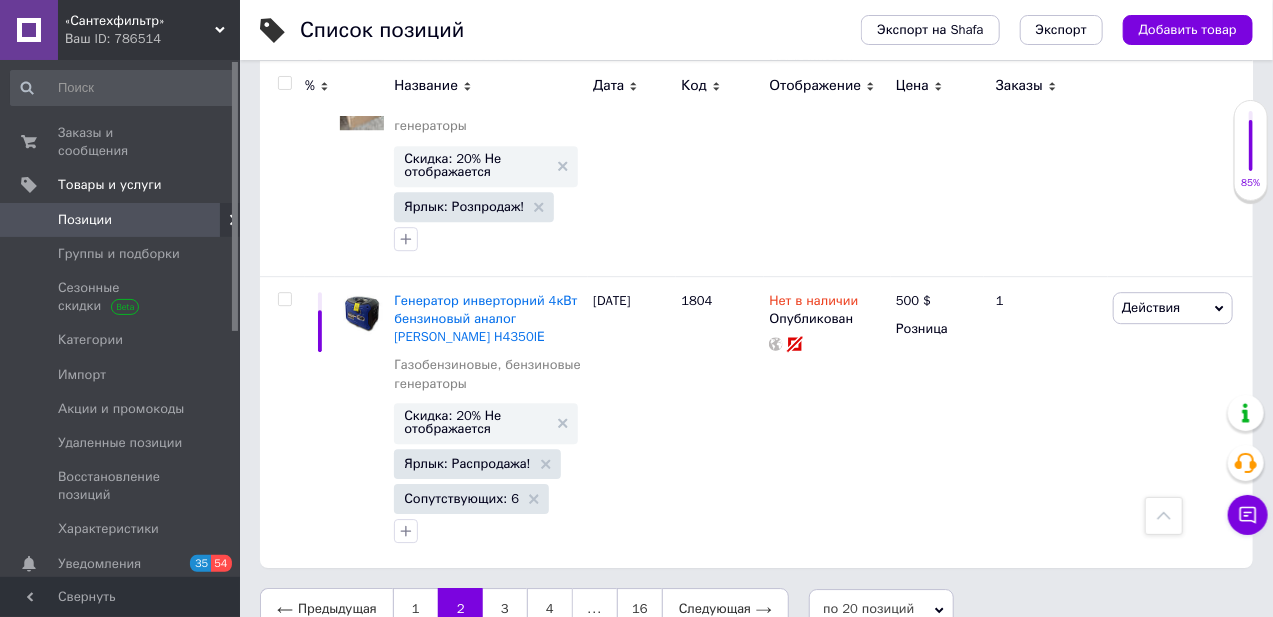 scroll, scrollTop: 5499, scrollLeft: 0, axis: vertical 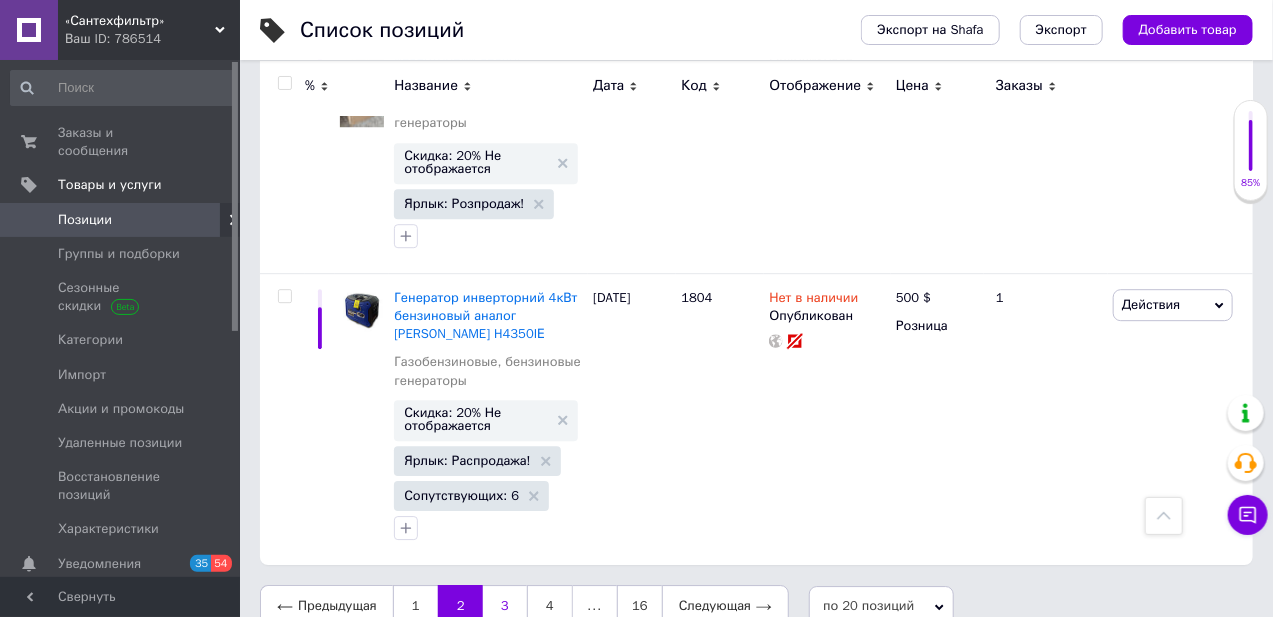 click on "3" at bounding box center (505, 606) 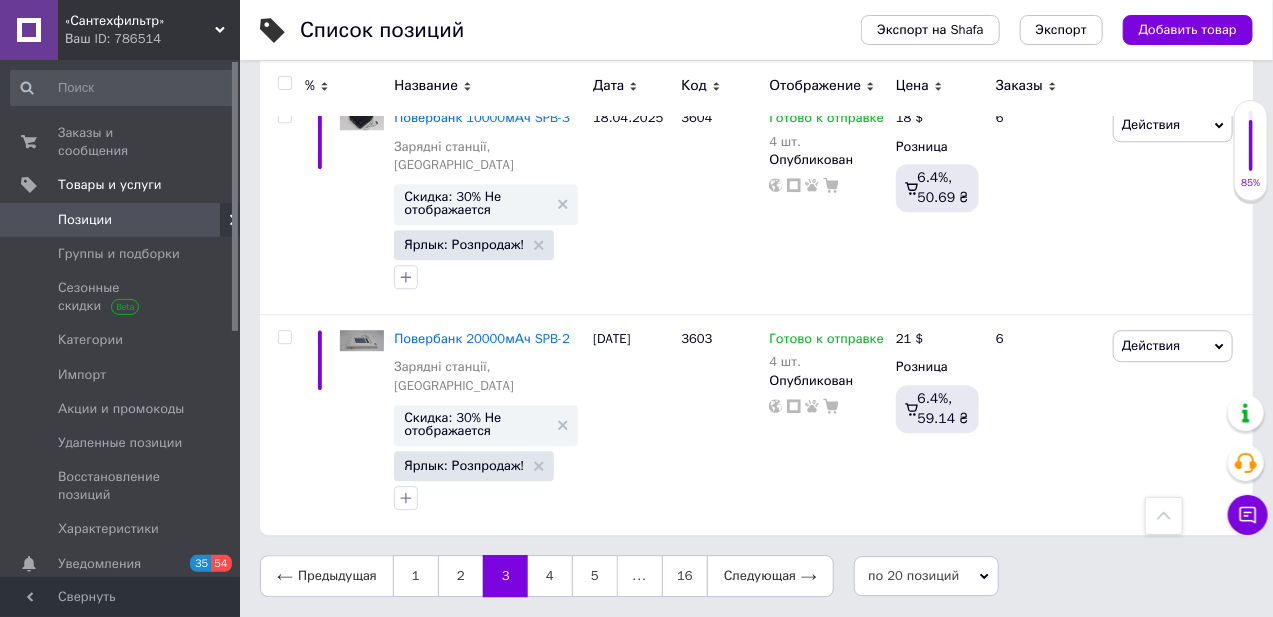 scroll, scrollTop: 5147, scrollLeft: 0, axis: vertical 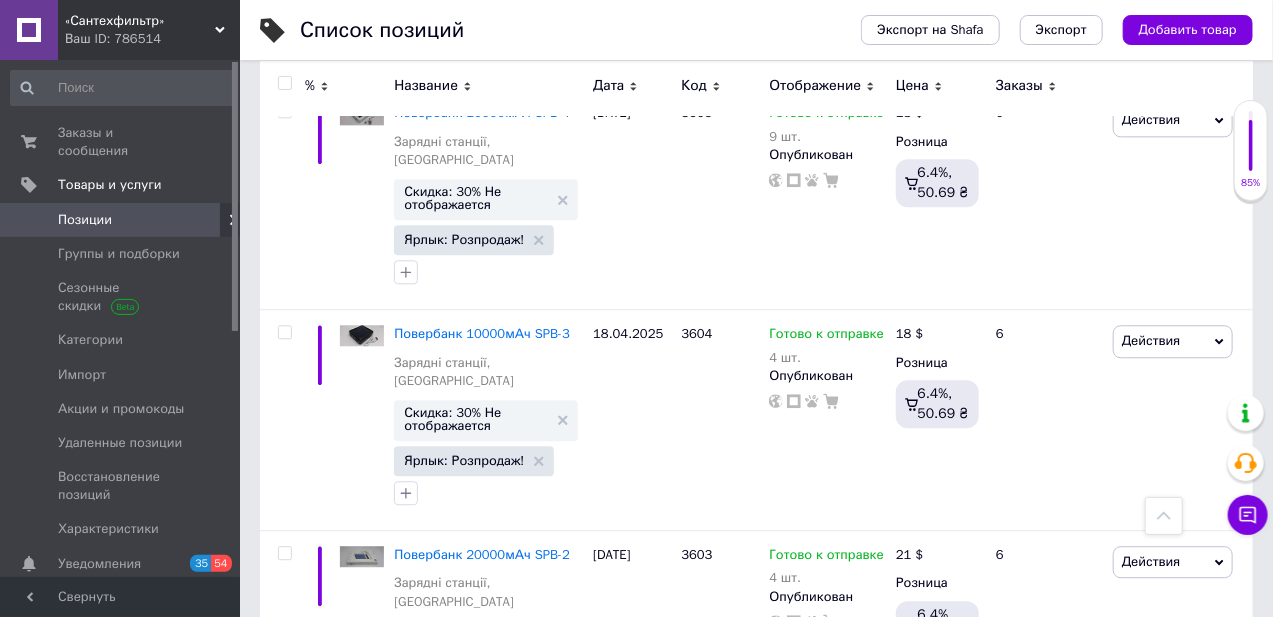click 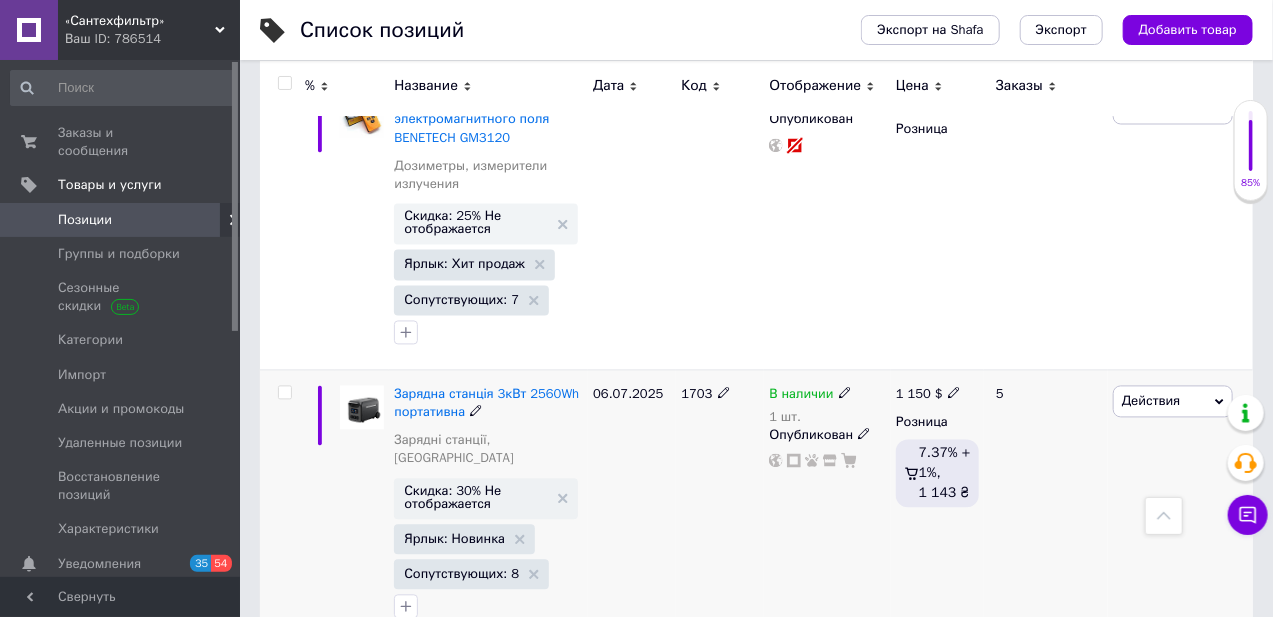 scroll, scrollTop: 1545, scrollLeft: 0, axis: vertical 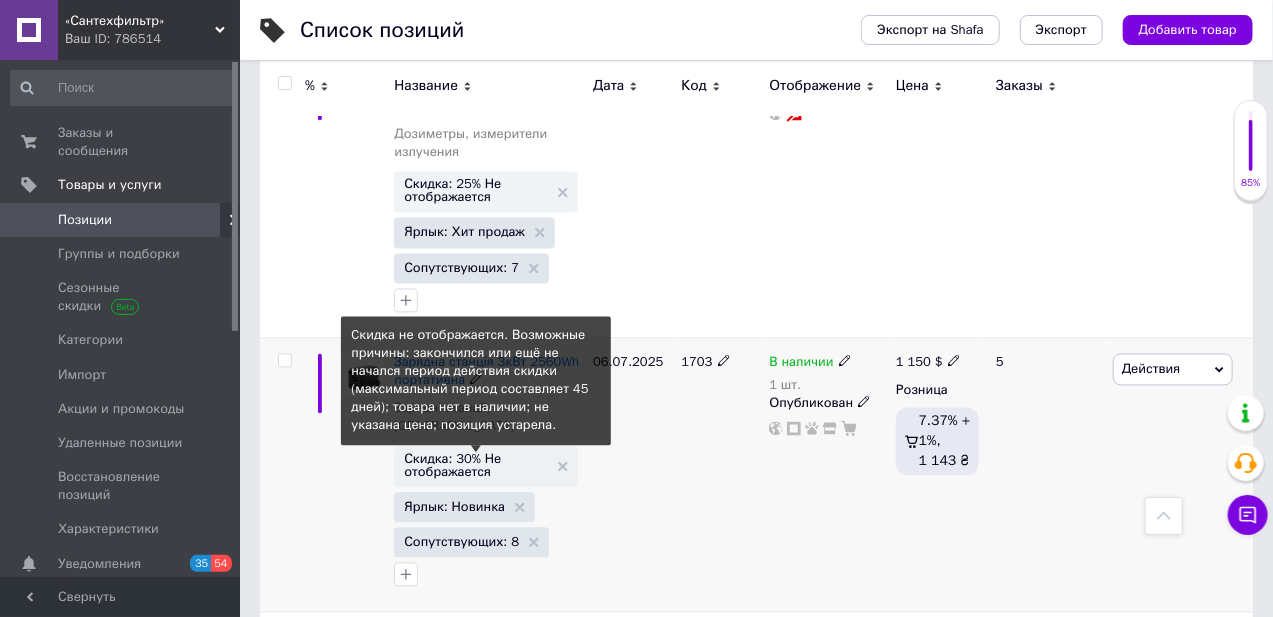click on "Скидка: 30% Не отображается" at bounding box center (476, 466) 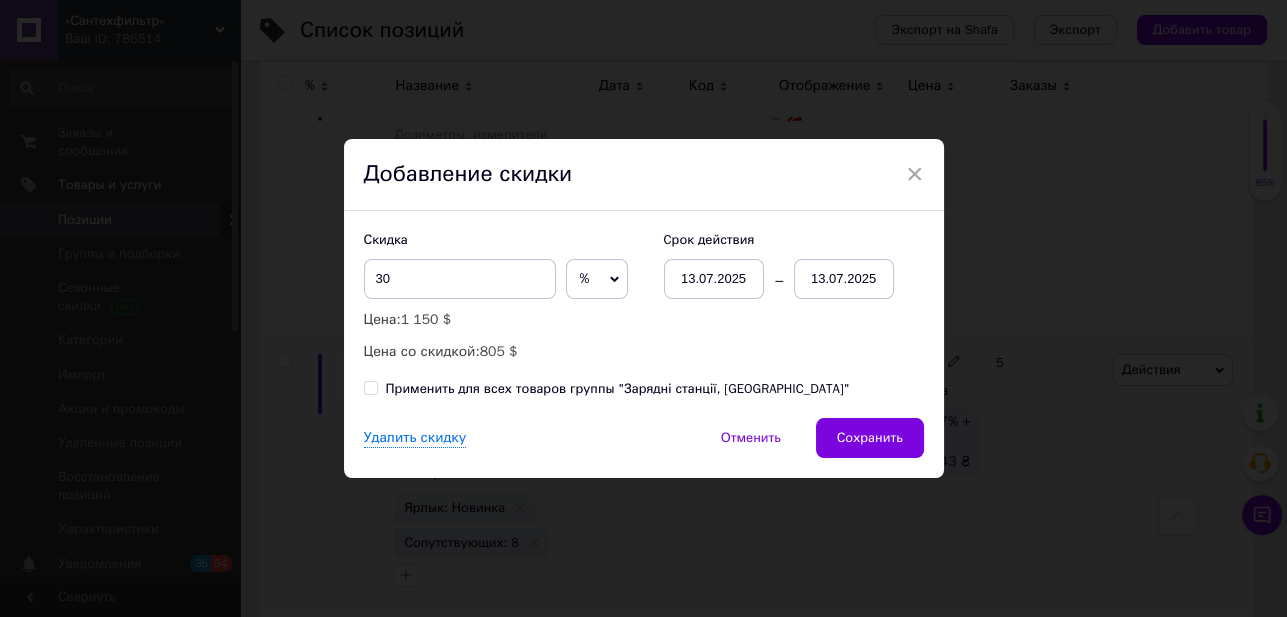 click on "13.07.2025" at bounding box center [844, 279] 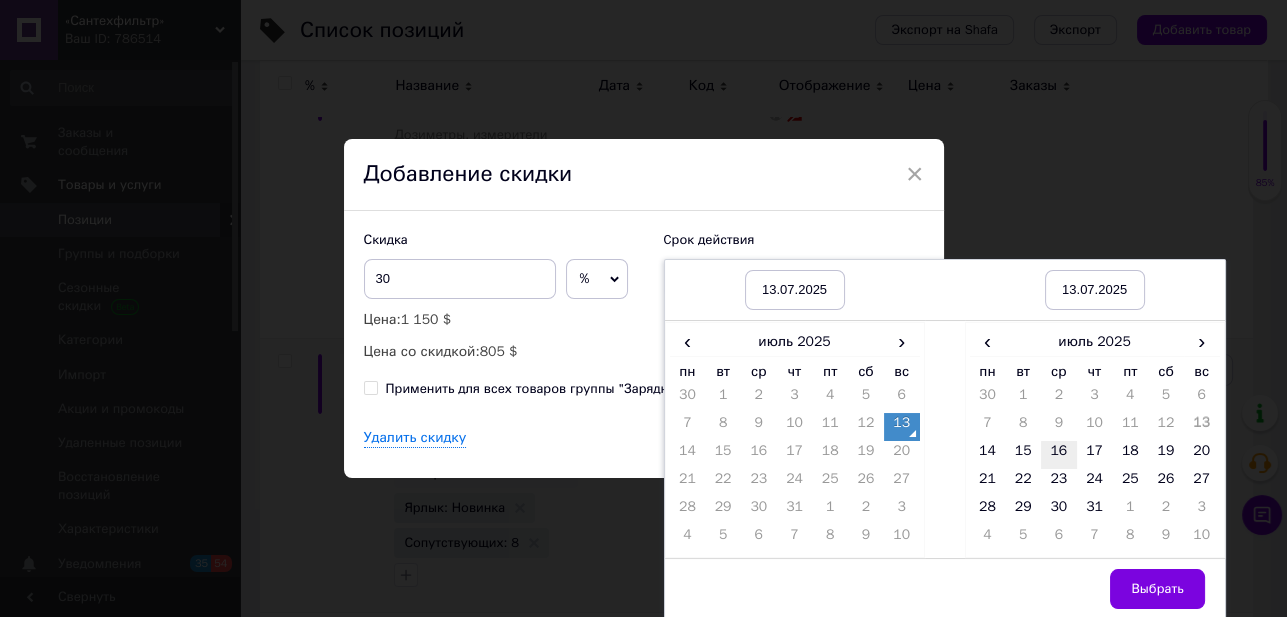 click on "16" at bounding box center [1059, 455] 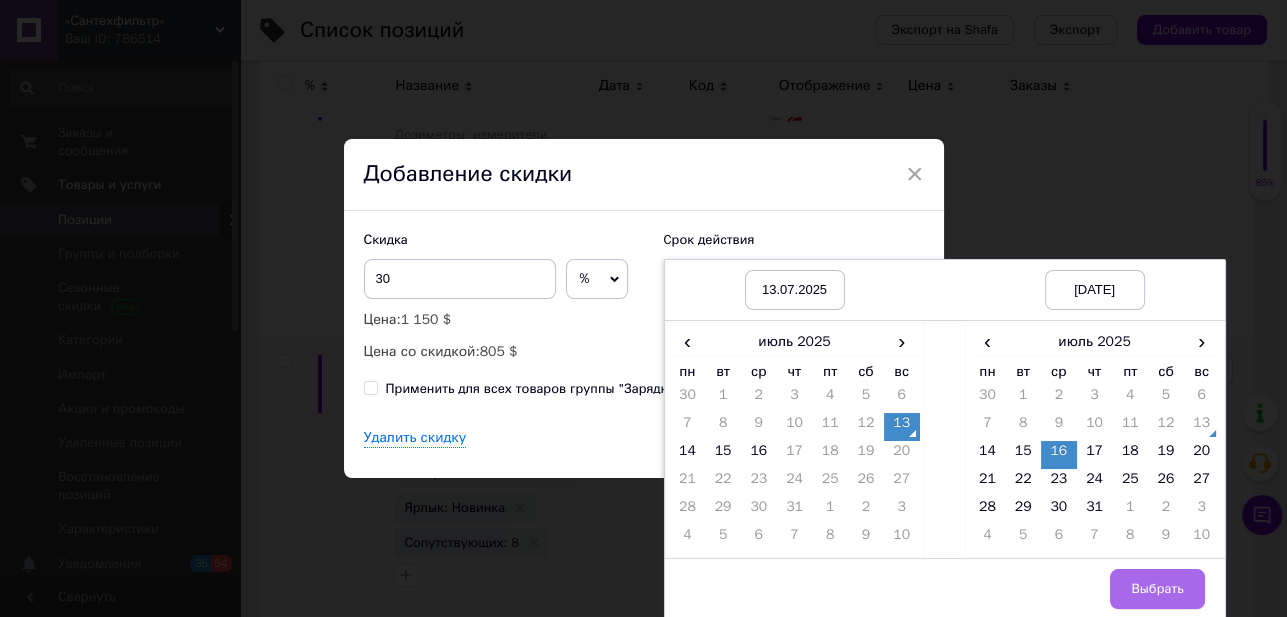 click on "Выбрать" at bounding box center (1157, 589) 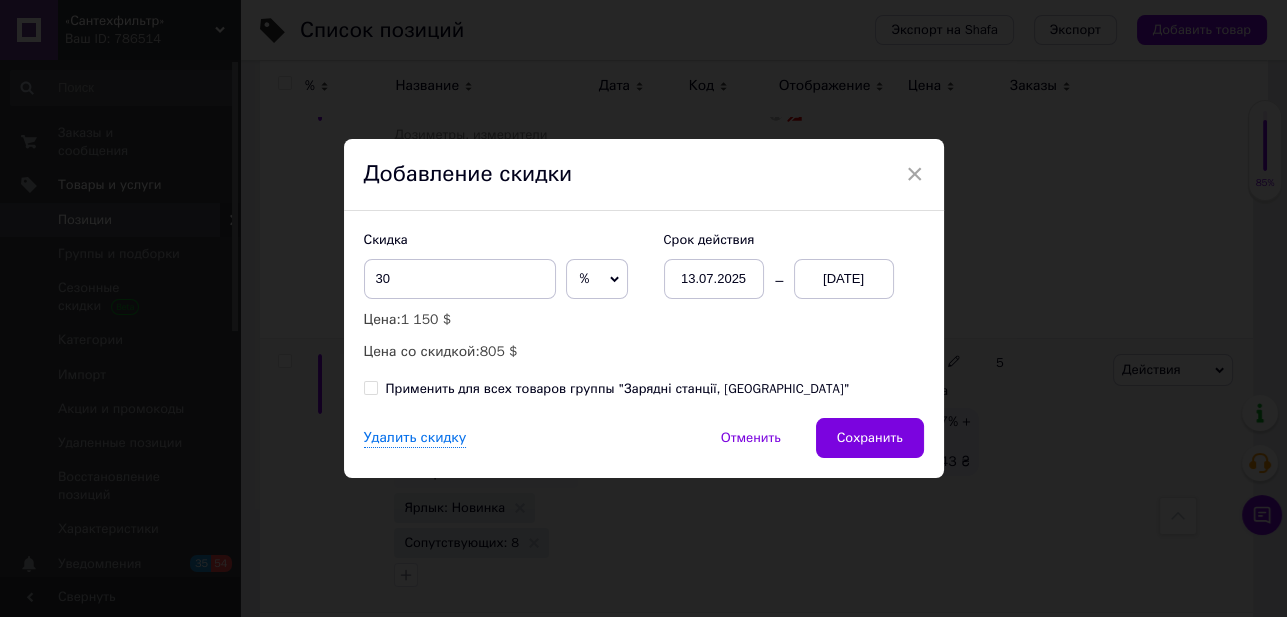 click on "Применить для всех товаров группы "Зарядні станції, [GEOGRAPHIC_DATA]"" at bounding box center (370, 387) 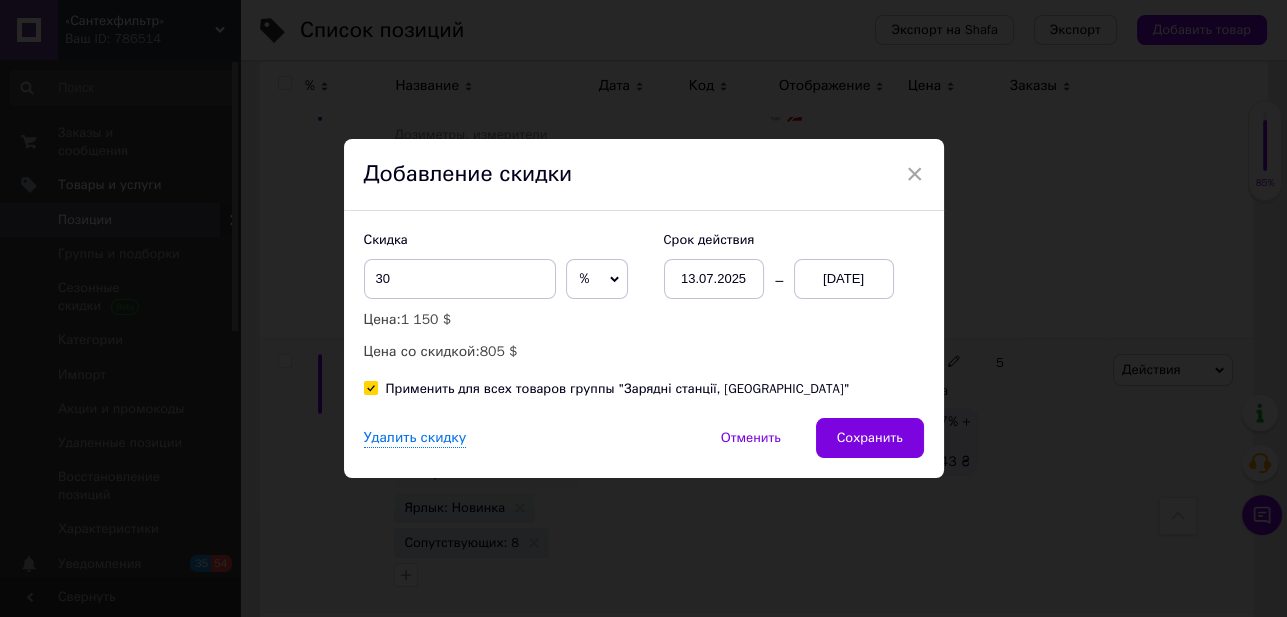 checkbox on "true" 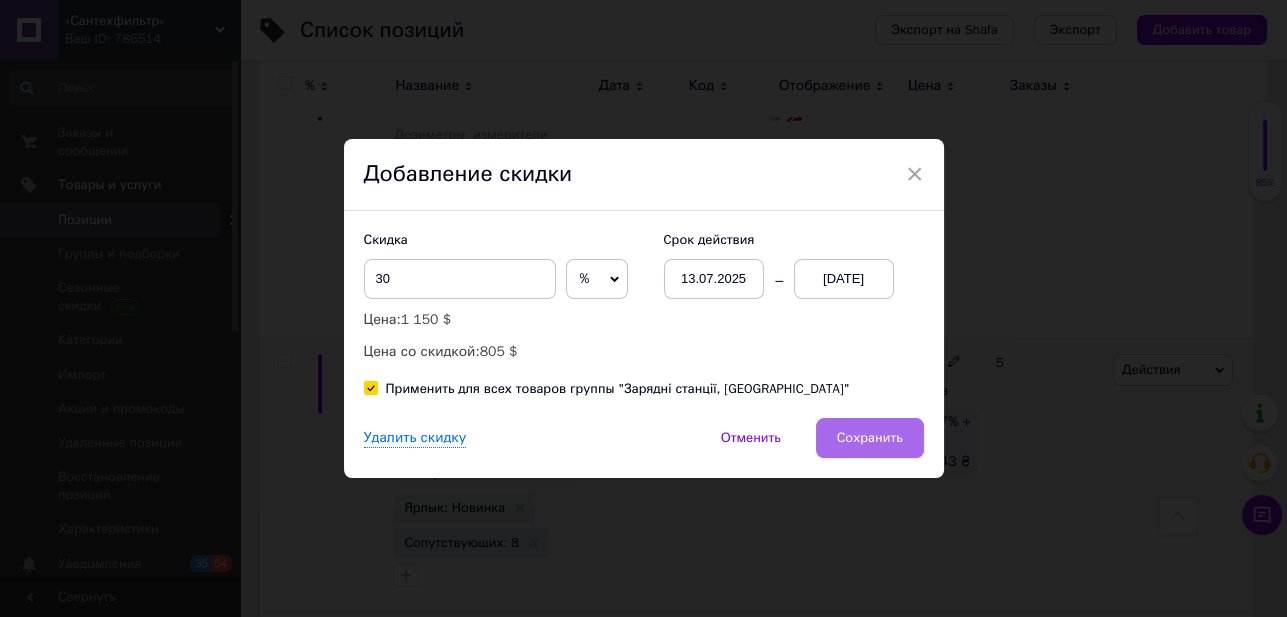 click on "Сохранить" at bounding box center [870, 438] 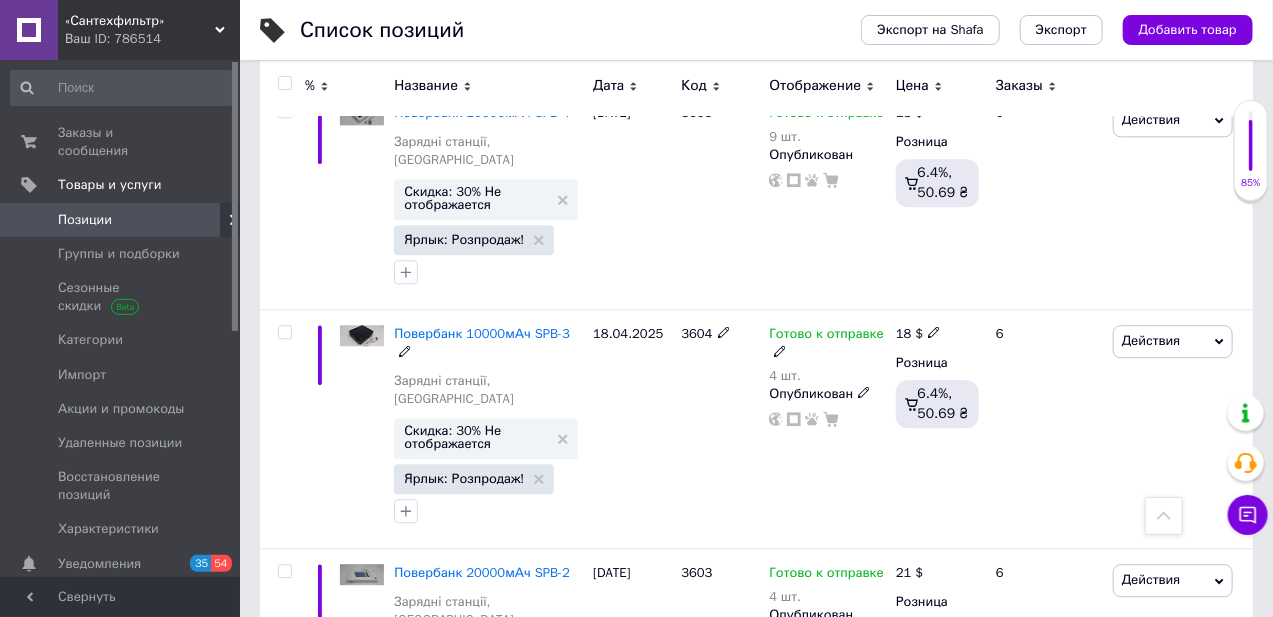 scroll, scrollTop: 5137, scrollLeft: 0, axis: vertical 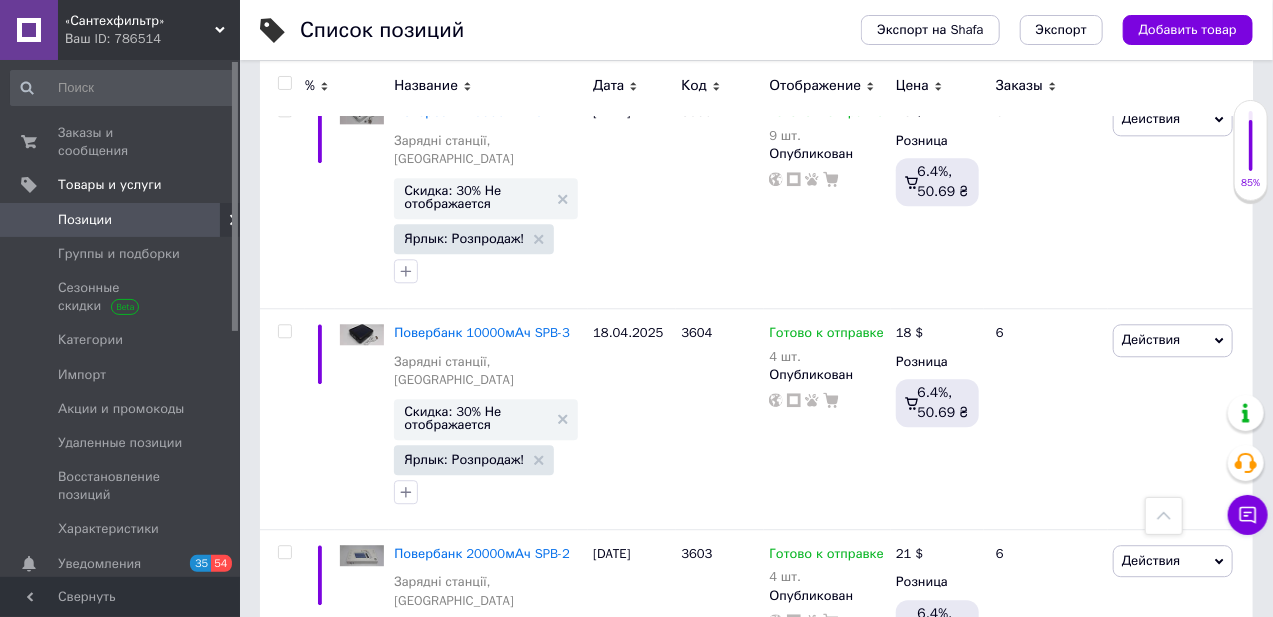 click on "4" at bounding box center (550, 791) 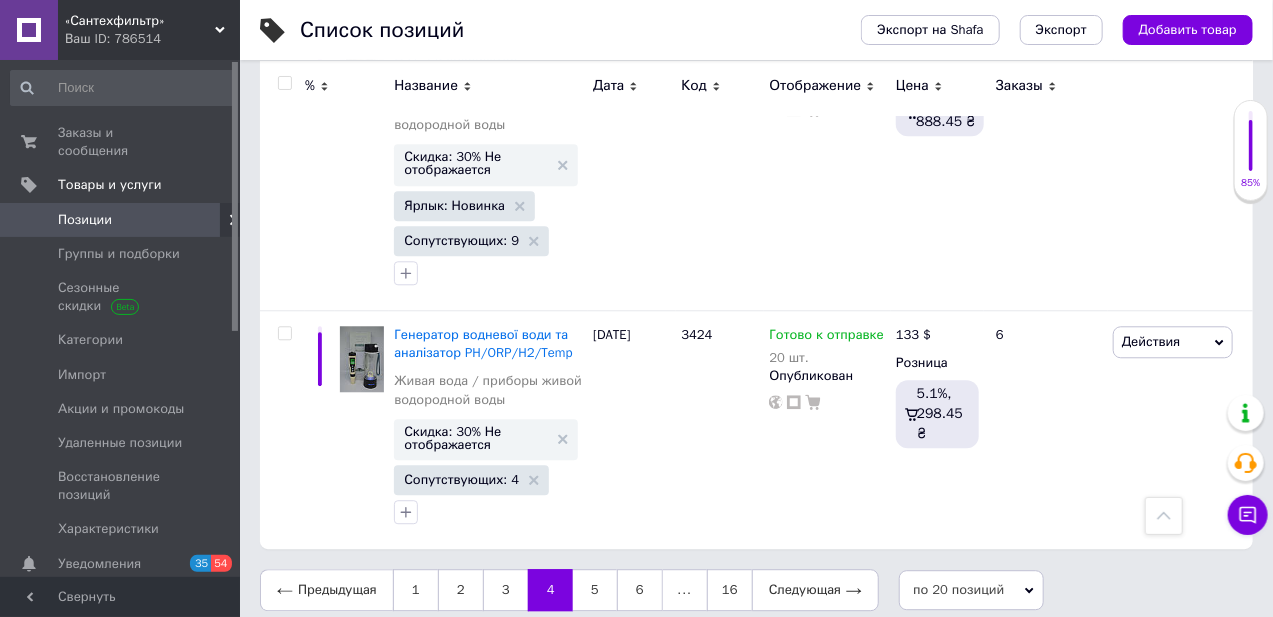 scroll, scrollTop: 5079, scrollLeft: 0, axis: vertical 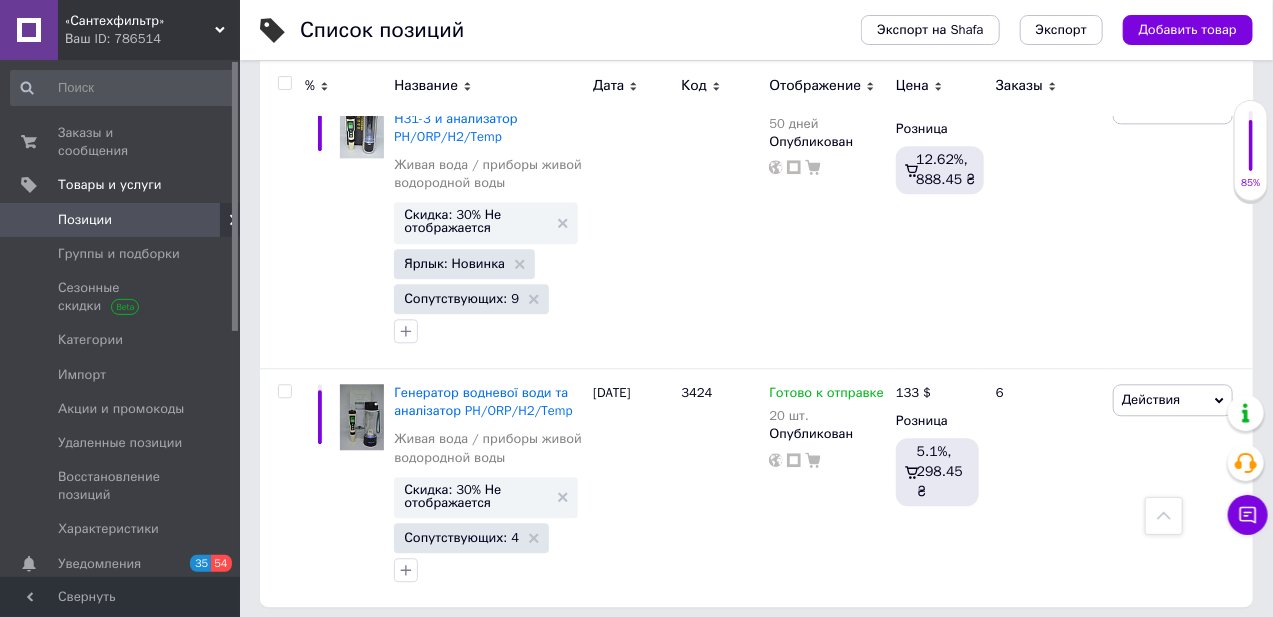 click 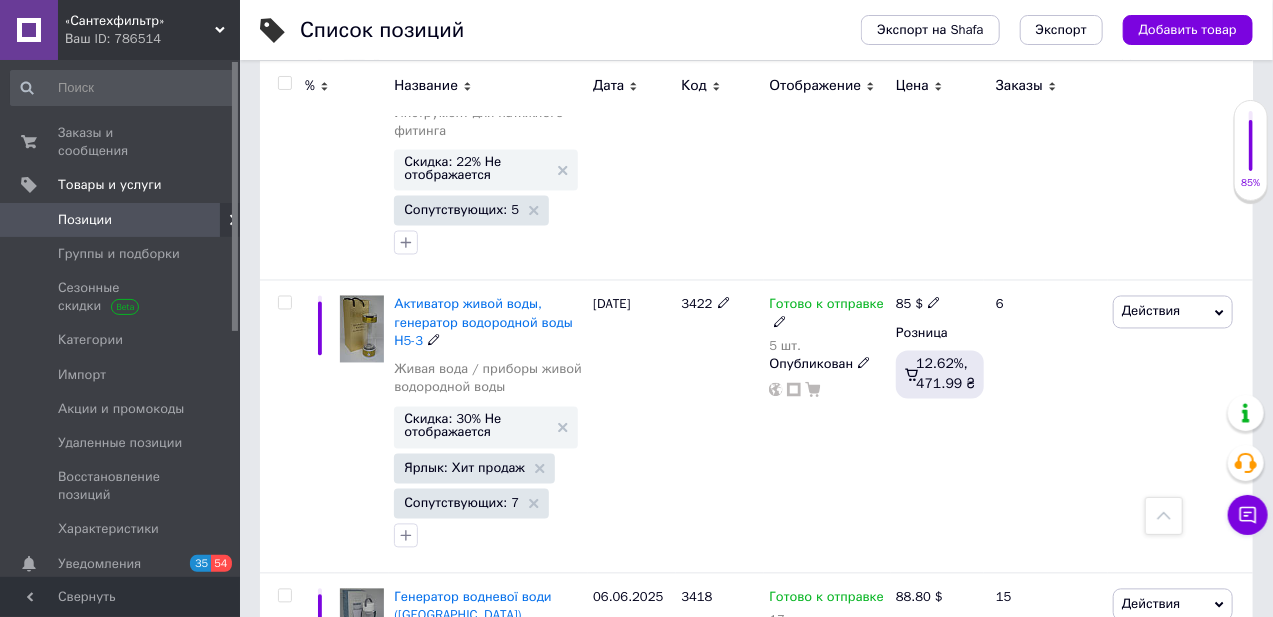 scroll, scrollTop: 1454, scrollLeft: 0, axis: vertical 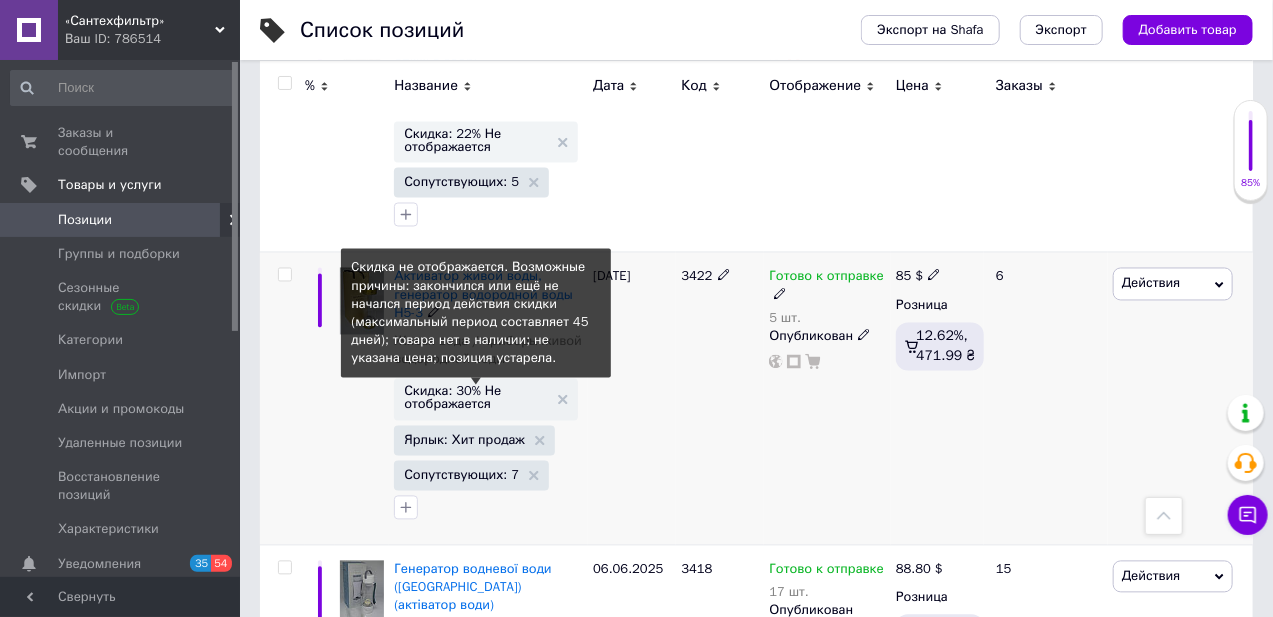 click on "Скидка: 30% Не отображается" at bounding box center (476, 398) 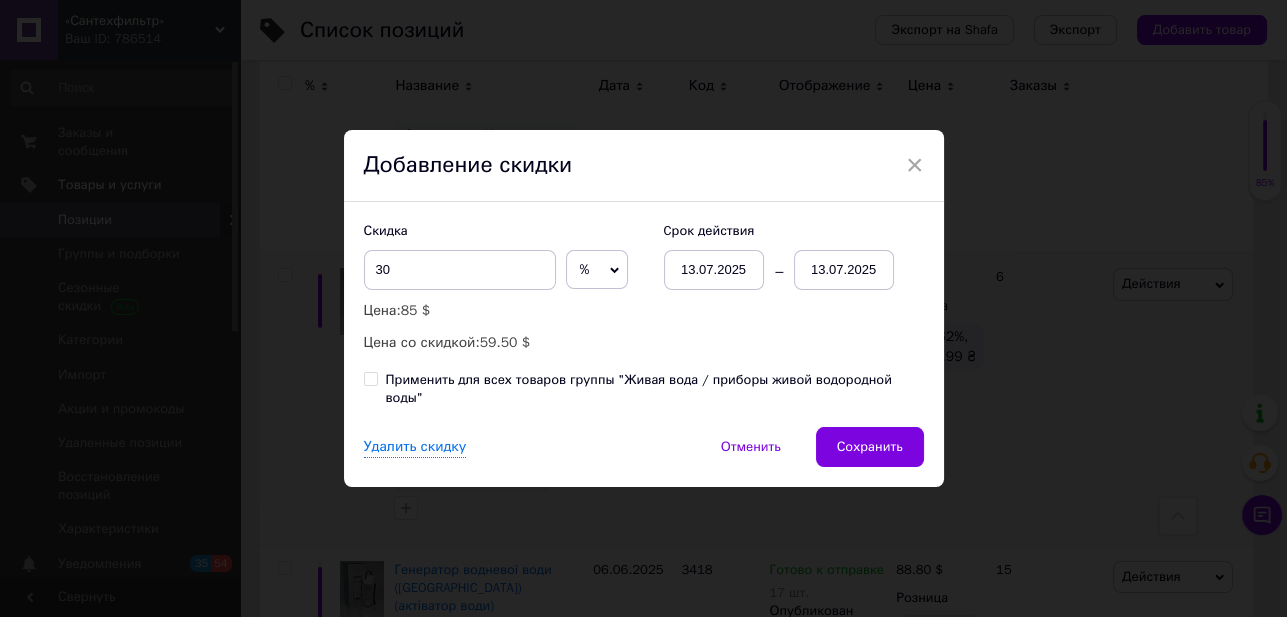 click on "13.07.2025" at bounding box center (844, 270) 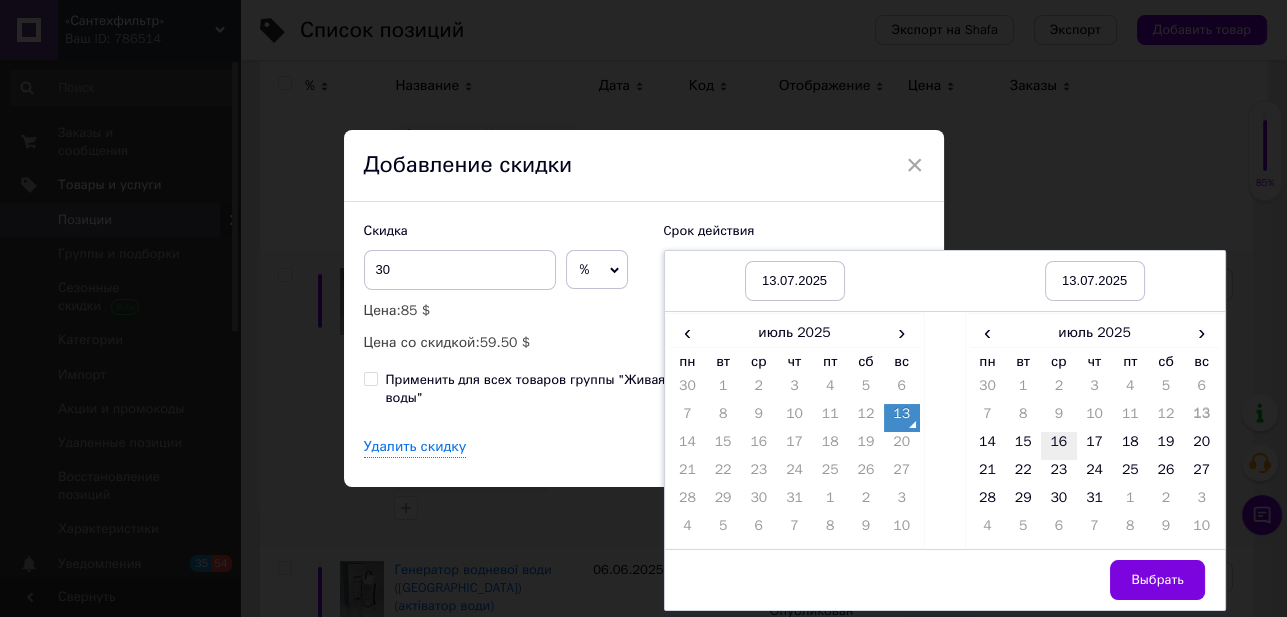 click on "16" at bounding box center (1059, 446) 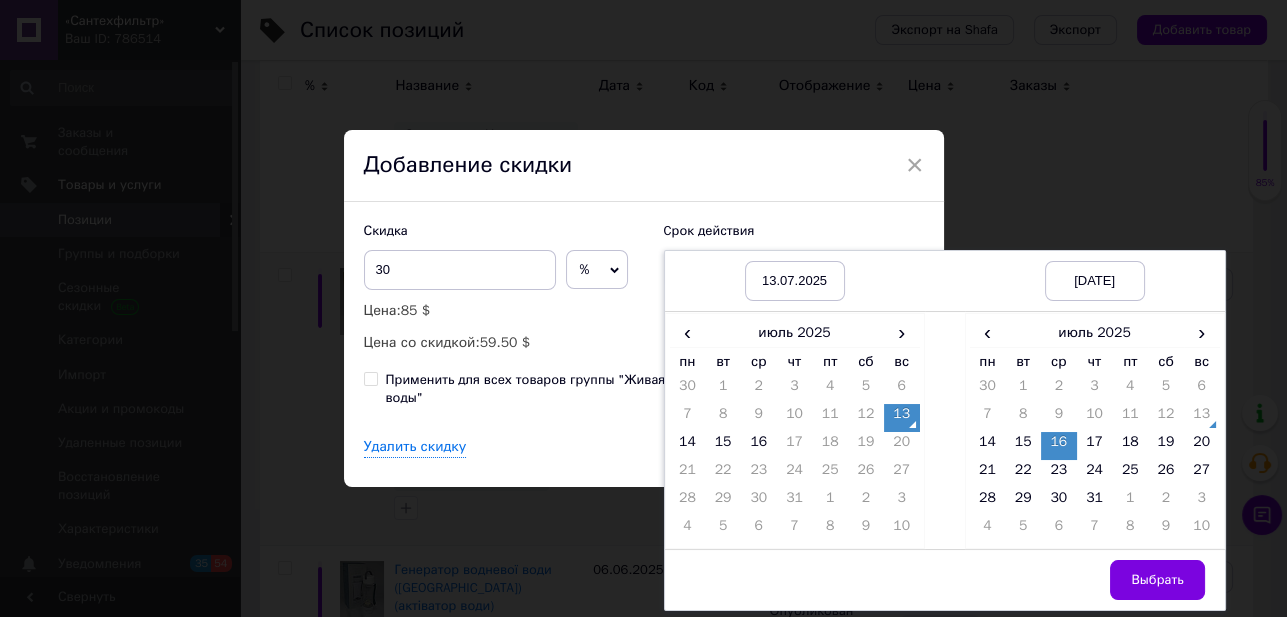 drag, startPoint x: 1147, startPoint y: 586, endPoint x: 1121, endPoint y: 577, distance: 27.513634 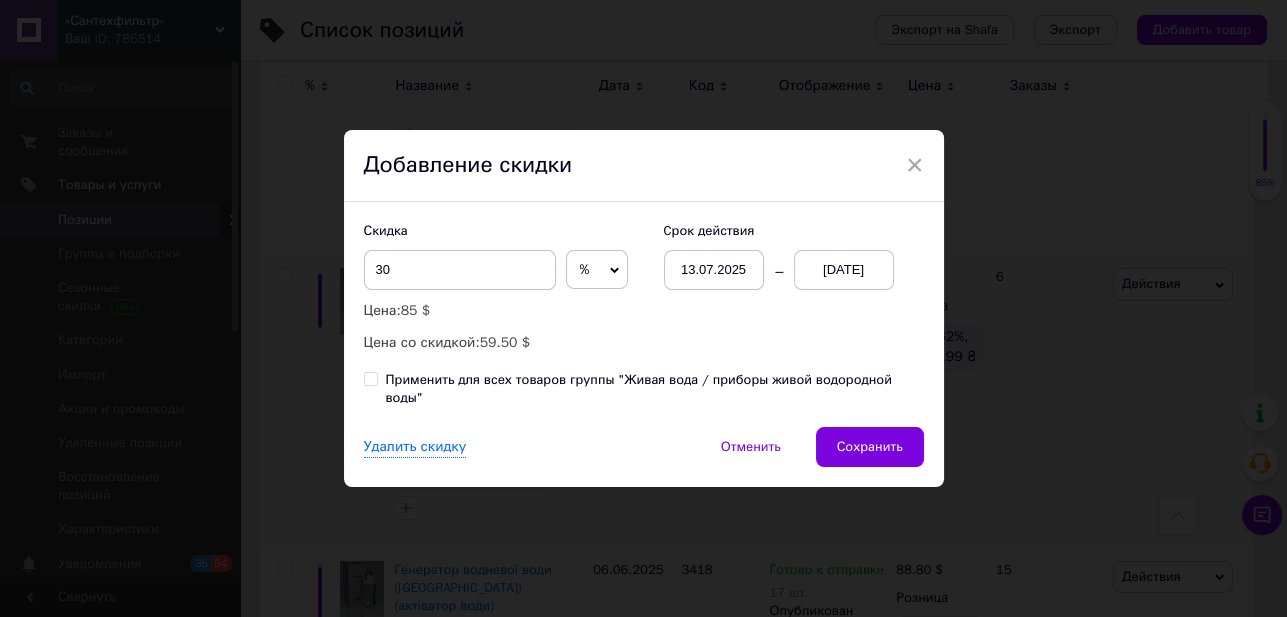 click on "Применить для всех товаров группы "Живая вода / приборы живой водородной воды"" at bounding box center [370, 378] 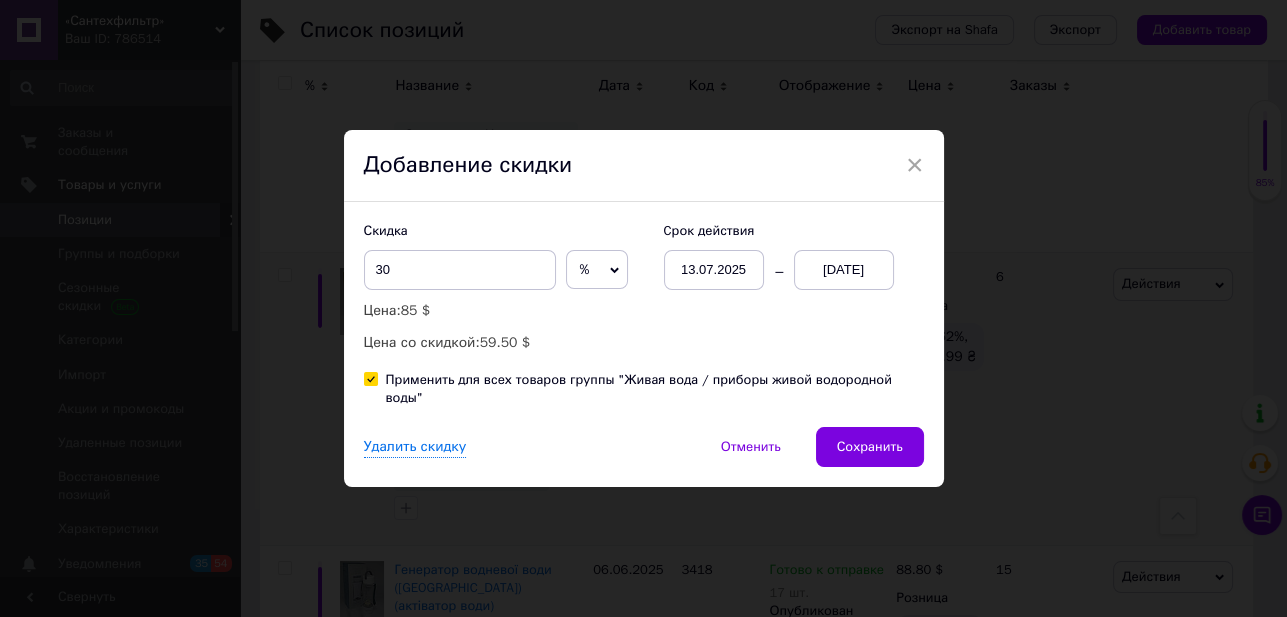 checkbox on "true" 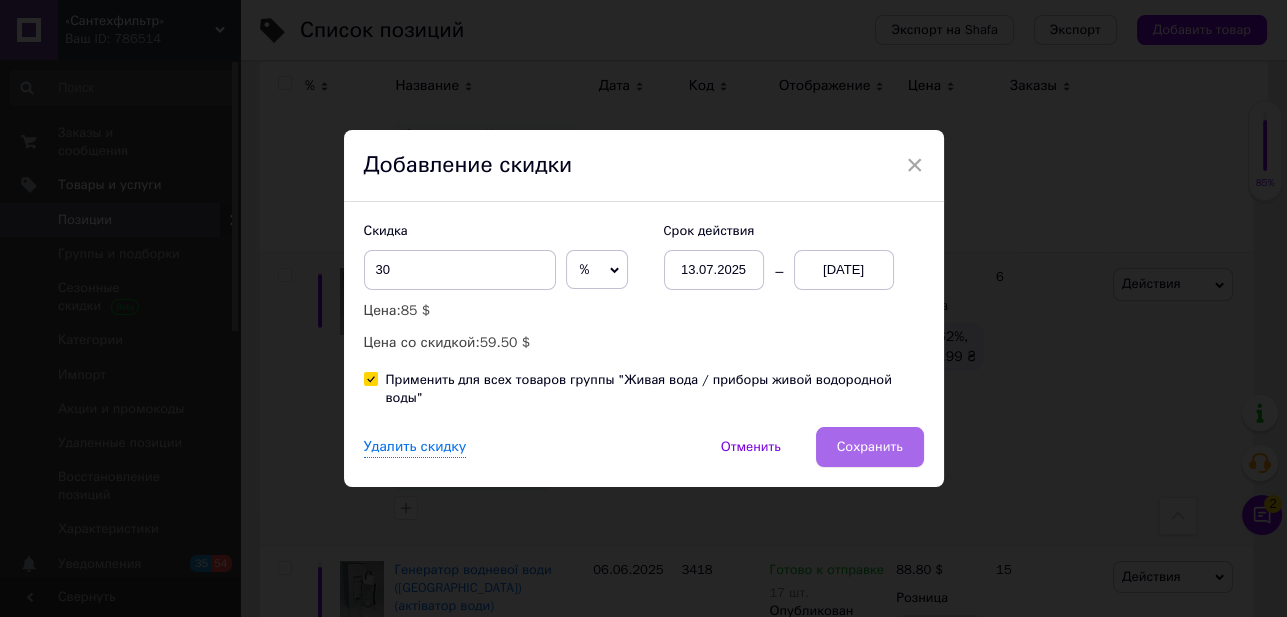 click on "Сохранить" at bounding box center (870, 447) 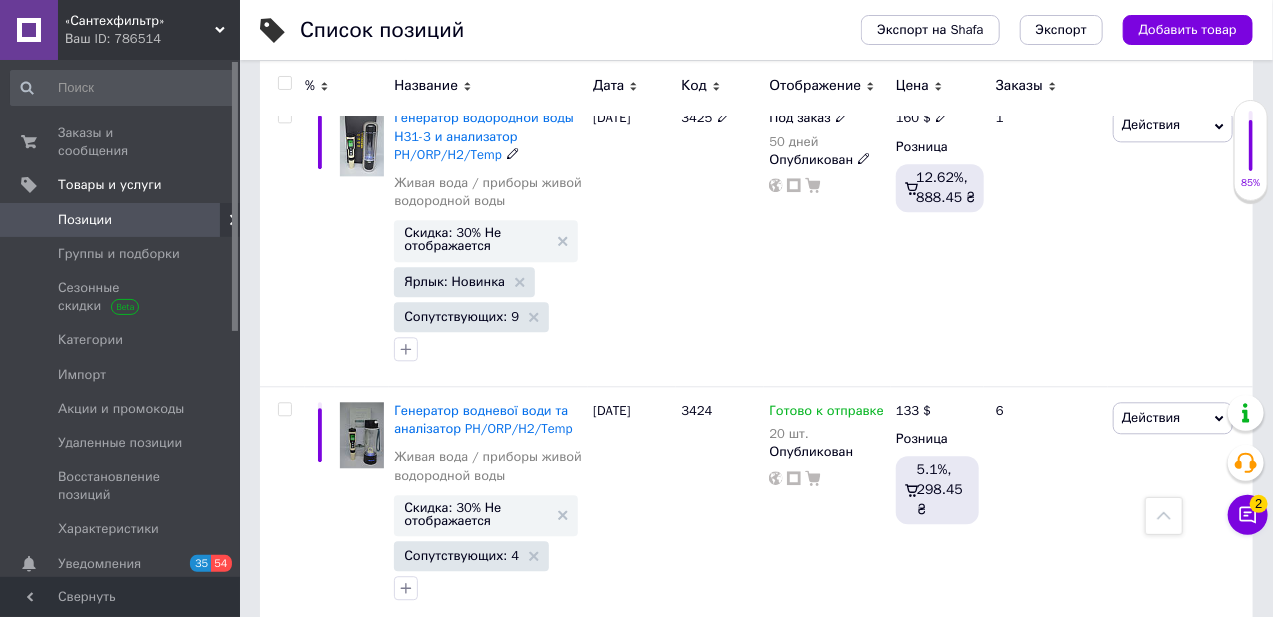 scroll, scrollTop: 5068, scrollLeft: 0, axis: vertical 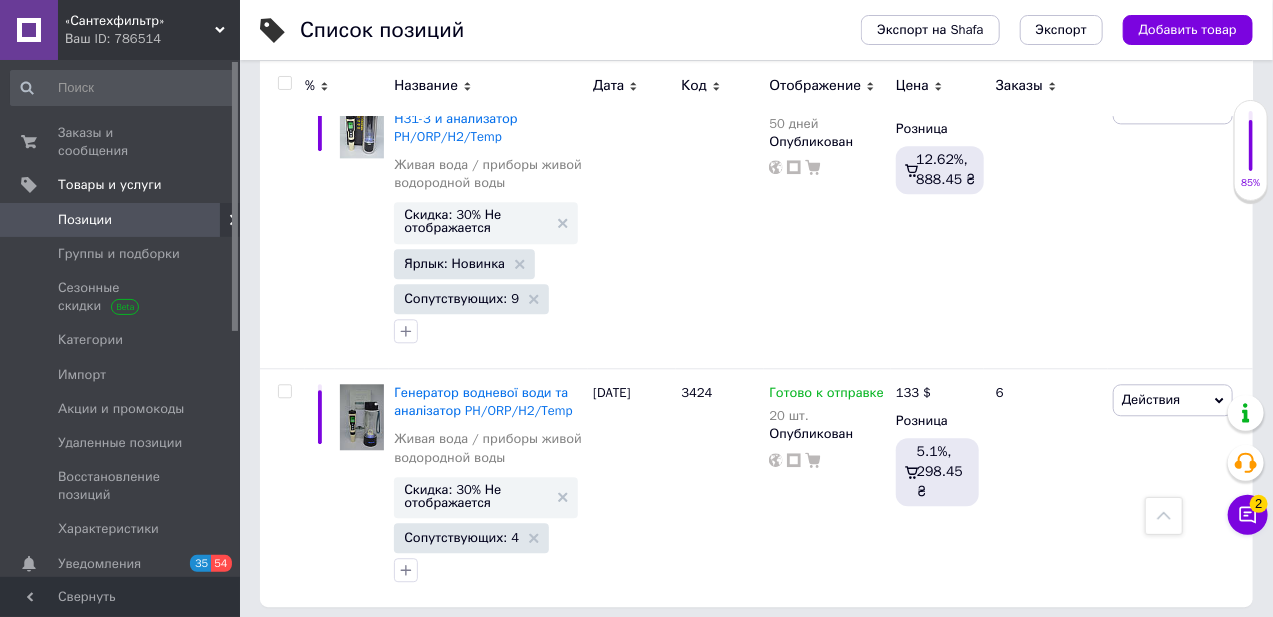 click on "5" at bounding box center (595, 648) 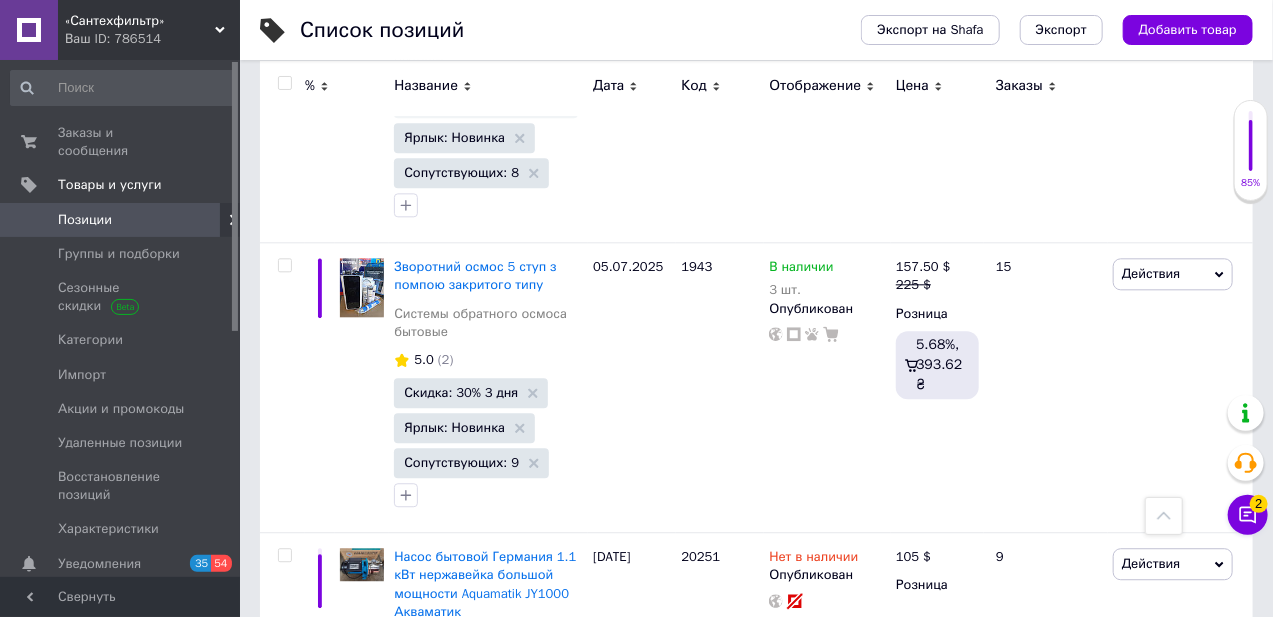 click 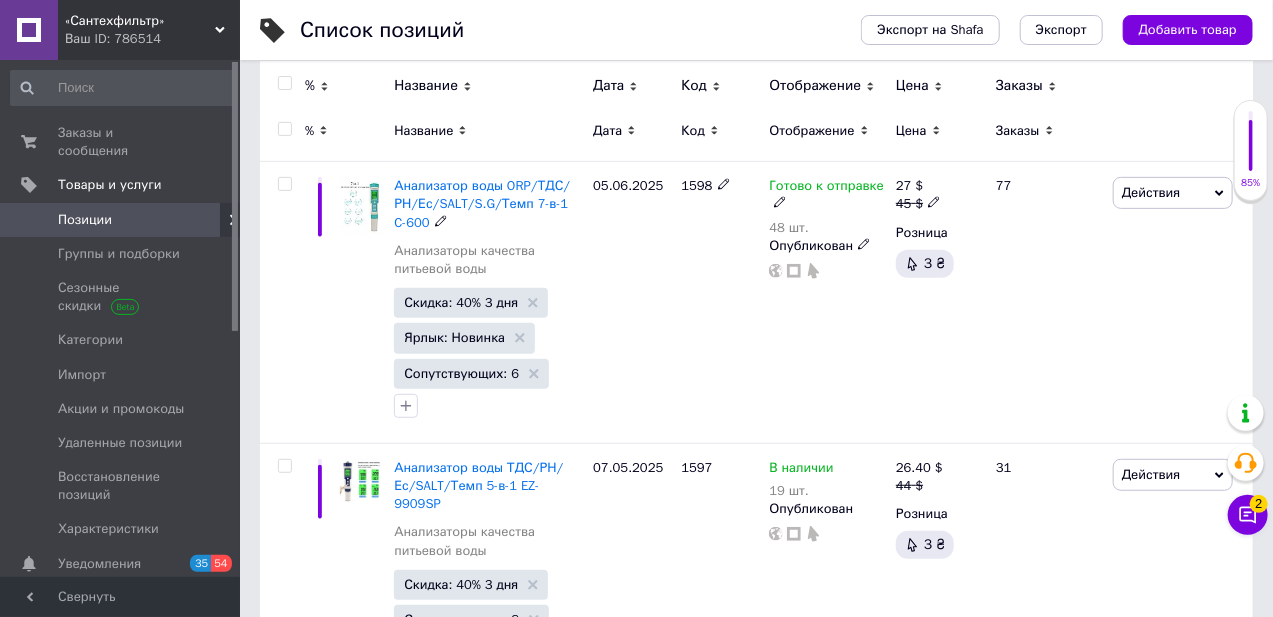 scroll, scrollTop: 363, scrollLeft: 0, axis: vertical 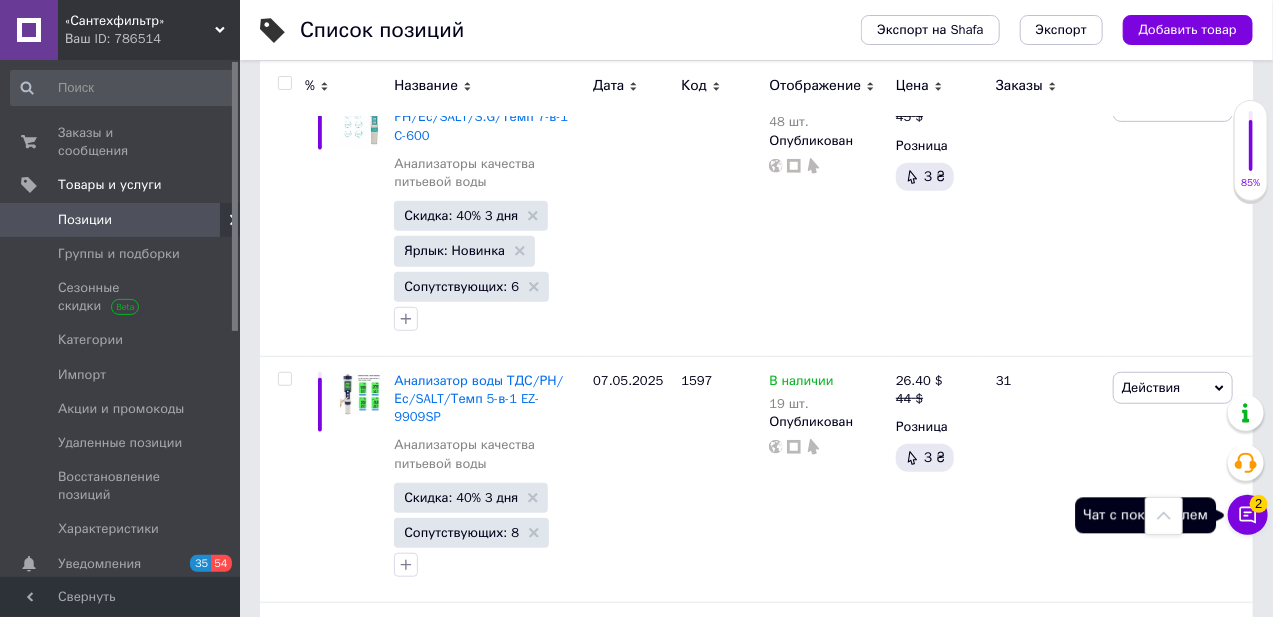 click 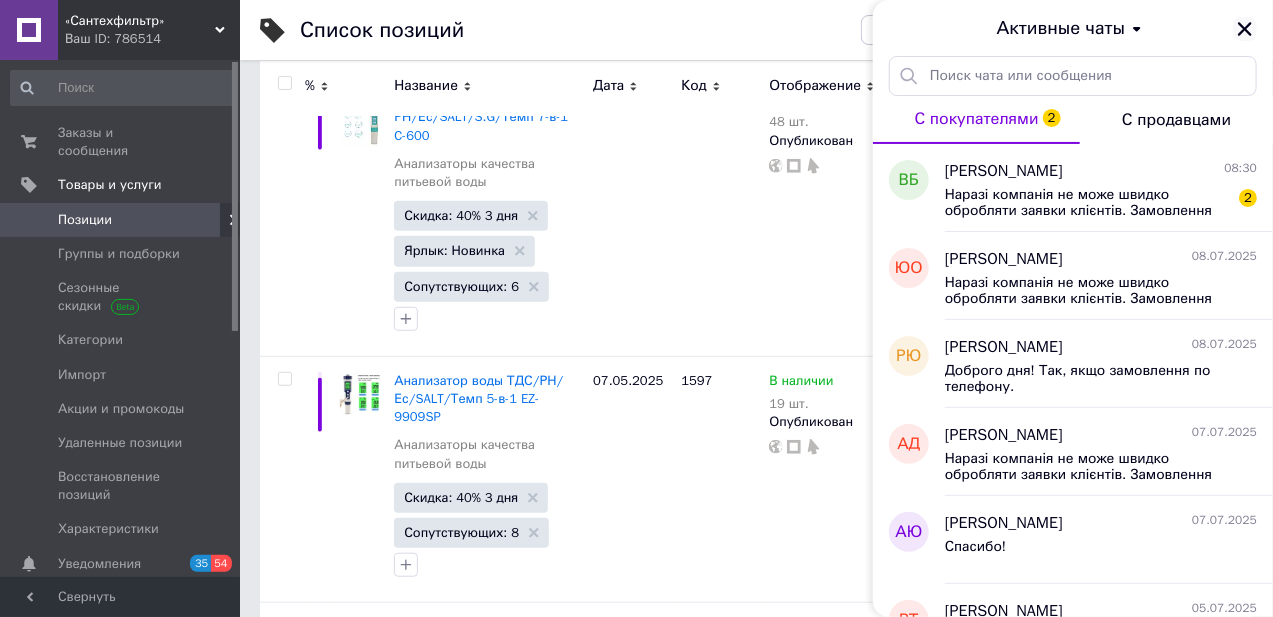 click at bounding box center [1245, 29] 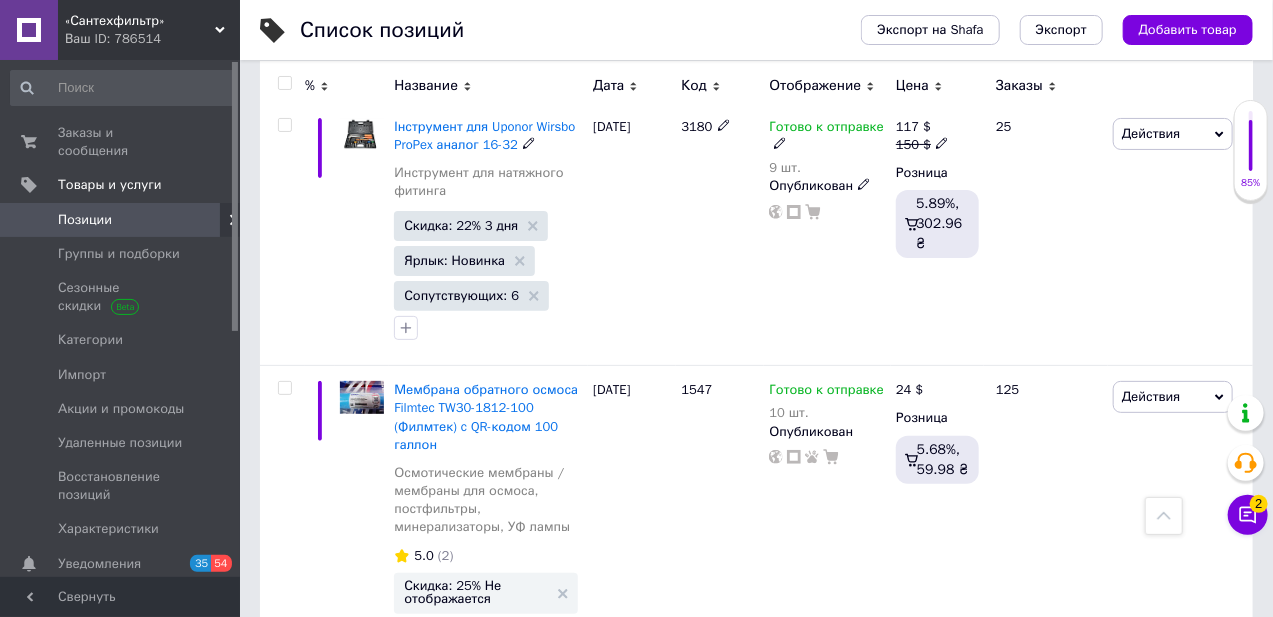 scroll, scrollTop: 3454, scrollLeft: 0, axis: vertical 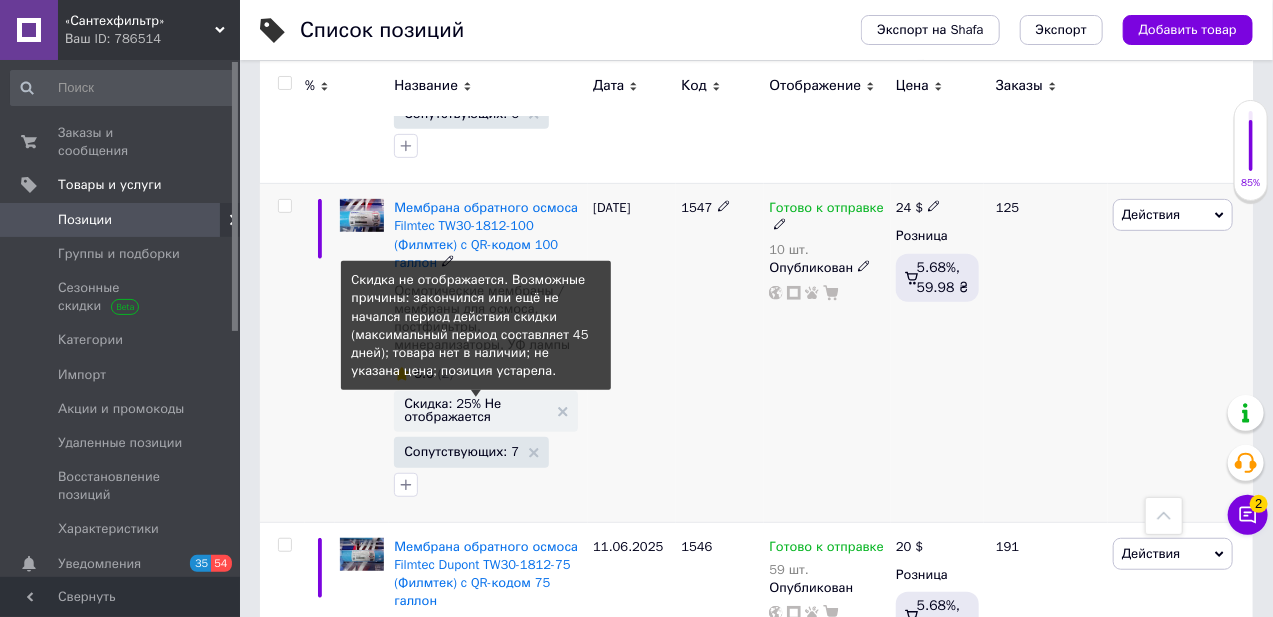 click on "Скидка: 25% Не отображается" at bounding box center [476, 410] 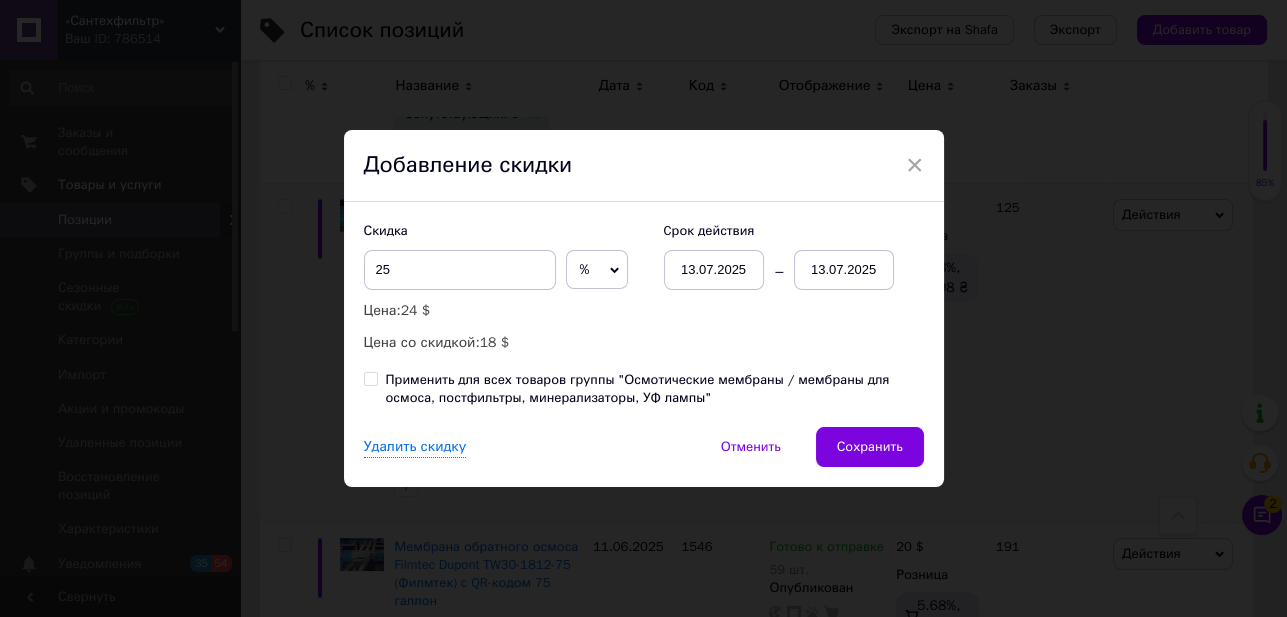 click on "13.07.2025" at bounding box center (844, 270) 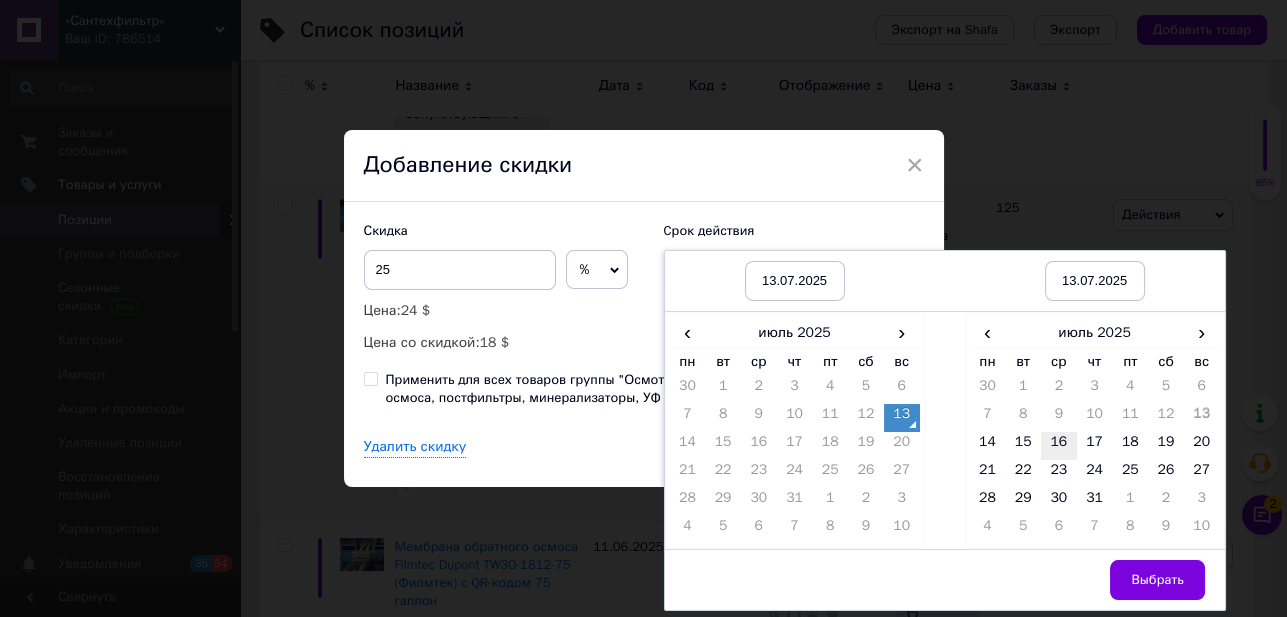click on "16" at bounding box center (1059, 446) 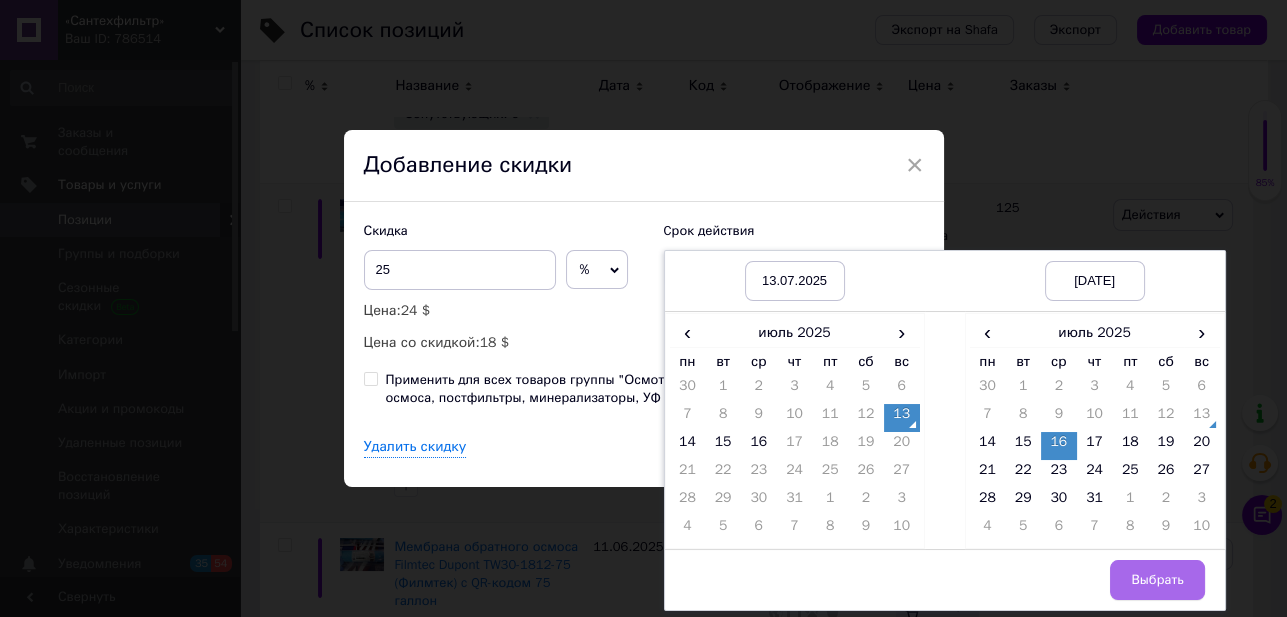 click on "Выбрать" at bounding box center (1157, 580) 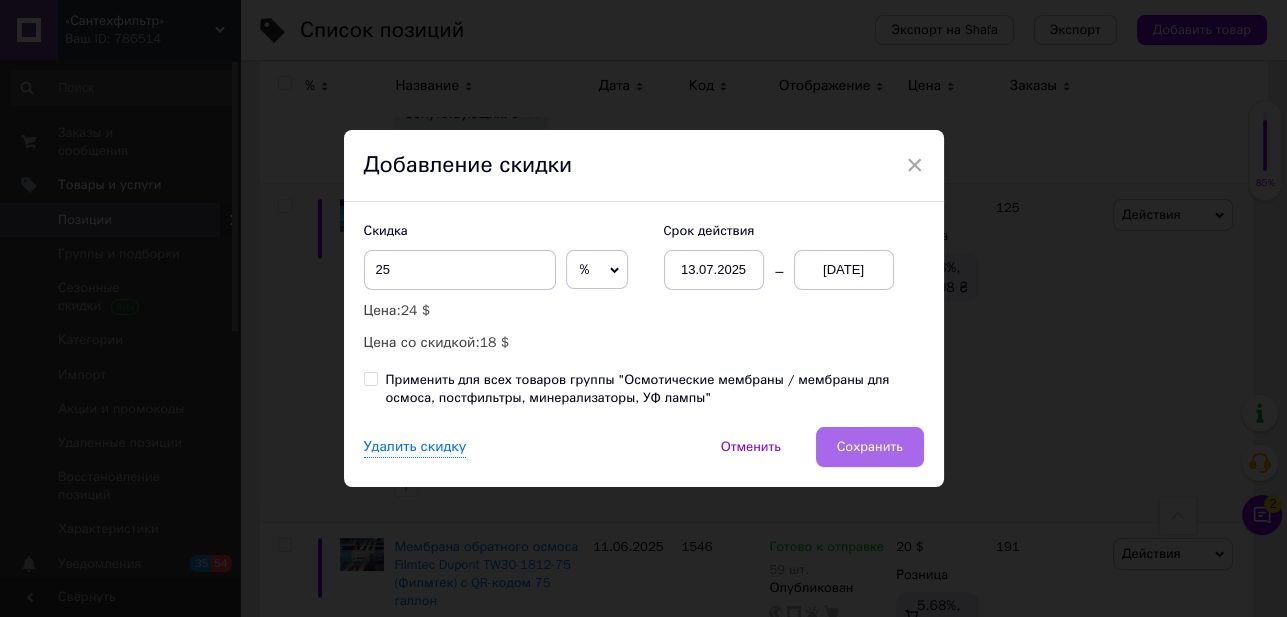 click on "Сохранить" at bounding box center [870, 447] 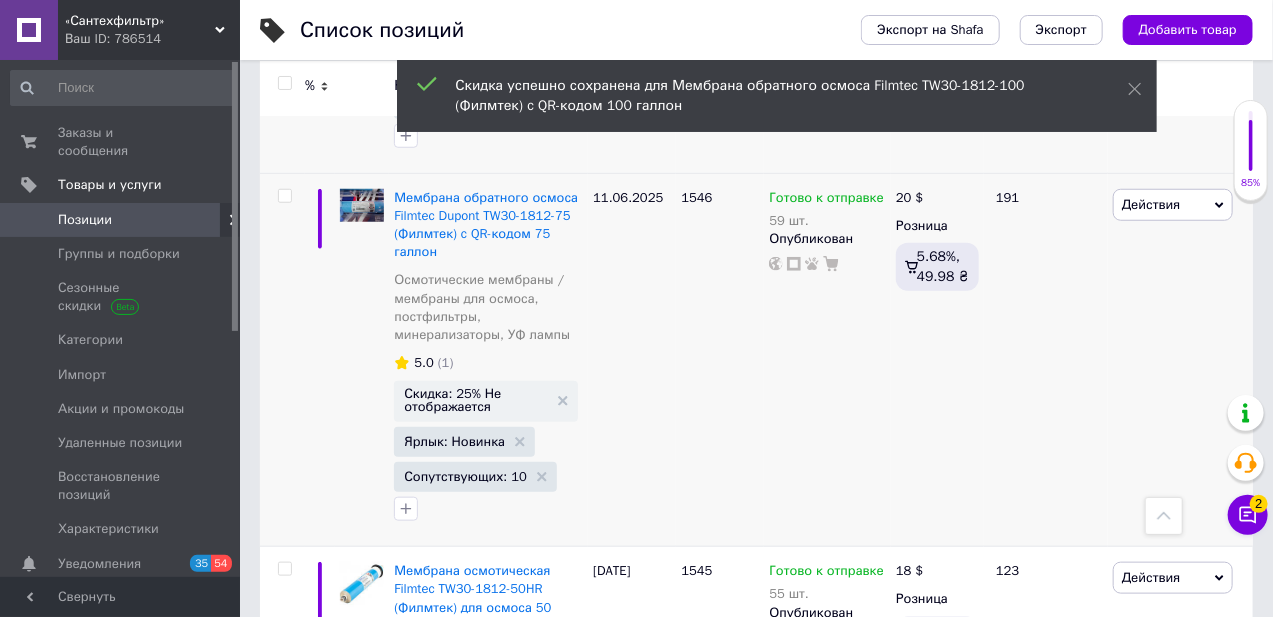 scroll, scrollTop: 3818, scrollLeft: 0, axis: vertical 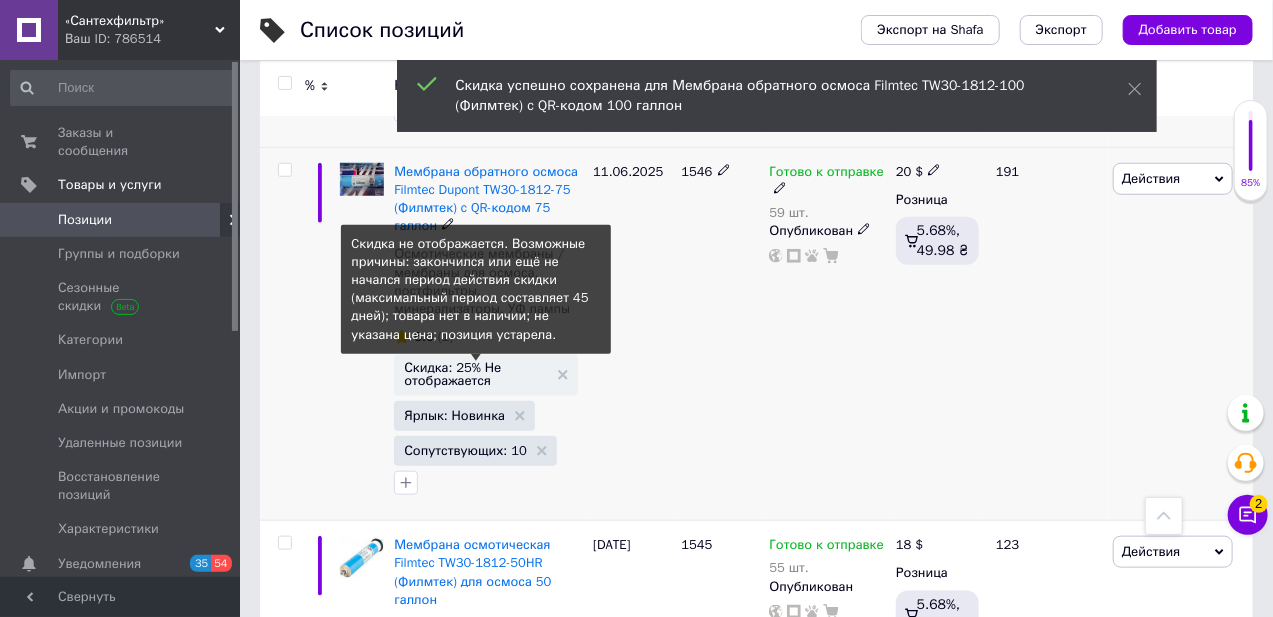 click on "Скидка: 25% Не отображается" at bounding box center [476, 374] 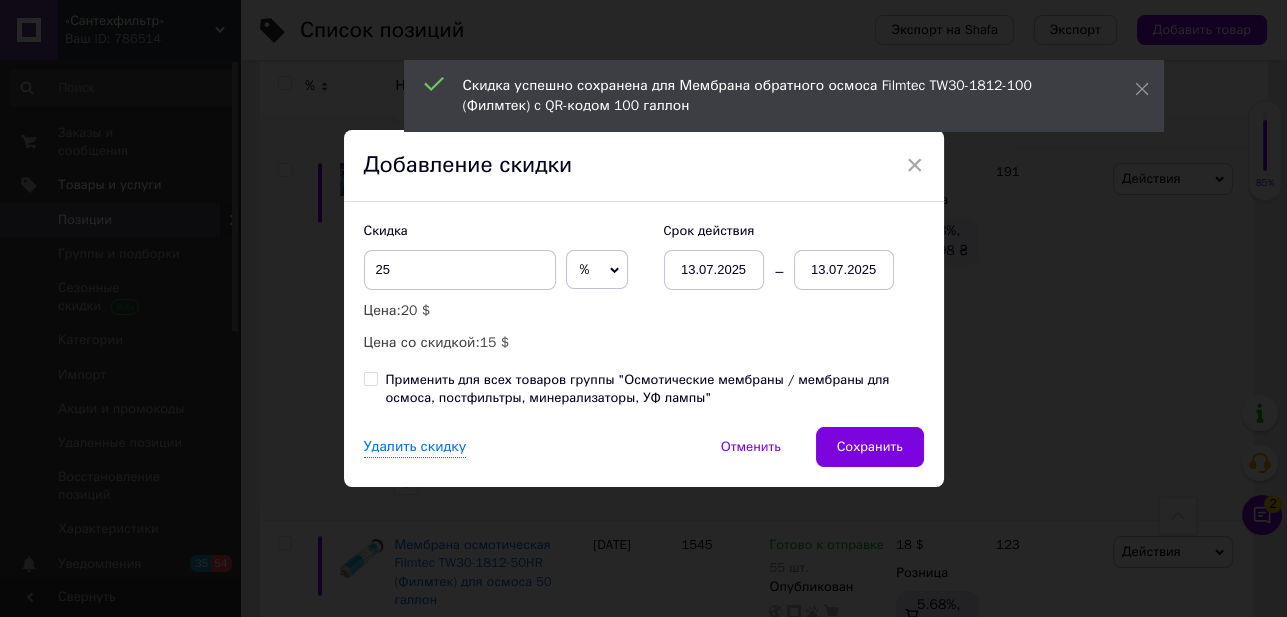 click on "13.07.2025" at bounding box center (844, 270) 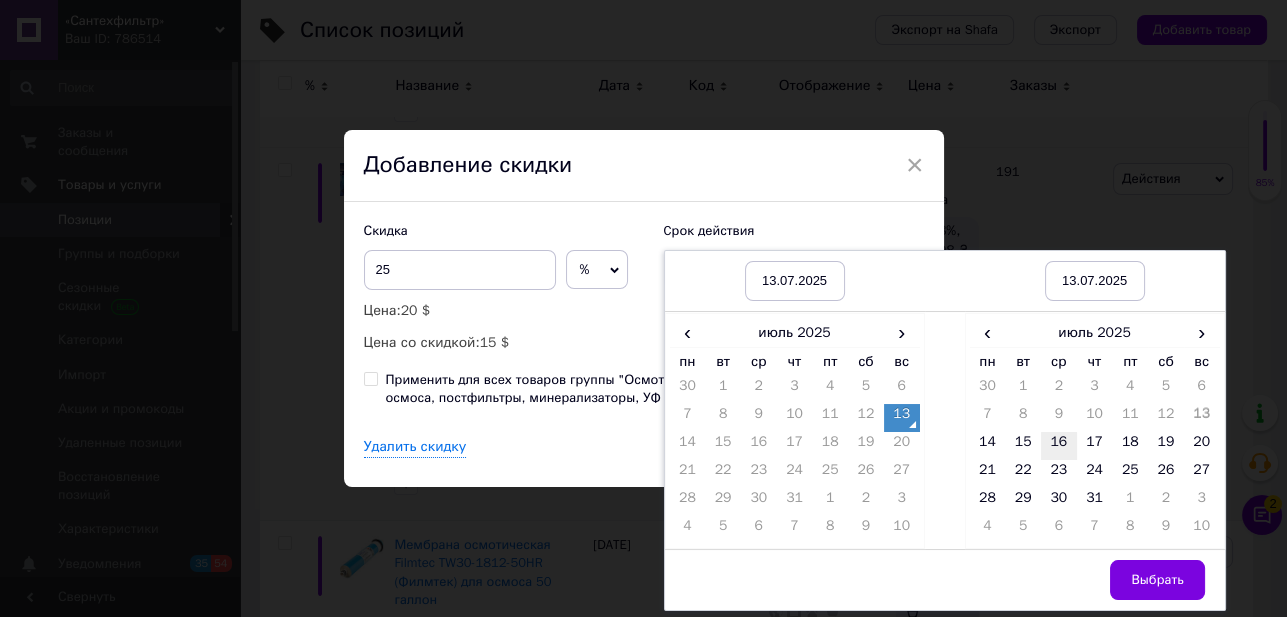 click on "16" at bounding box center (1059, 446) 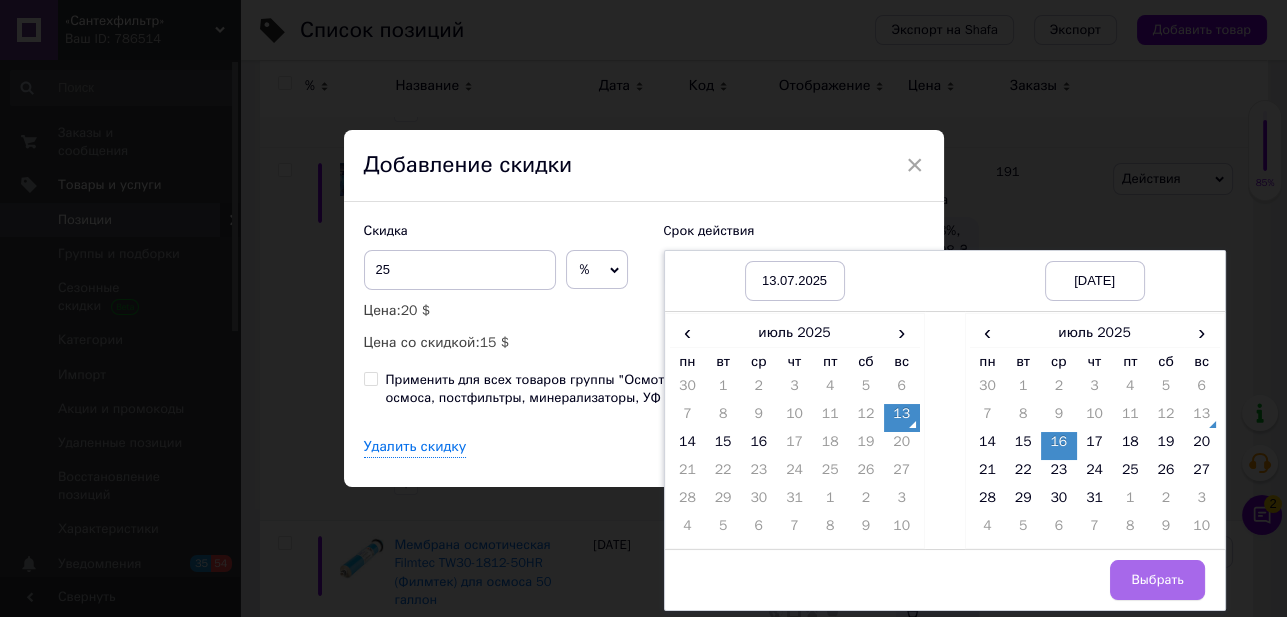click on "Выбрать" at bounding box center [1157, 580] 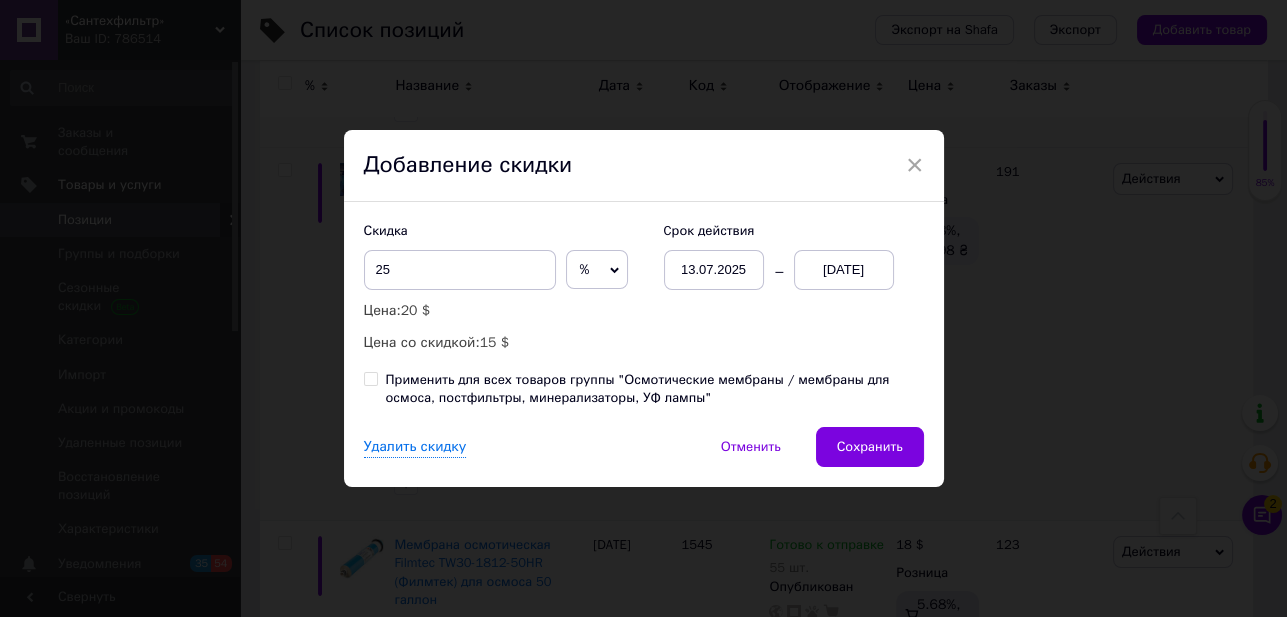 click on "Сохранить" at bounding box center [870, 447] 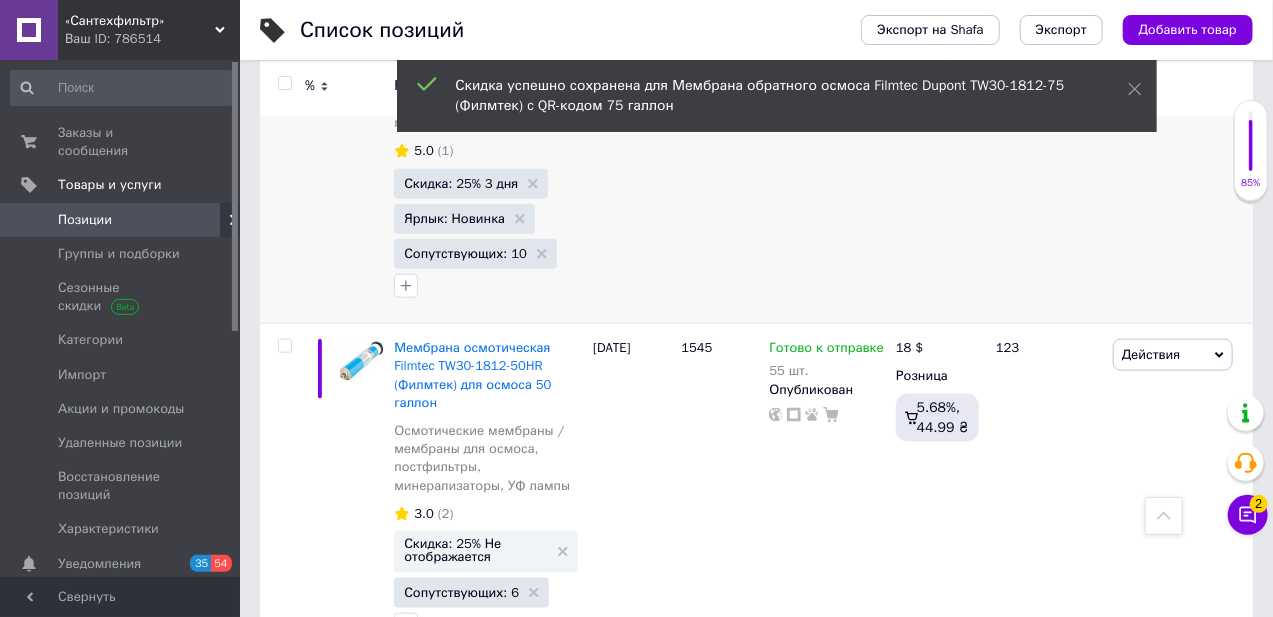 scroll, scrollTop: 4090, scrollLeft: 0, axis: vertical 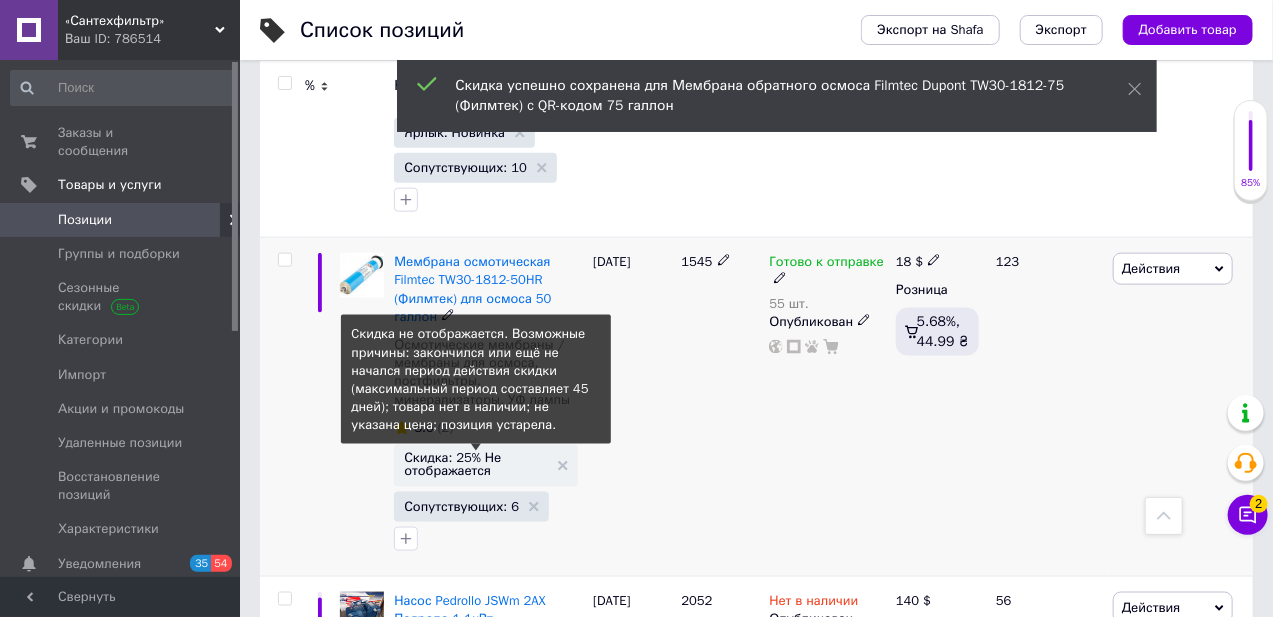 click on "Скидка: 25% Не отображается" at bounding box center (476, 464) 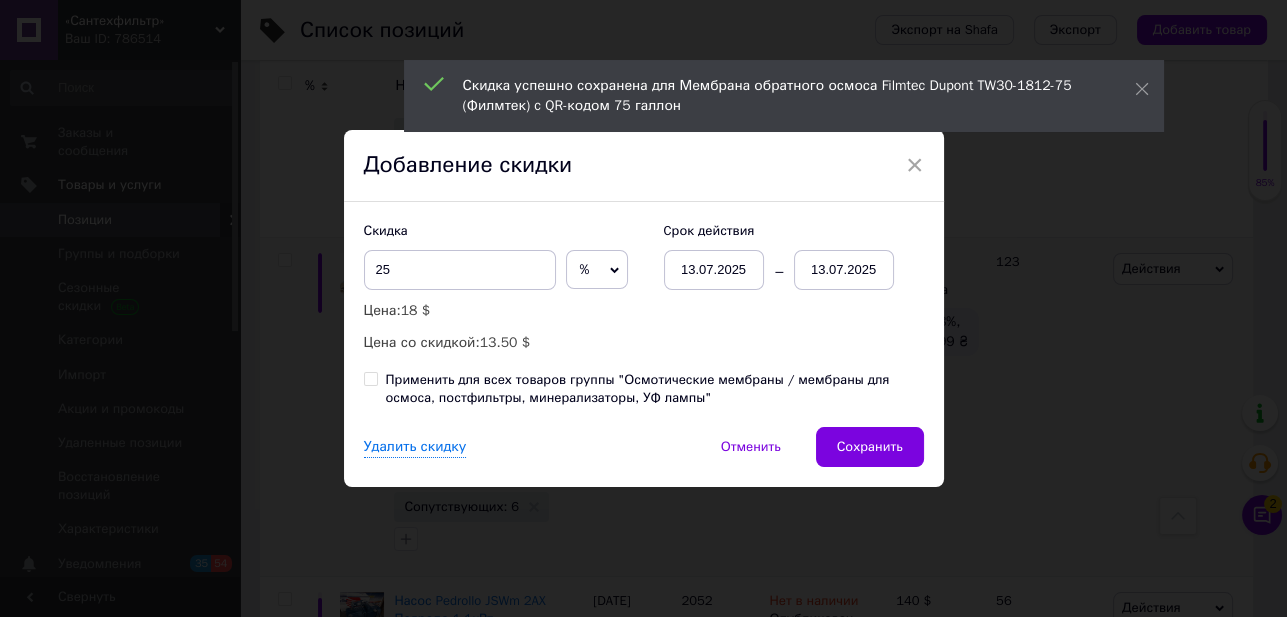 click on "13.07.2025" at bounding box center [844, 270] 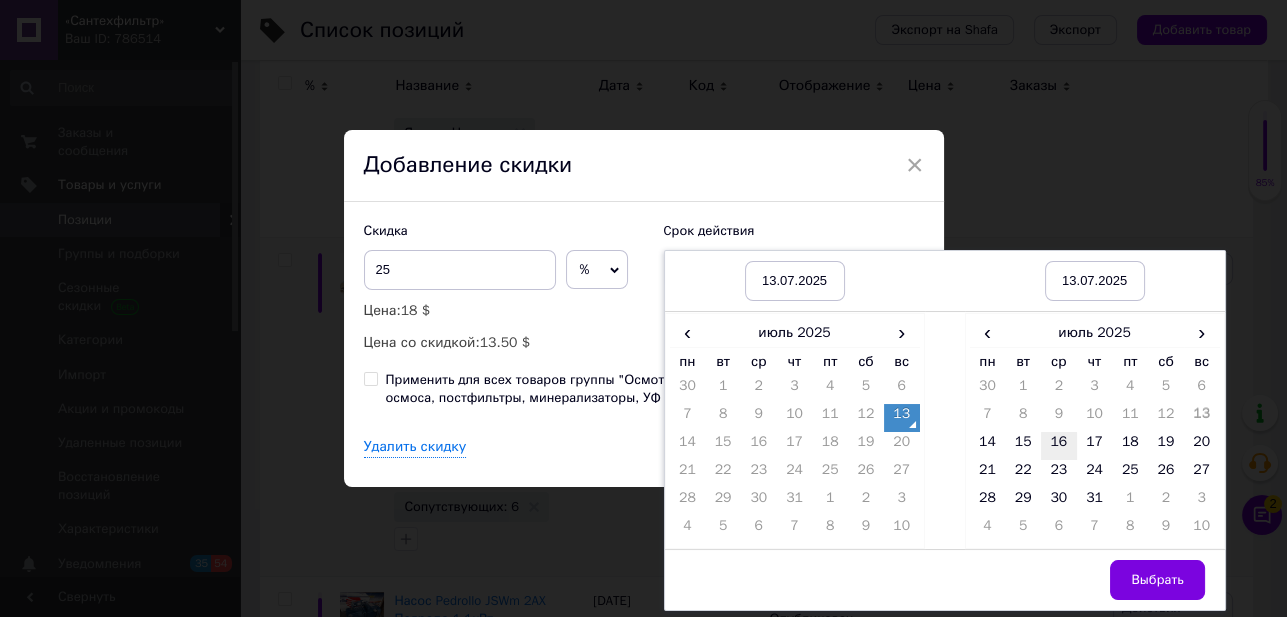 click on "16" at bounding box center (1059, 446) 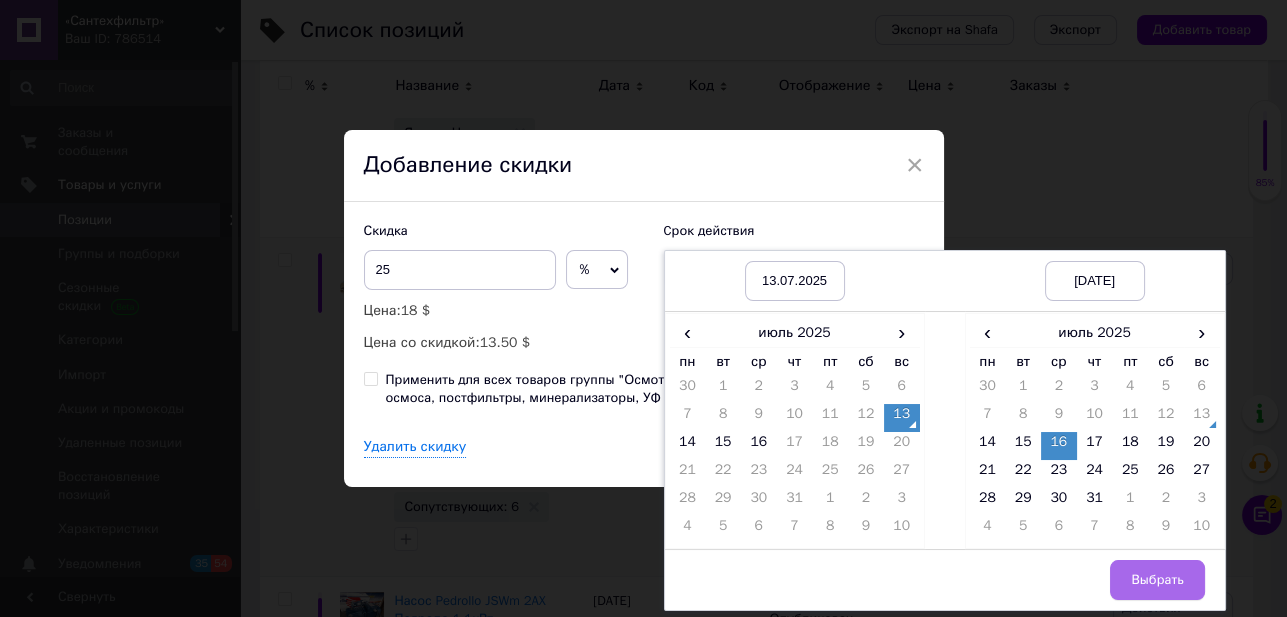 click on "Выбрать" at bounding box center [1157, 580] 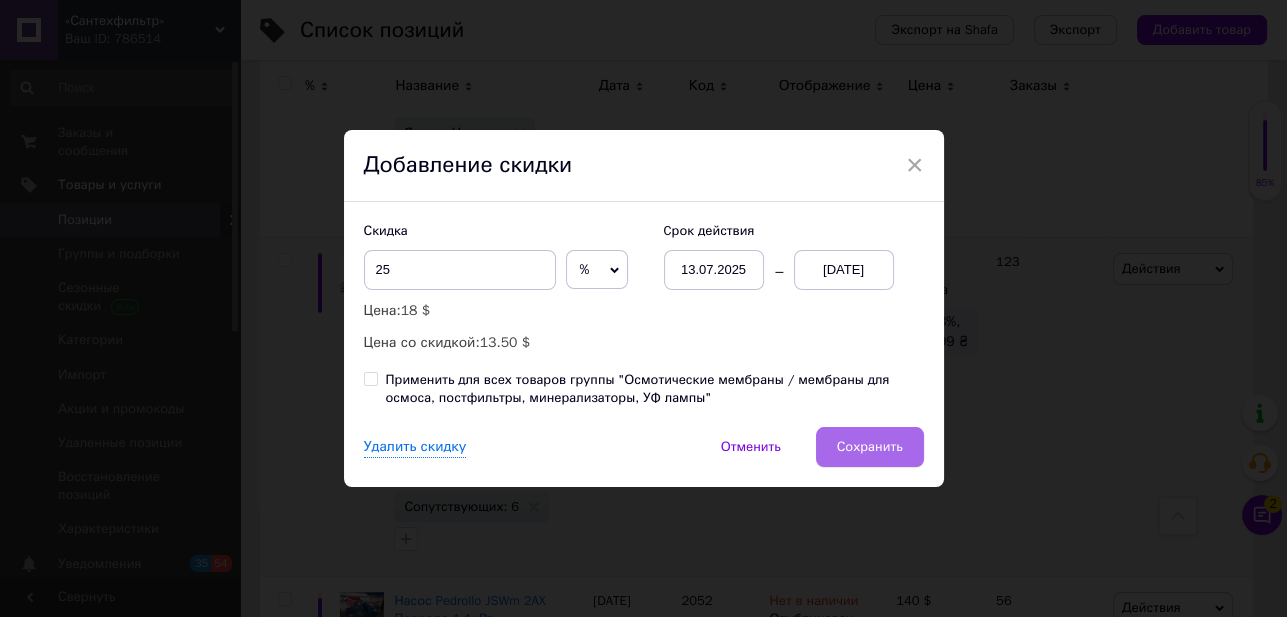 click on "Сохранить" at bounding box center (870, 447) 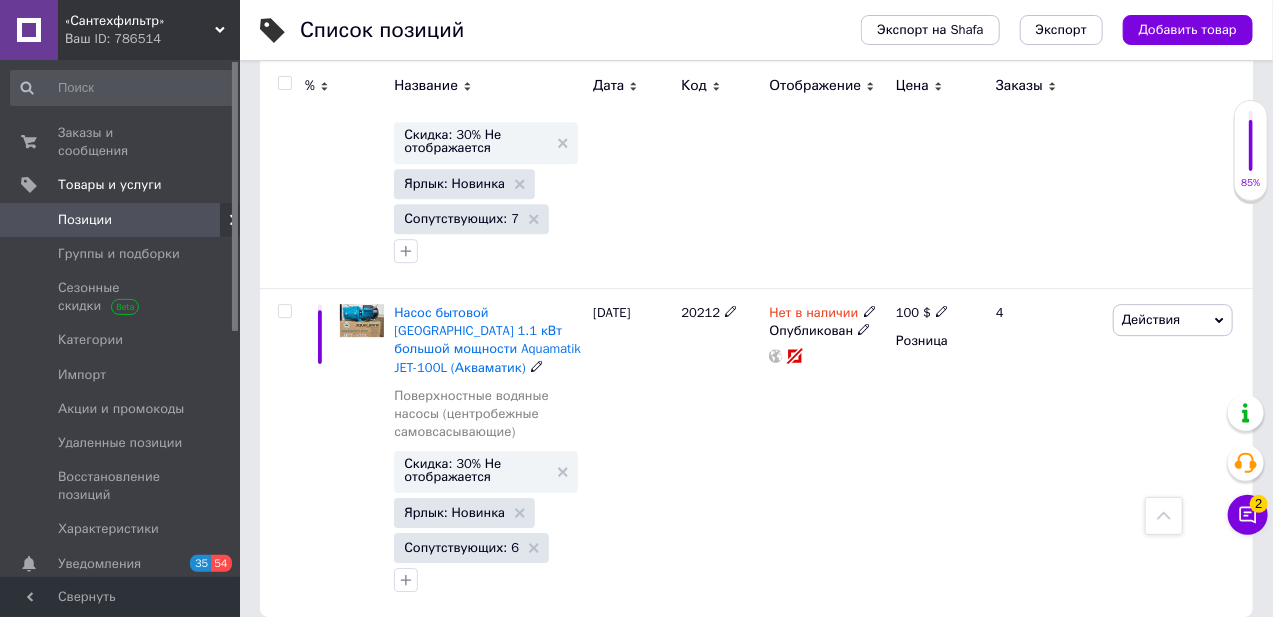 scroll, scrollTop: 5623, scrollLeft: 0, axis: vertical 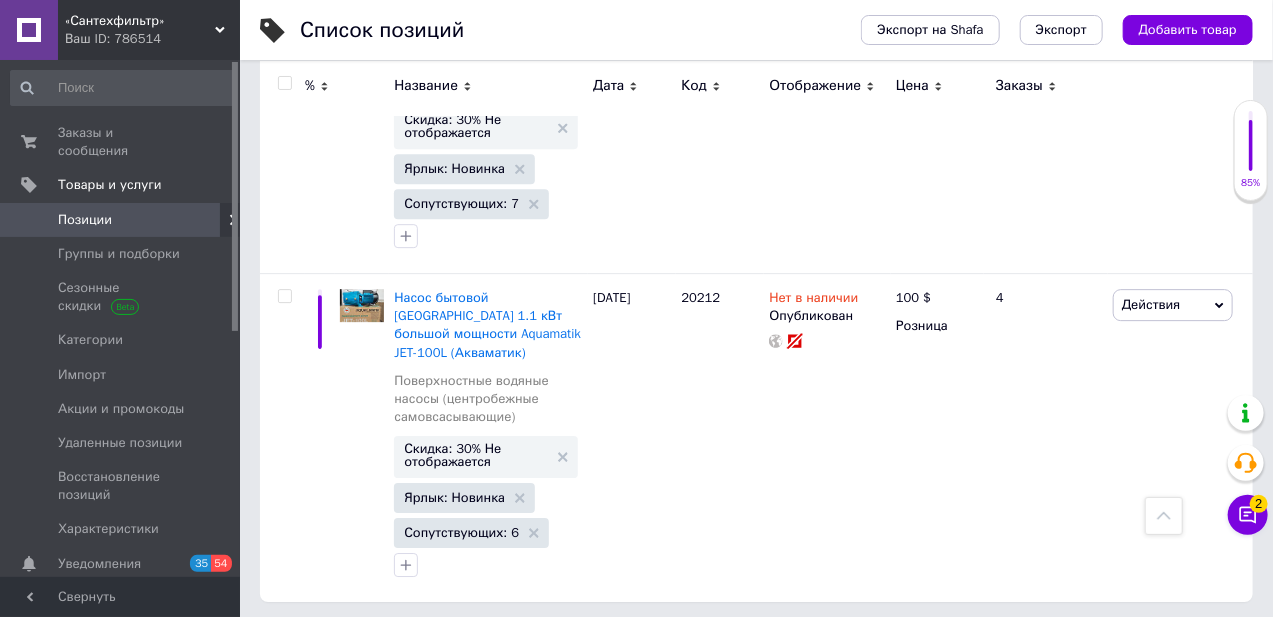 click on "6" at bounding box center (640, 643) 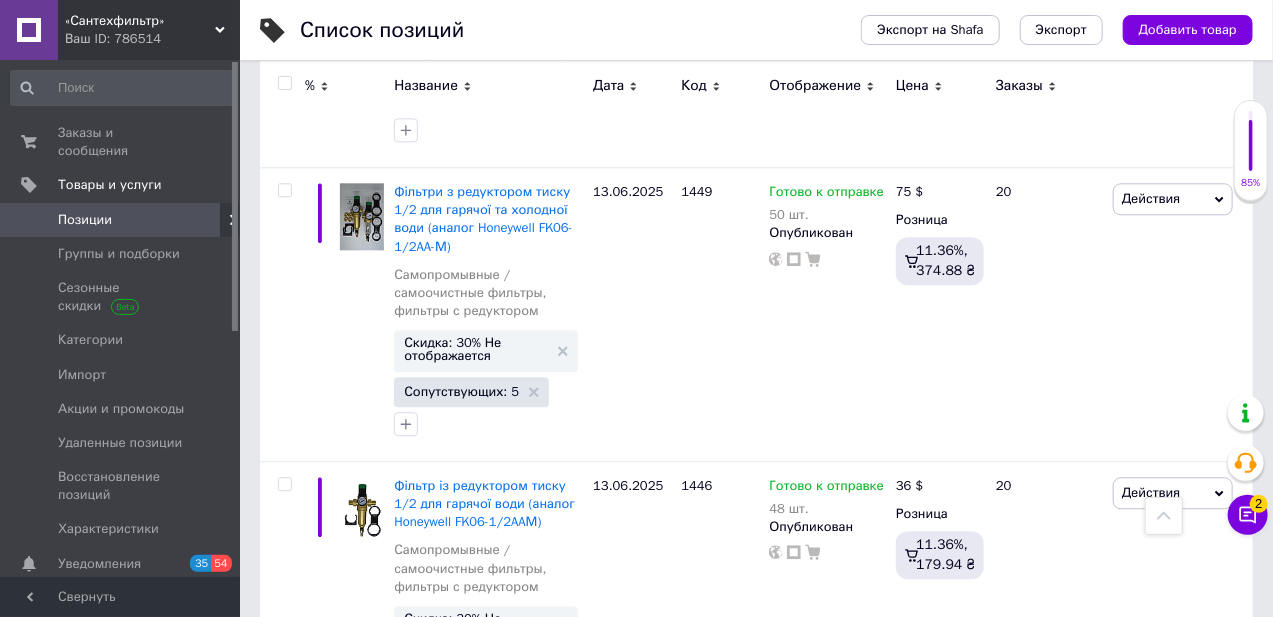 click 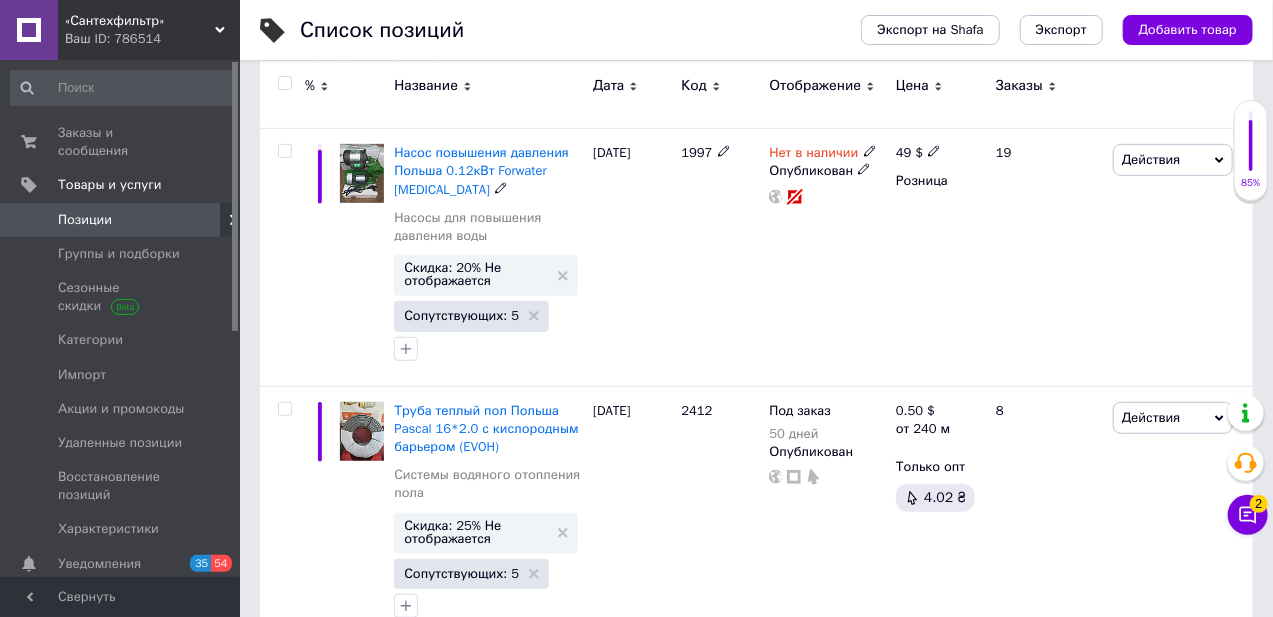 scroll, scrollTop: 454, scrollLeft: 0, axis: vertical 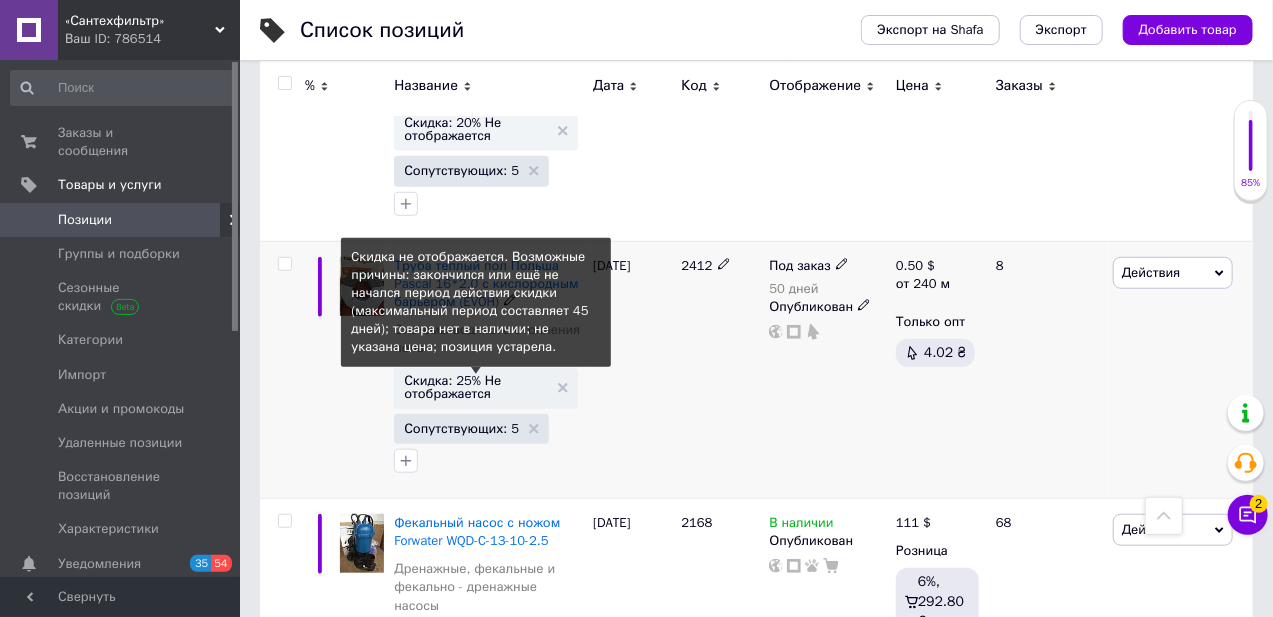click on "Скидка: 25% Не отображается" at bounding box center [476, 387] 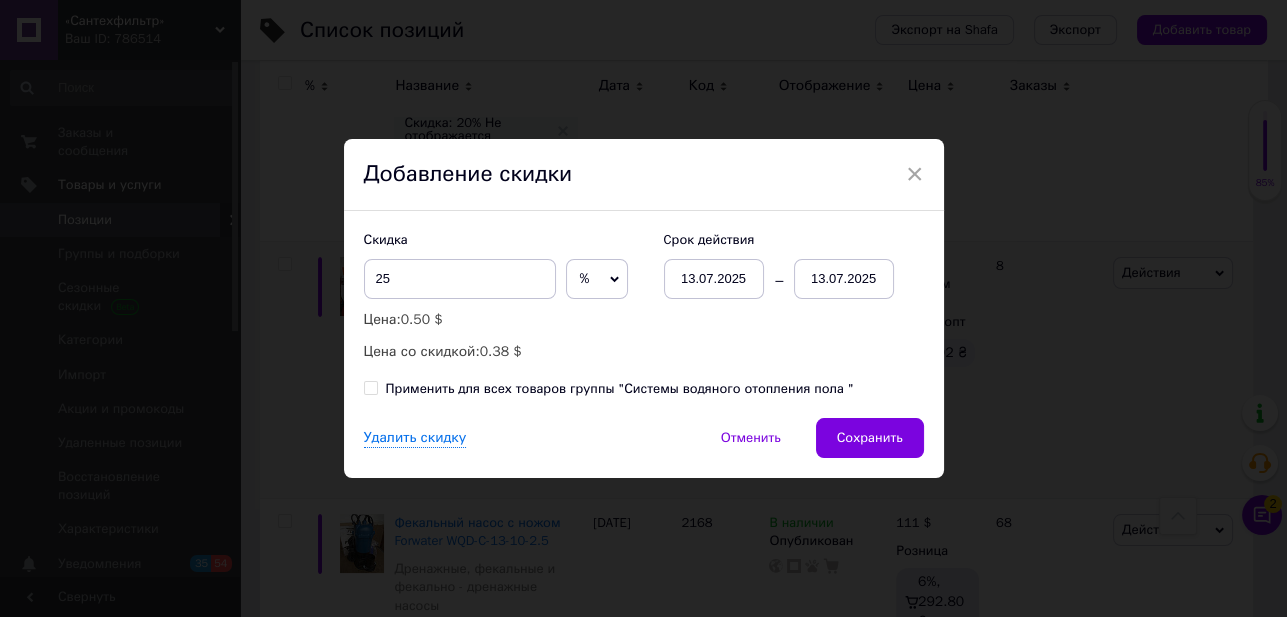 click on "13.07.2025" at bounding box center (844, 279) 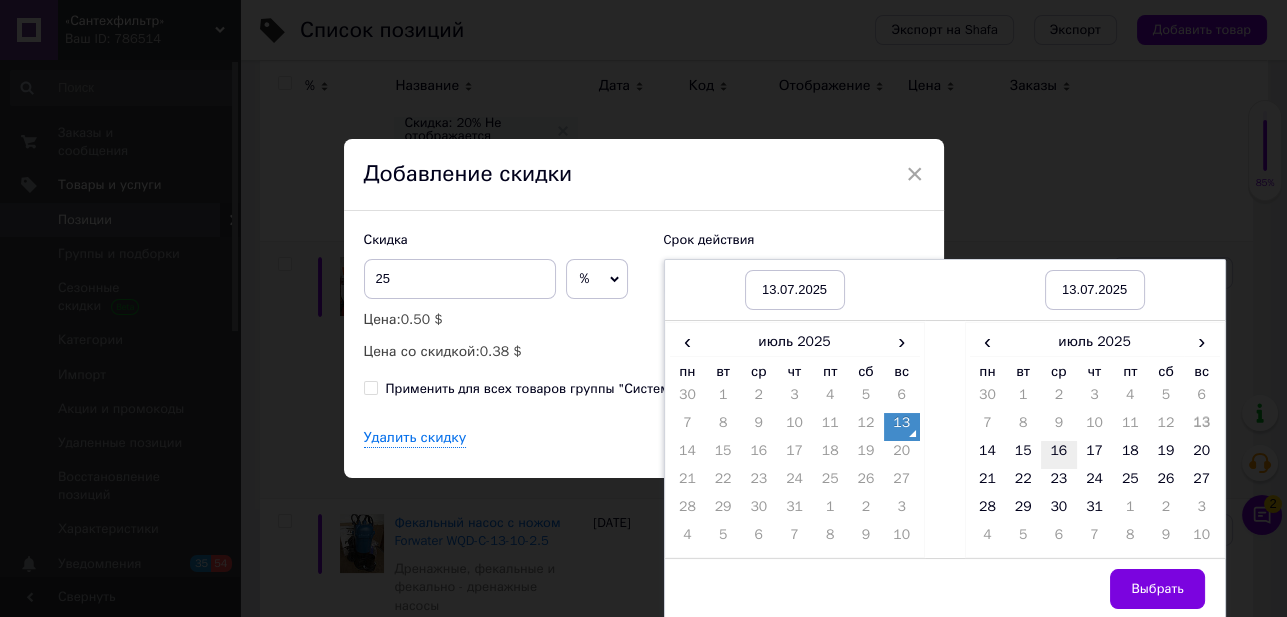 click on "16" at bounding box center [1059, 455] 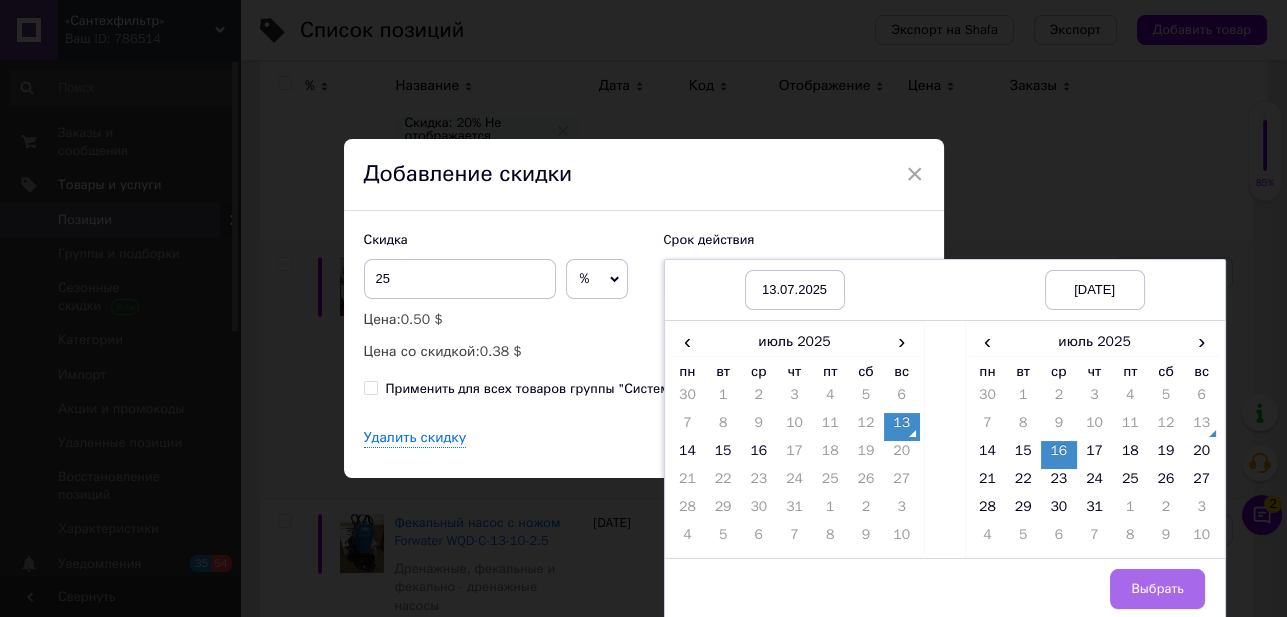click on "Выбрать" at bounding box center (1157, 589) 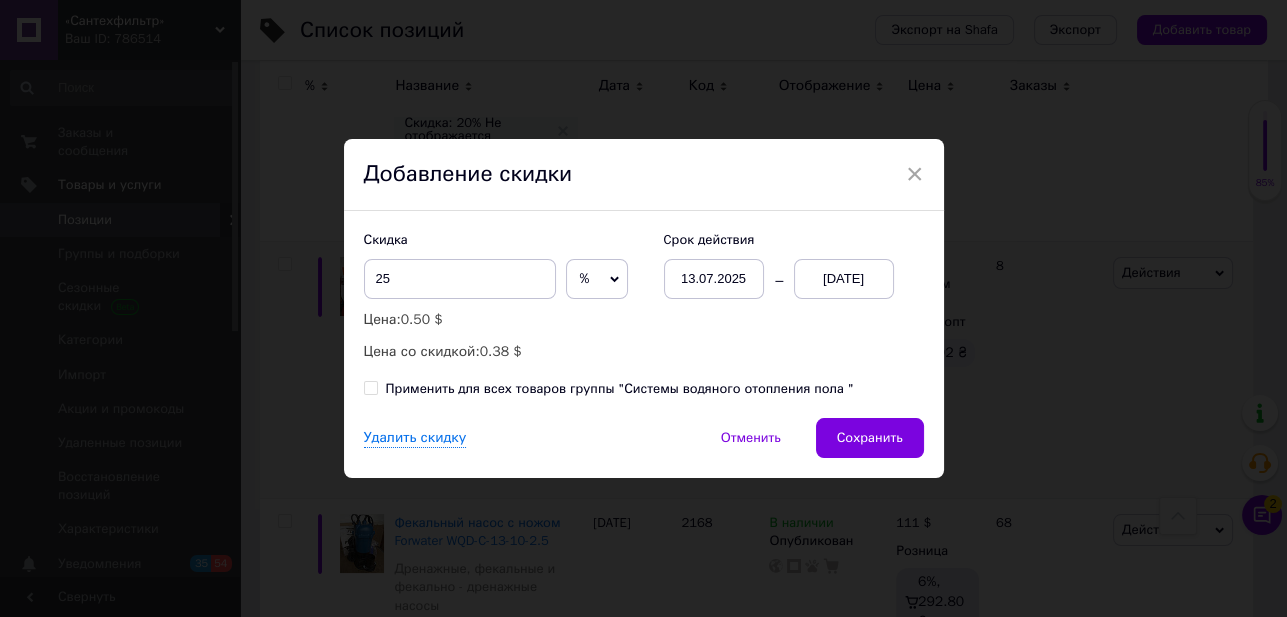 click on "Применить для всех товаров группы "Системы водяного отопления пола "" at bounding box center (370, 387) 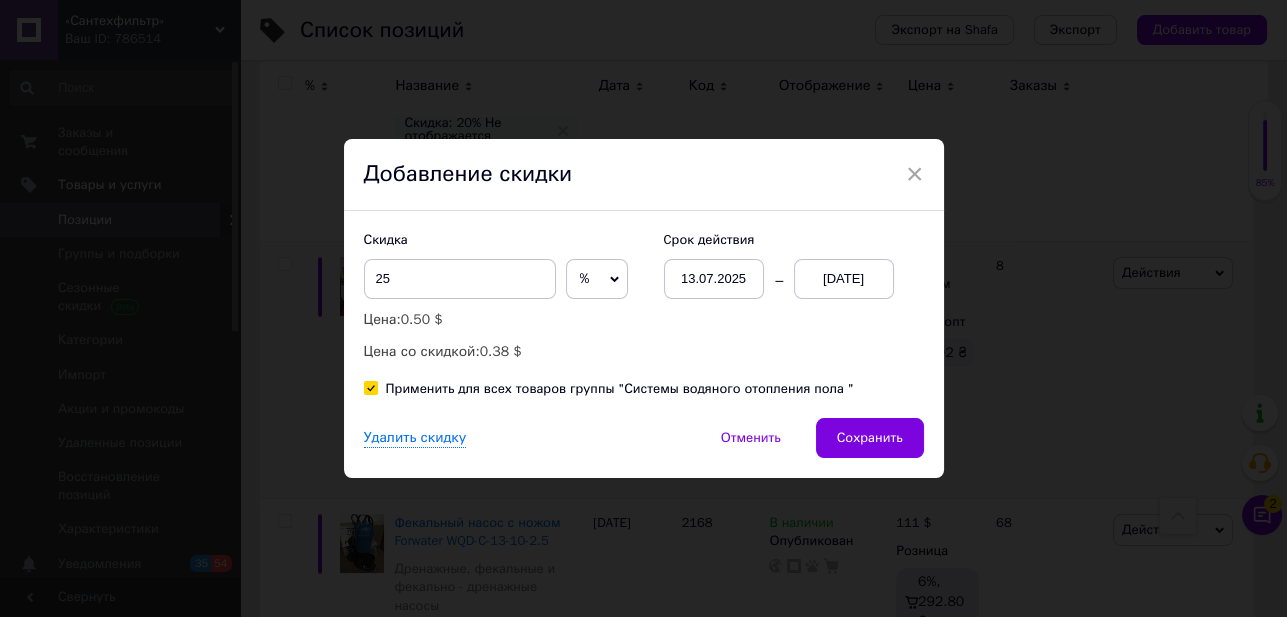 checkbox on "true" 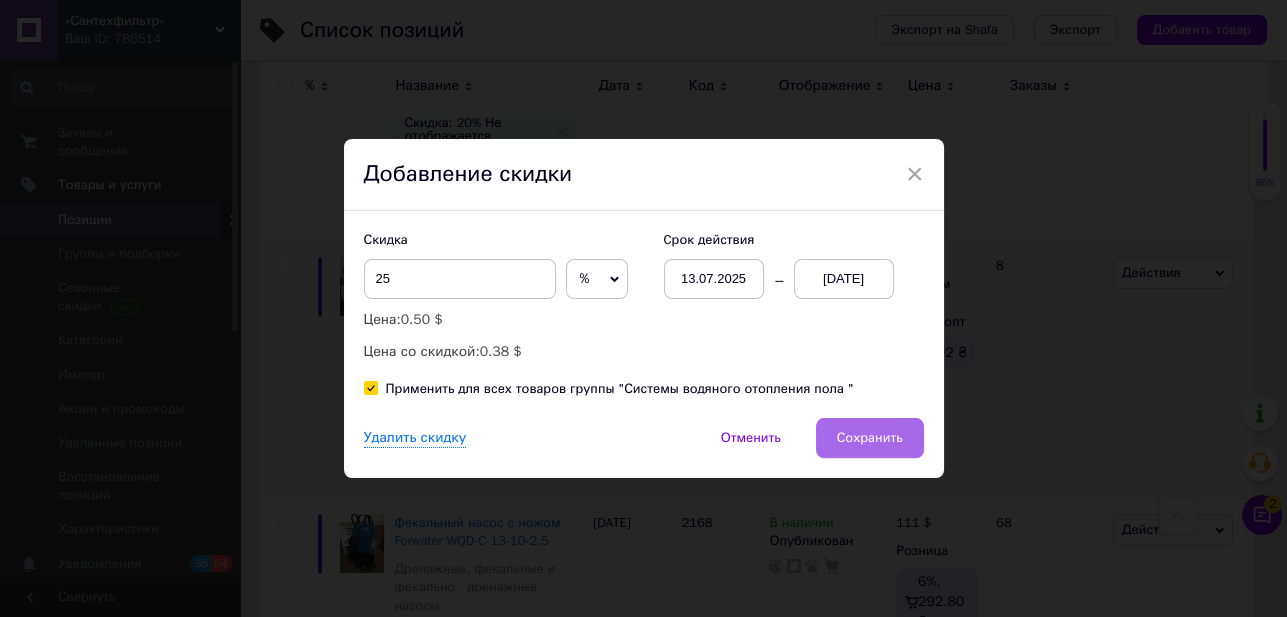 click on "Сохранить" at bounding box center [870, 438] 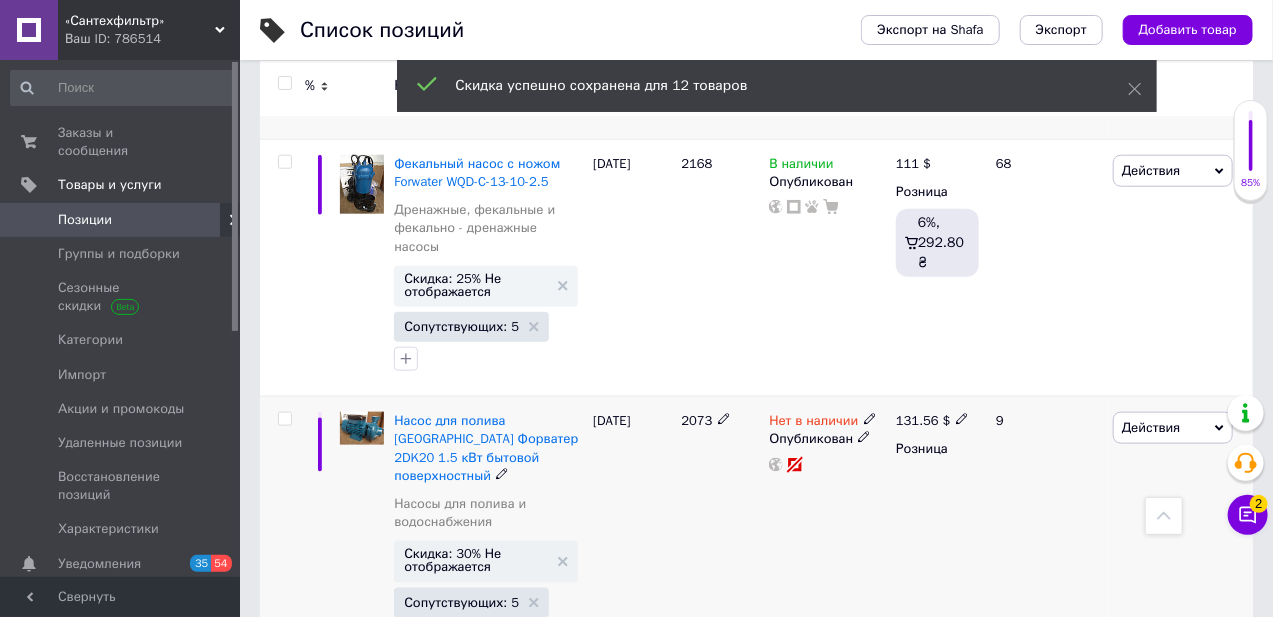 scroll, scrollTop: 818, scrollLeft: 0, axis: vertical 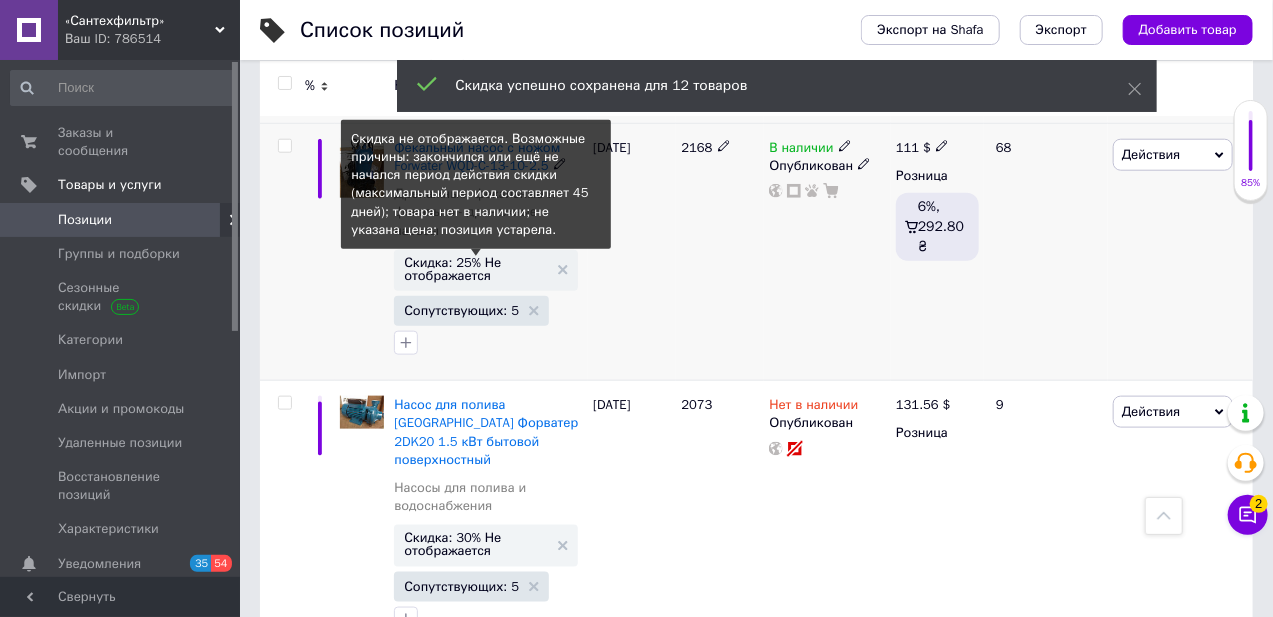 click on "Скидка: 25% Не отображается" at bounding box center [476, 269] 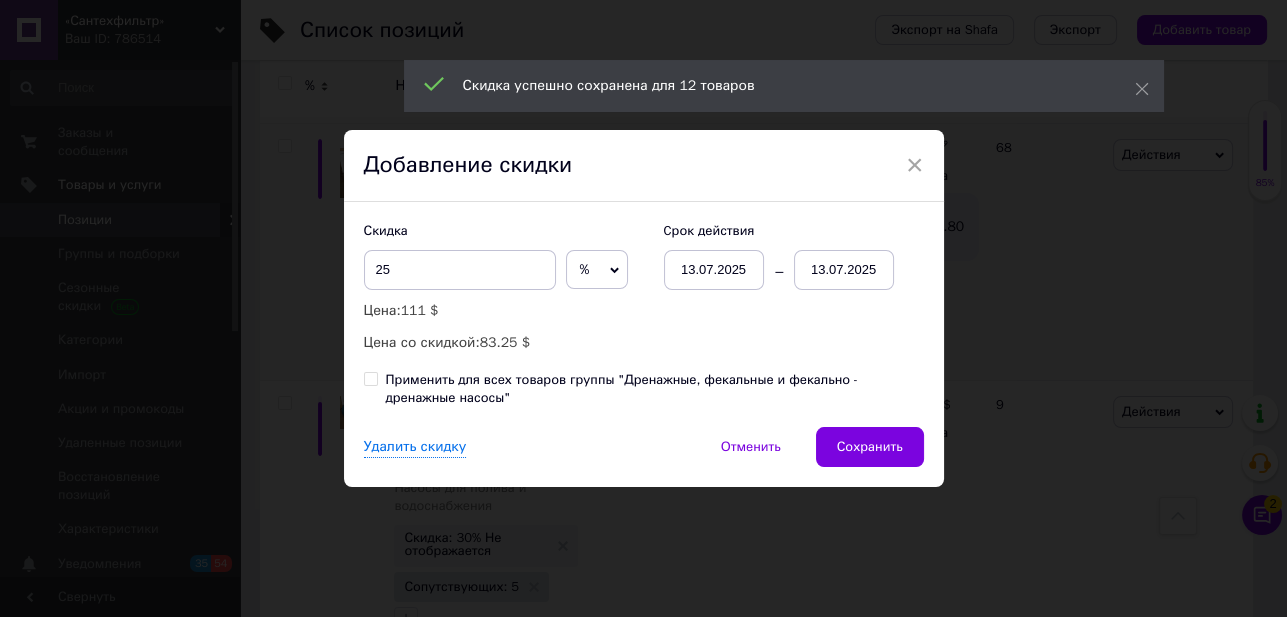 click on "13.07.2025" at bounding box center [844, 270] 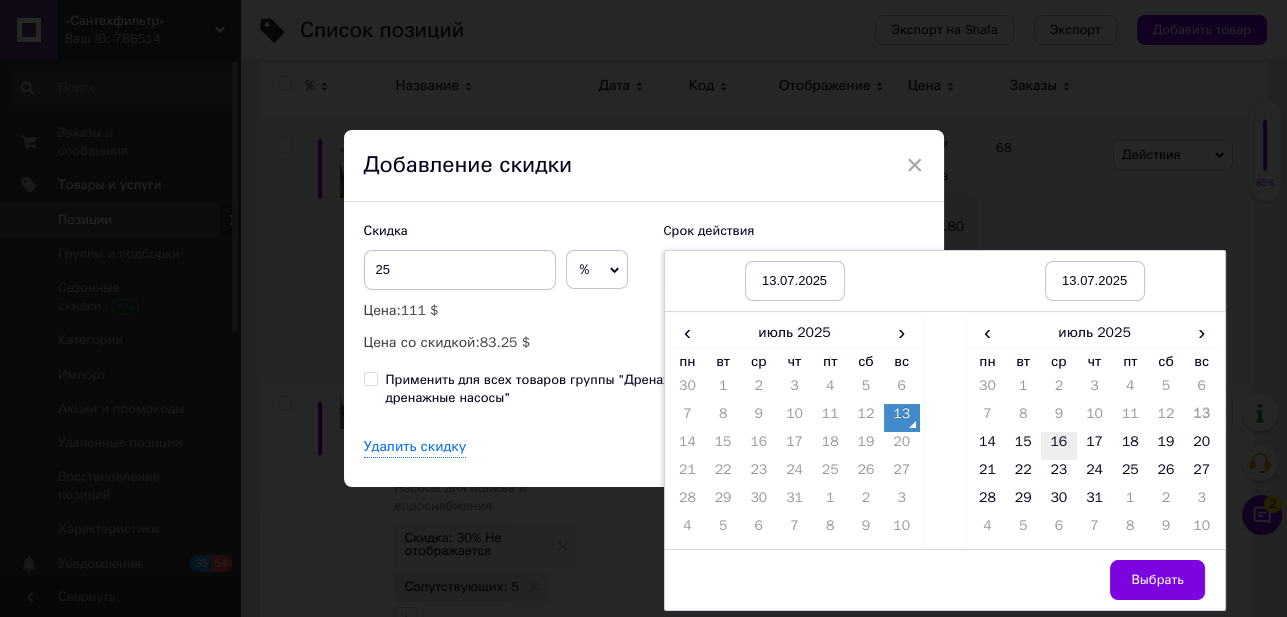 click on "16" at bounding box center [1059, 446] 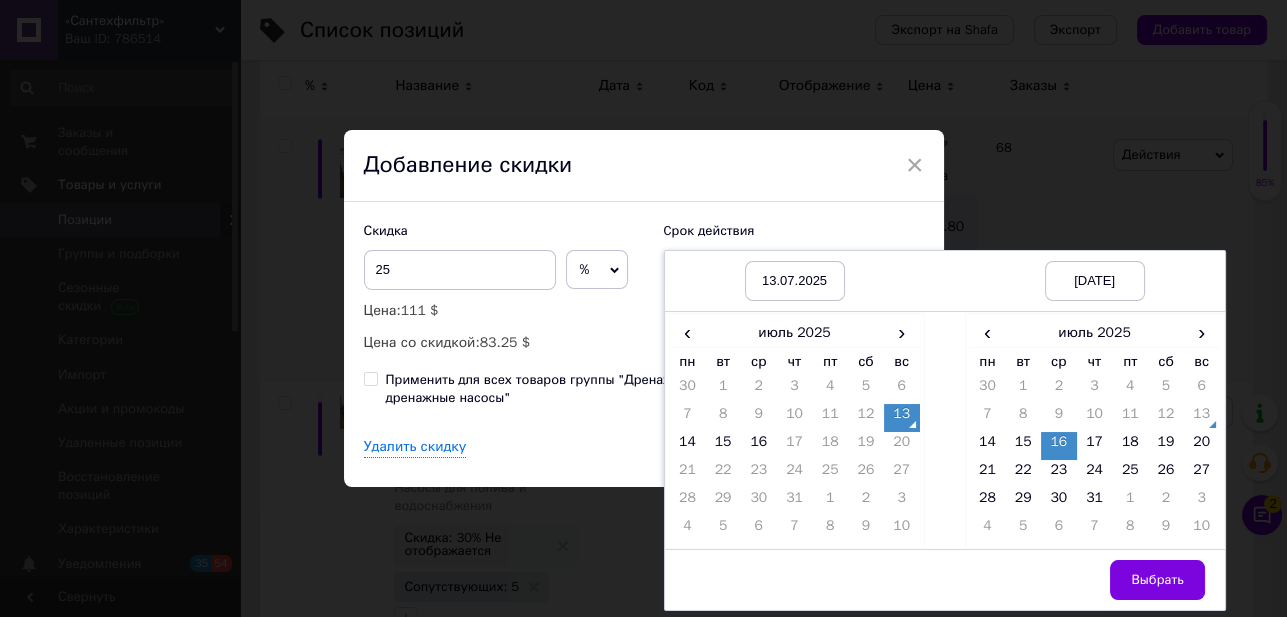 drag, startPoint x: 1155, startPoint y: 580, endPoint x: 1135, endPoint y: 571, distance: 21.931713 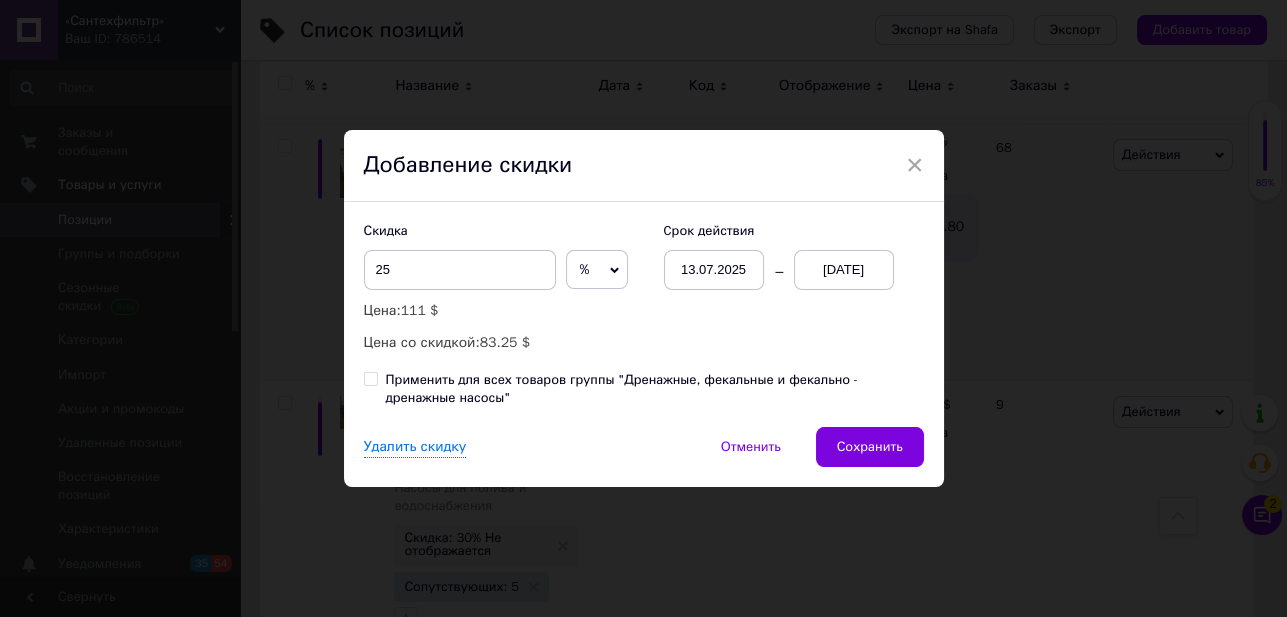 click on "Применить для всех товаров группы "Дренажные, фекальные и фекально - дренажные насосы"" at bounding box center (370, 378) 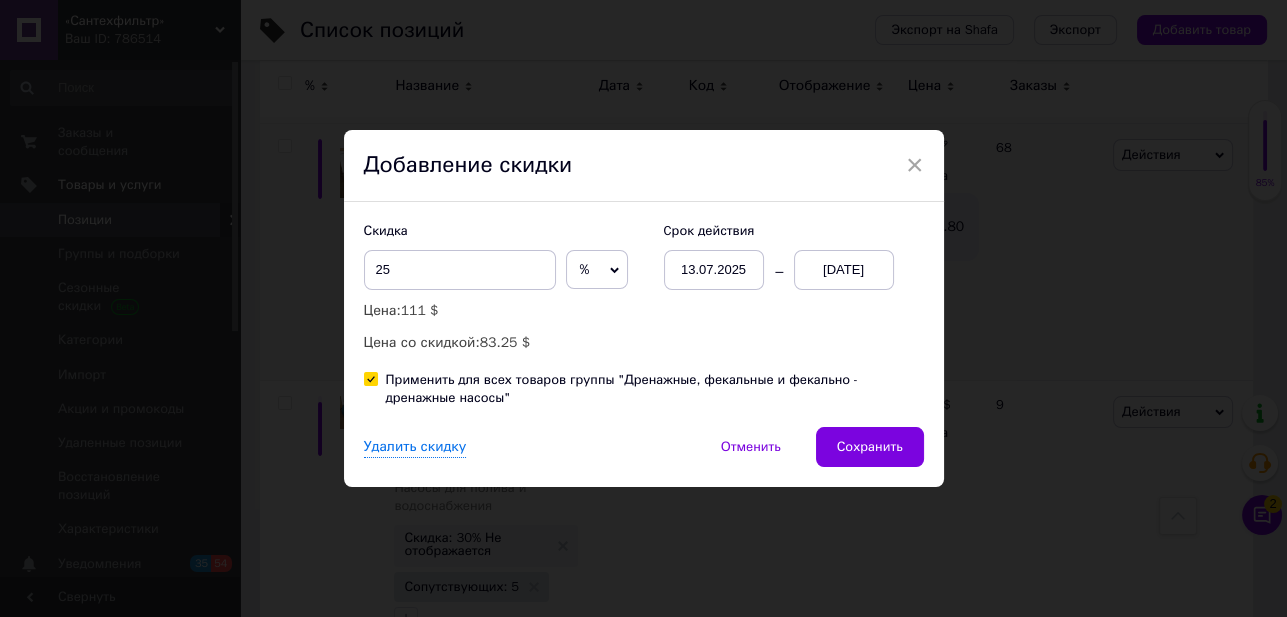 checkbox on "true" 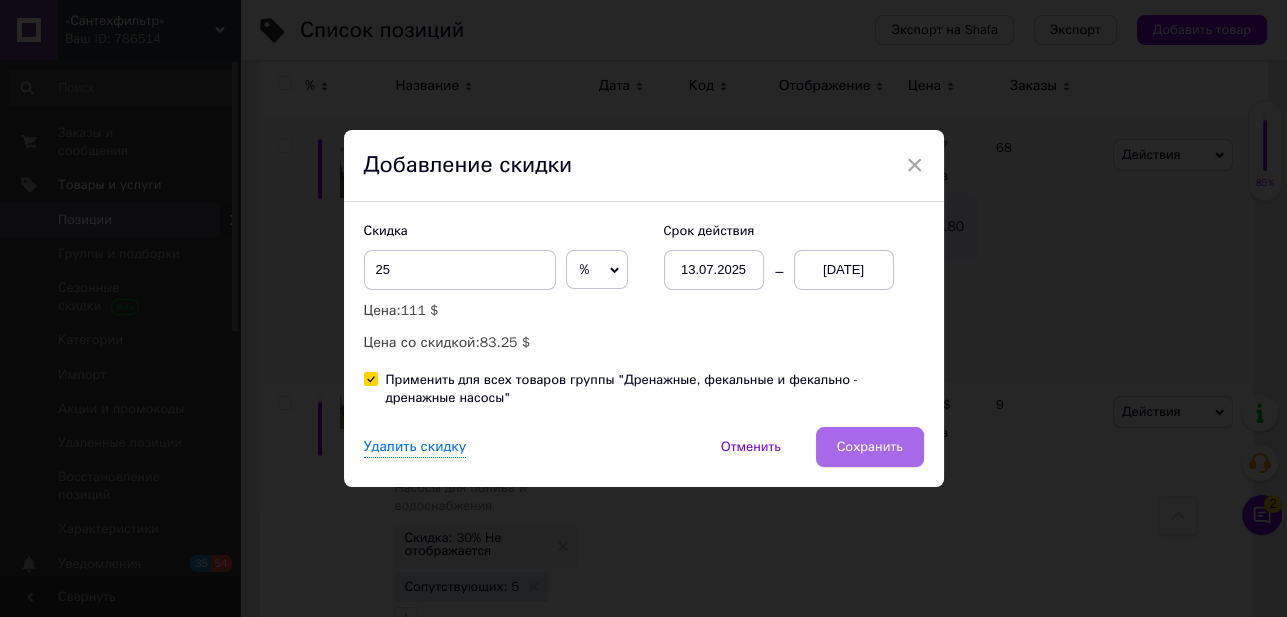 click on "Сохранить" at bounding box center (870, 447) 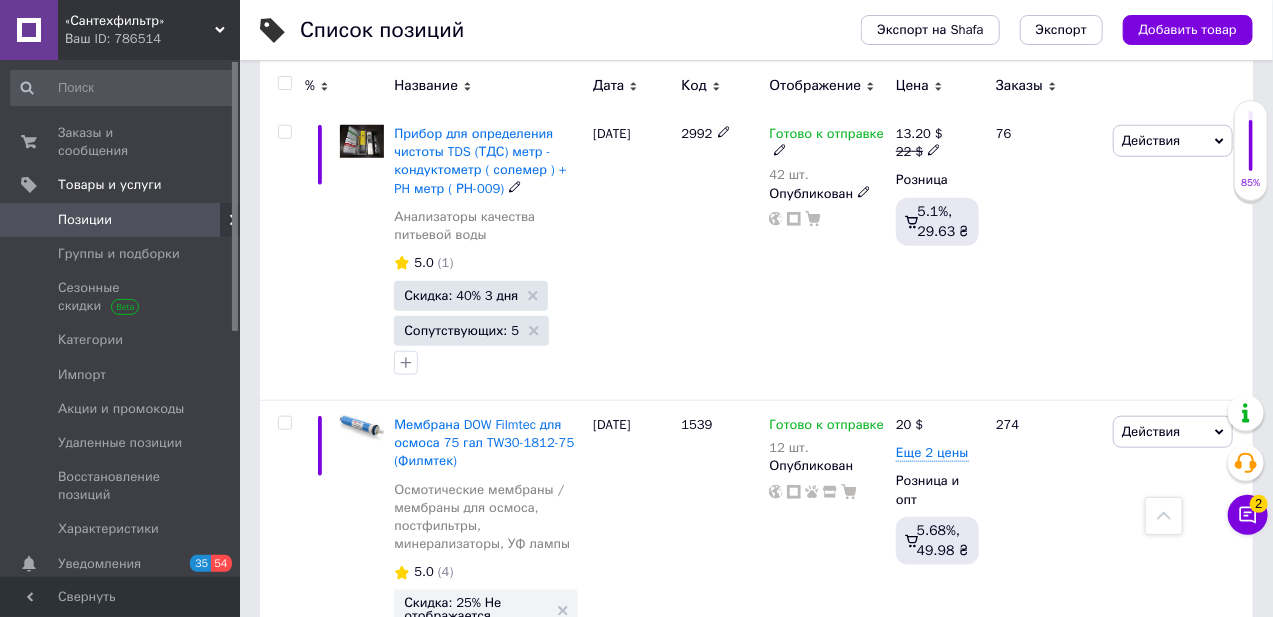 scroll, scrollTop: 3818, scrollLeft: 0, axis: vertical 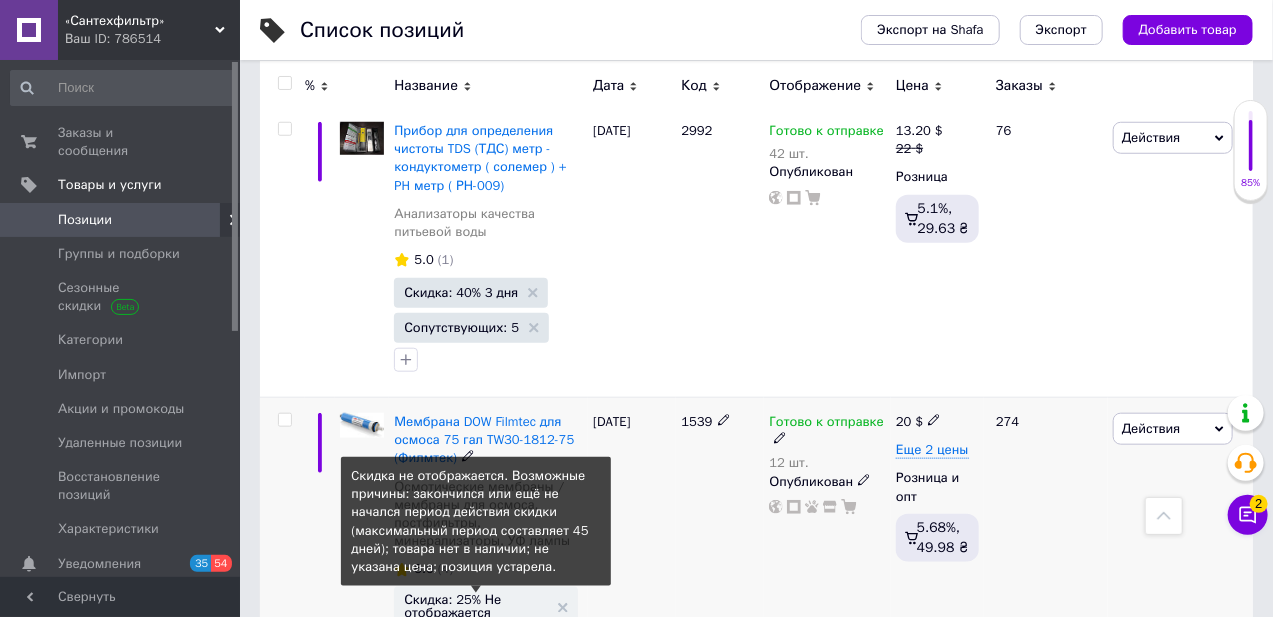click on "Скидка: 25% Не отображается" at bounding box center (476, 606) 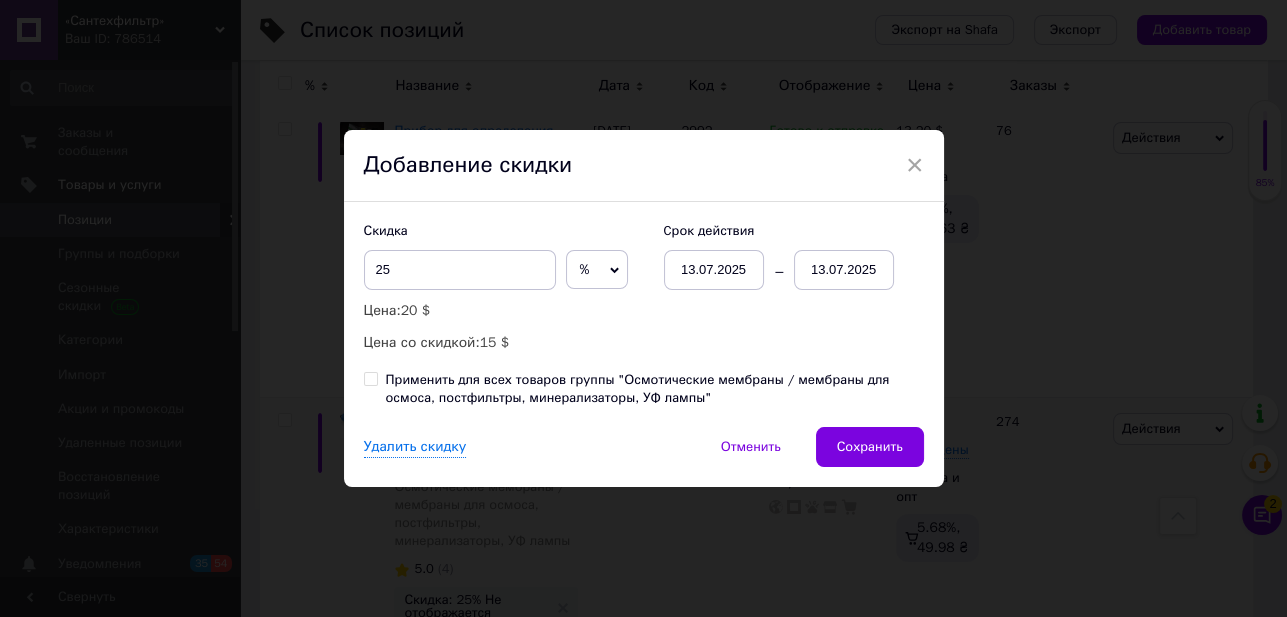 click on "13.07.2025" at bounding box center (844, 270) 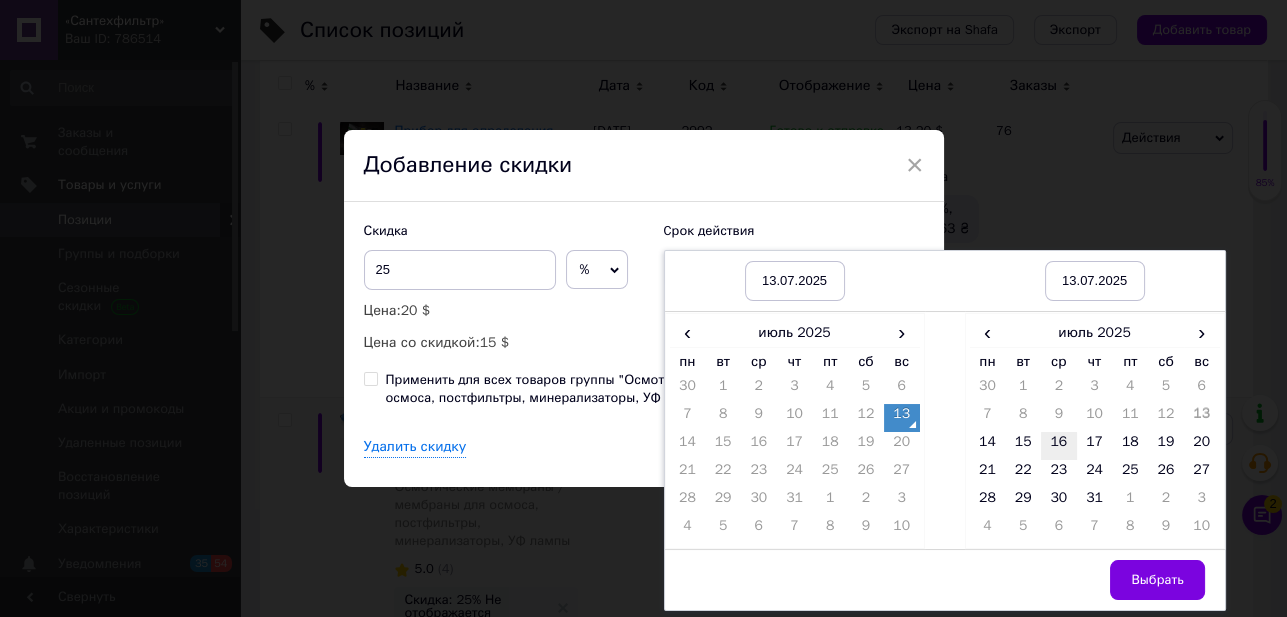 click on "16" at bounding box center [1059, 446] 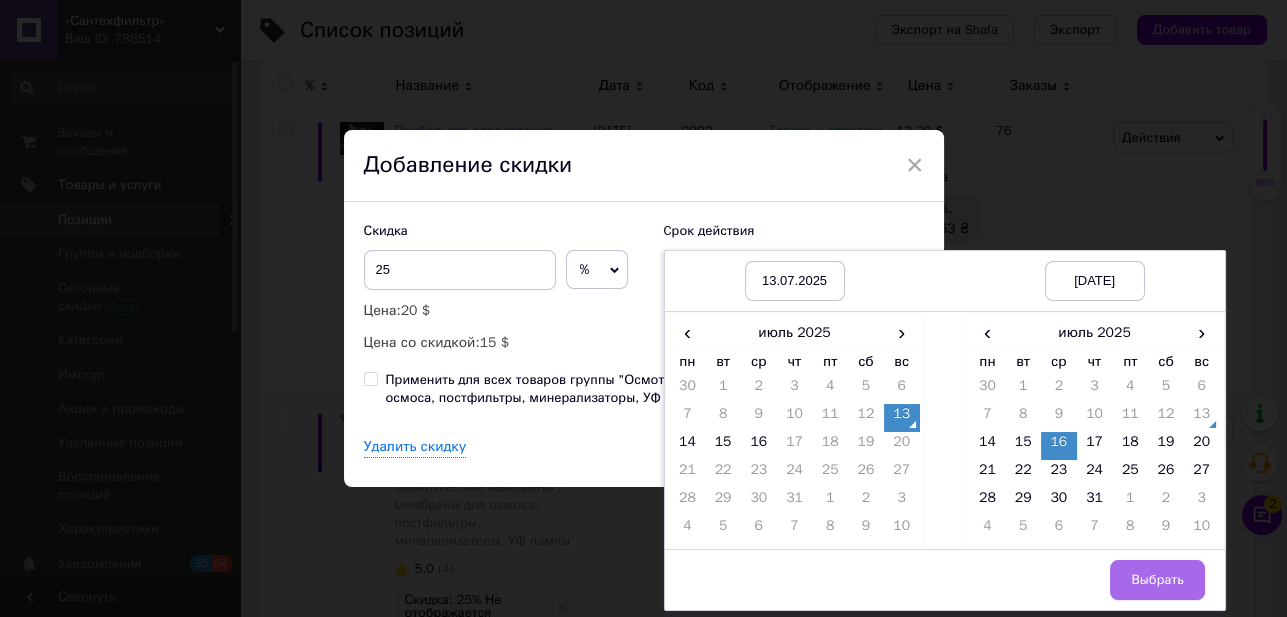 click on "Выбрать" at bounding box center [1157, 580] 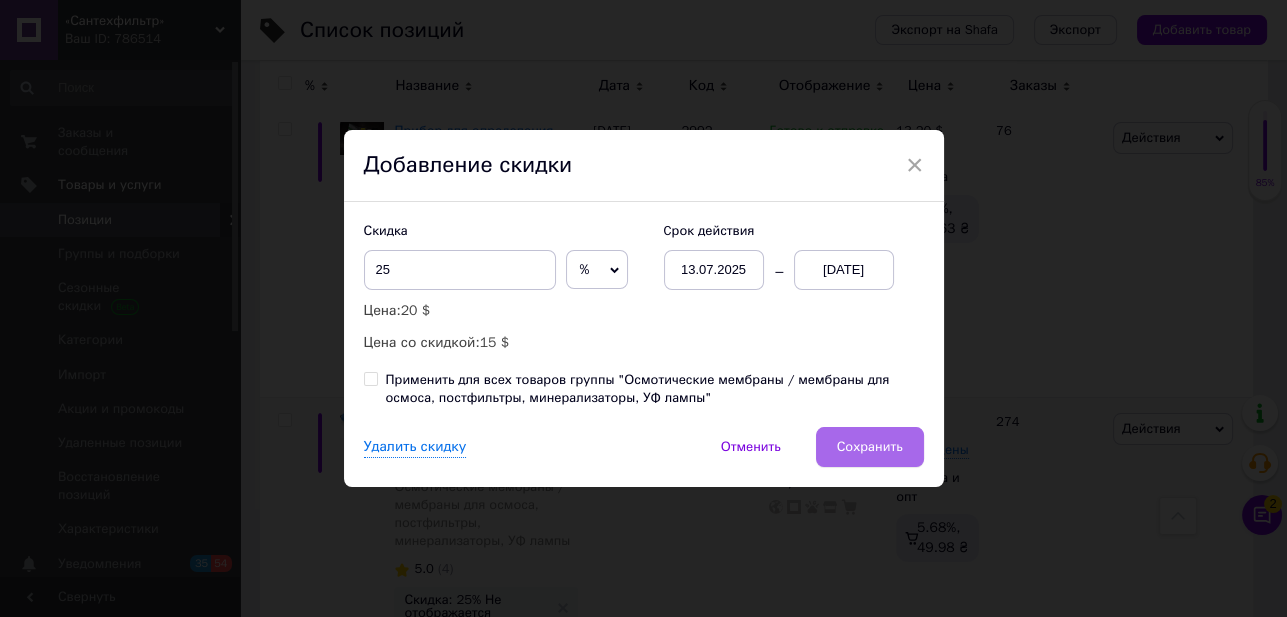 click on "Сохранить" at bounding box center [870, 447] 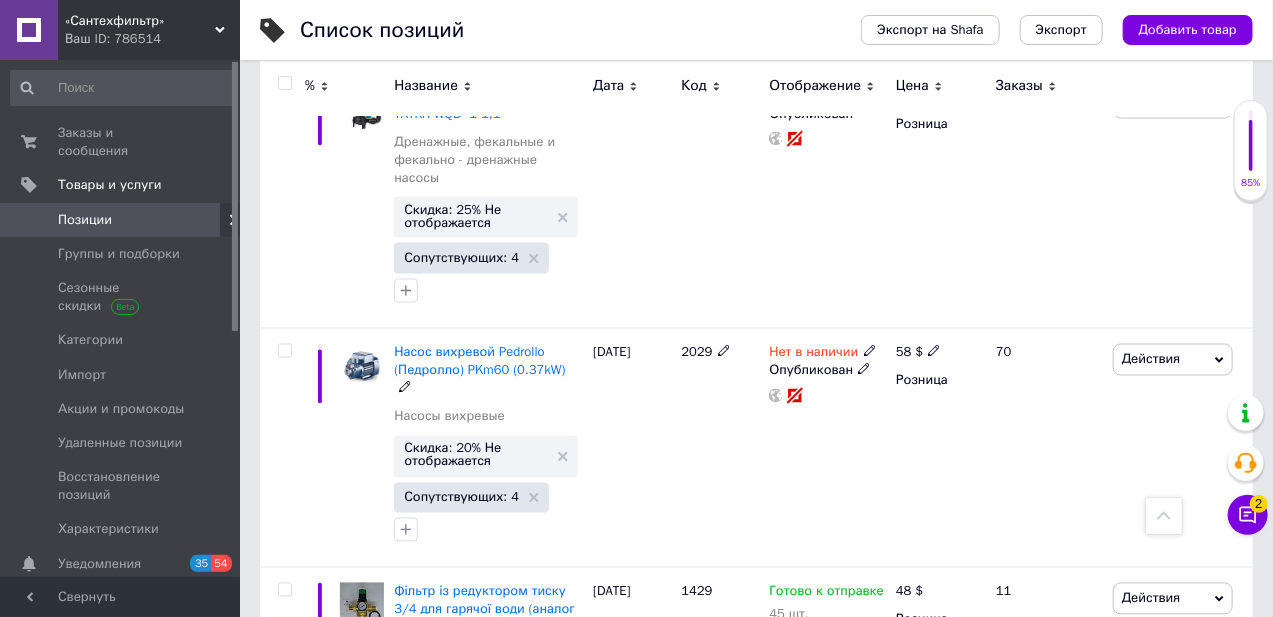 scroll, scrollTop: 4636, scrollLeft: 0, axis: vertical 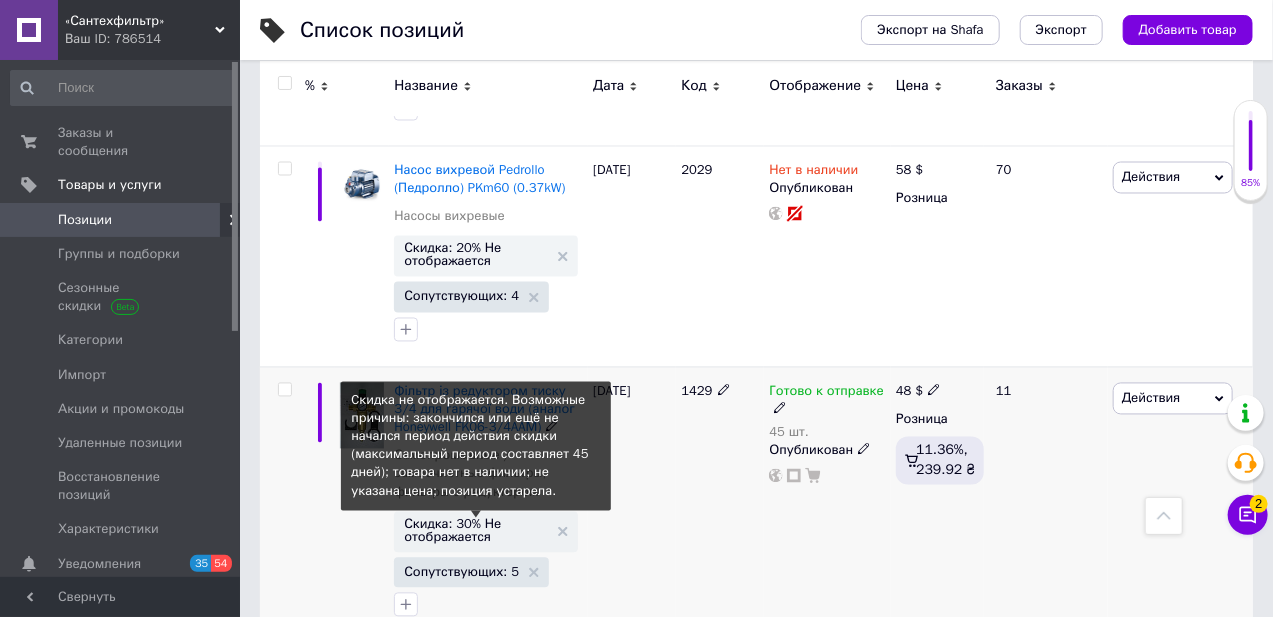 click on "Скидка: 30% Не отображается" at bounding box center (476, 531) 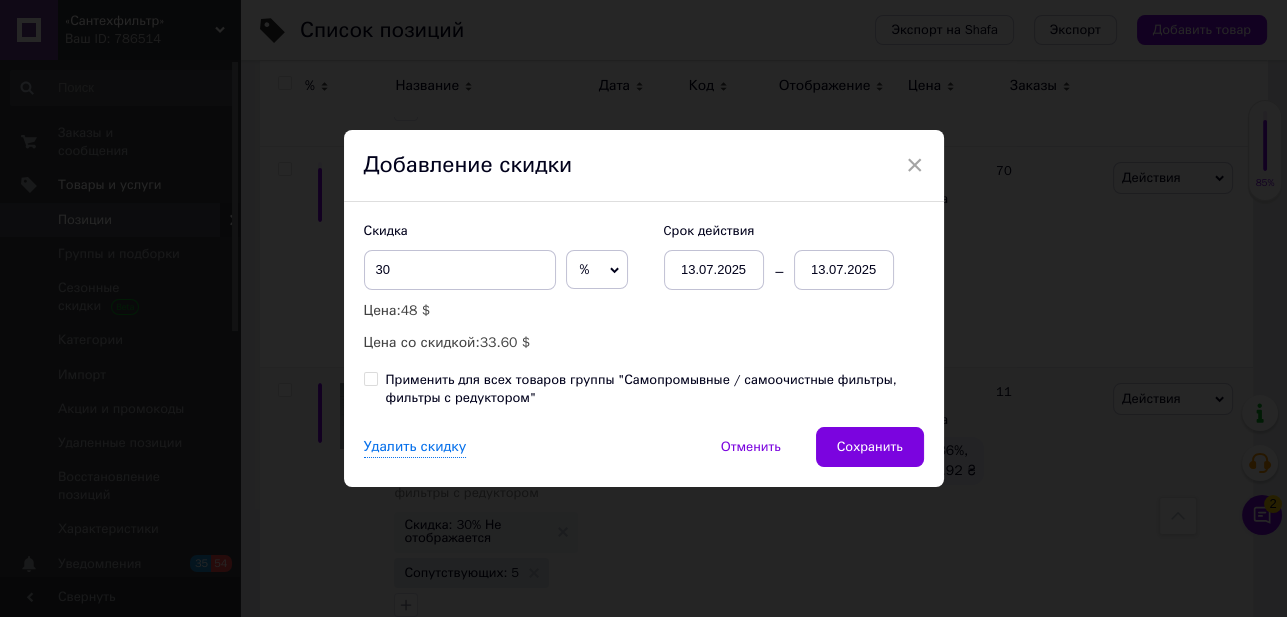 click on "13.07.2025" at bounding box center (844, 270) 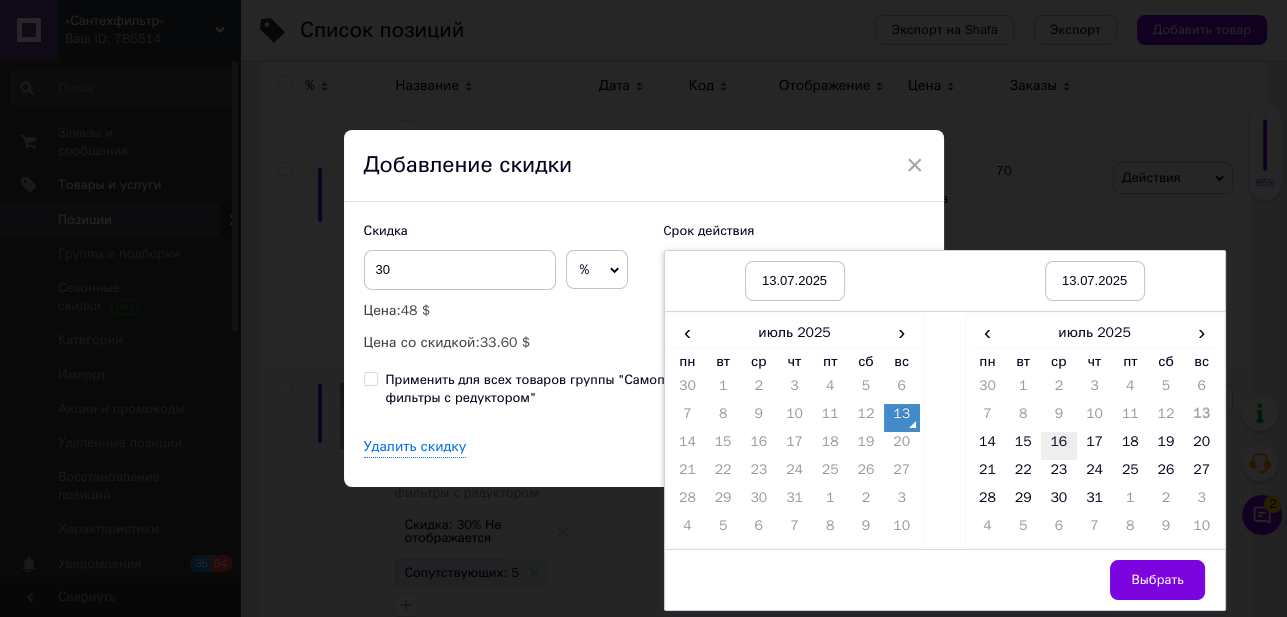 click on "16" at bounding box center (1059, 446) 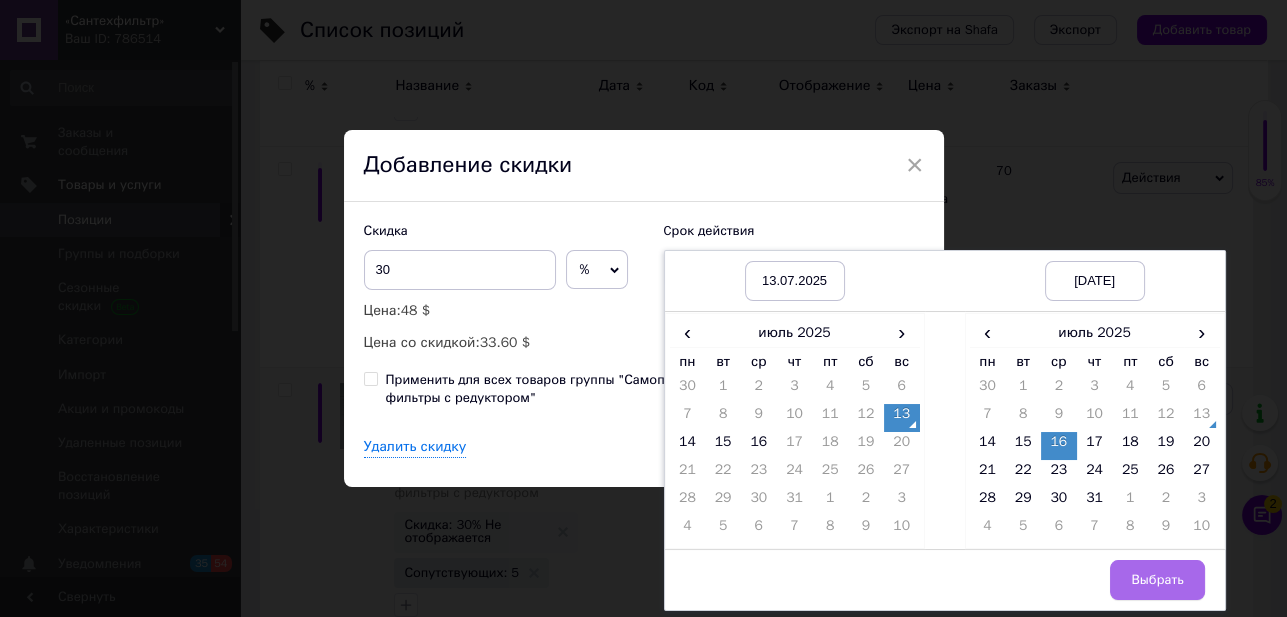 click on "Выбрать" at bounding box center [1157, 580] 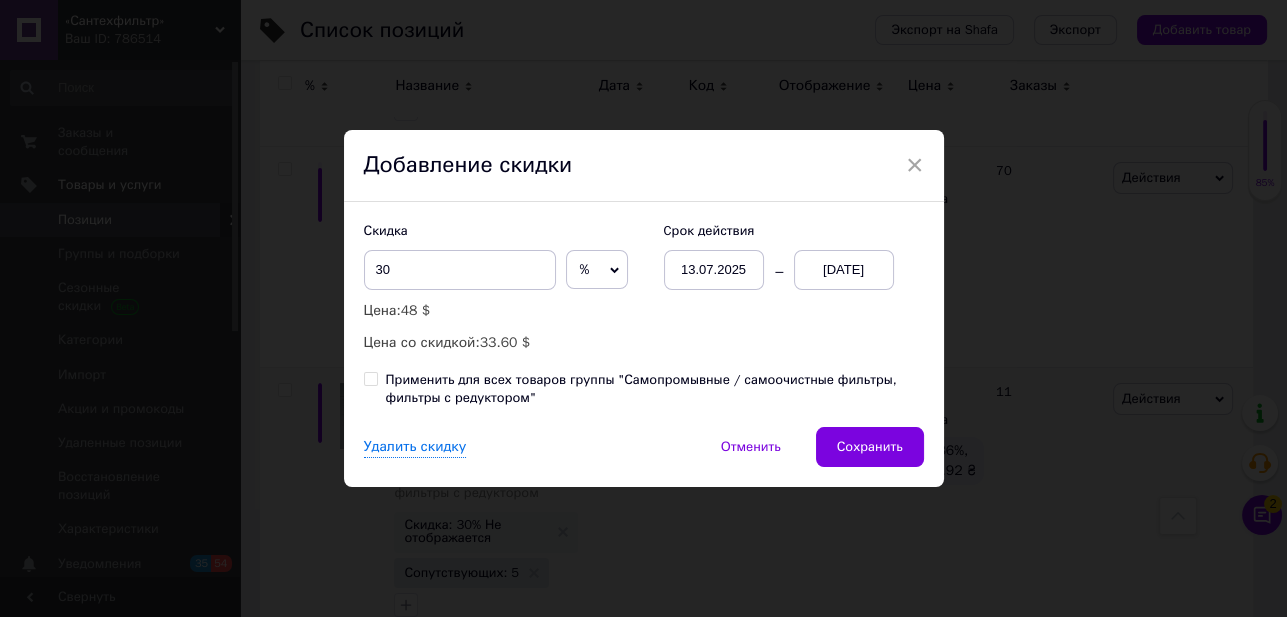 click on "Применить для всех товаров группы "Самопромывные / самоочистные фильтры, фильтры с редуктором"" at bounding box center (370, 378) 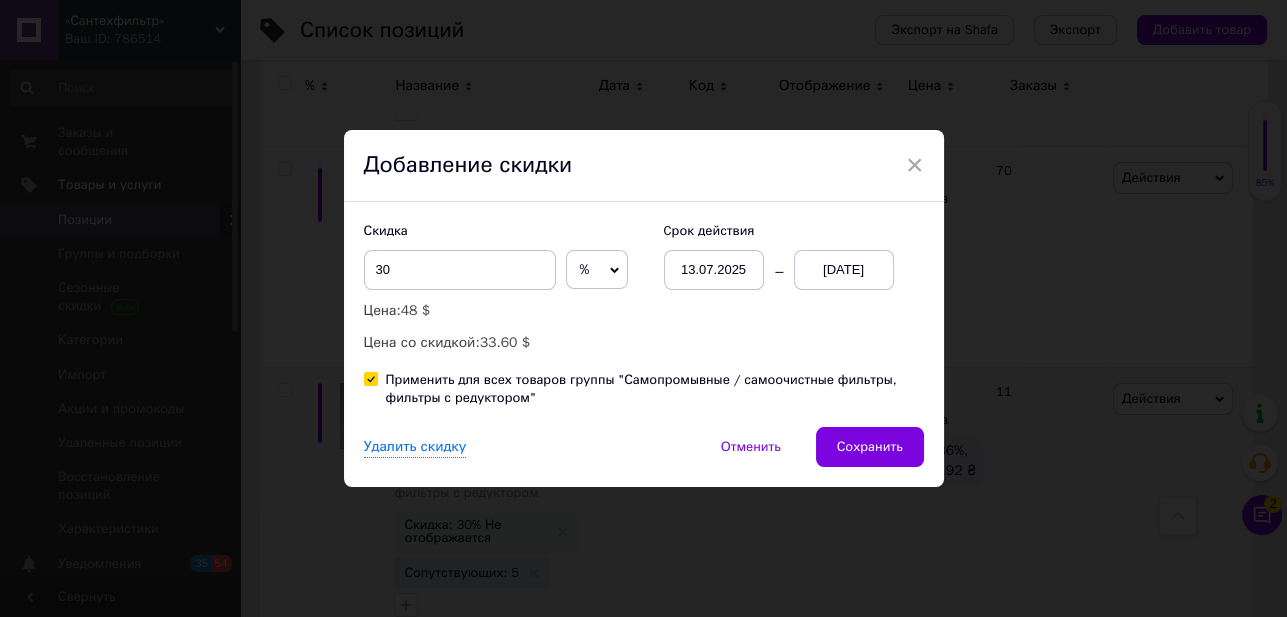 checkbox on "true" 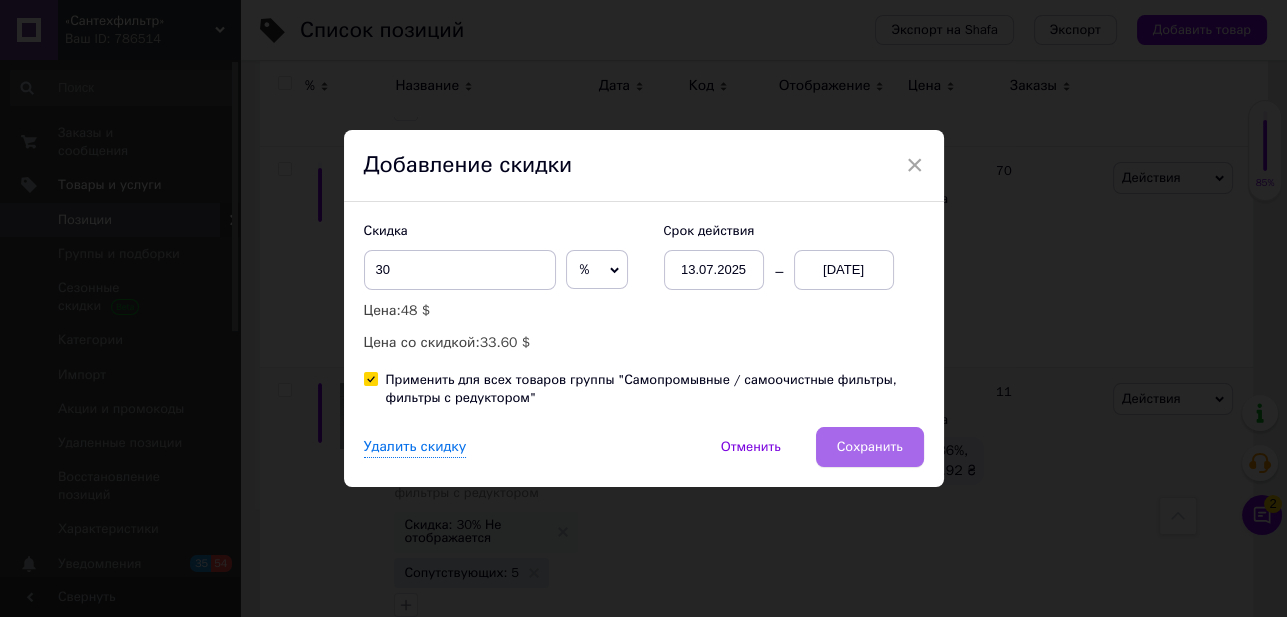 click on "Сохранить" at bounding box center (870, 447) 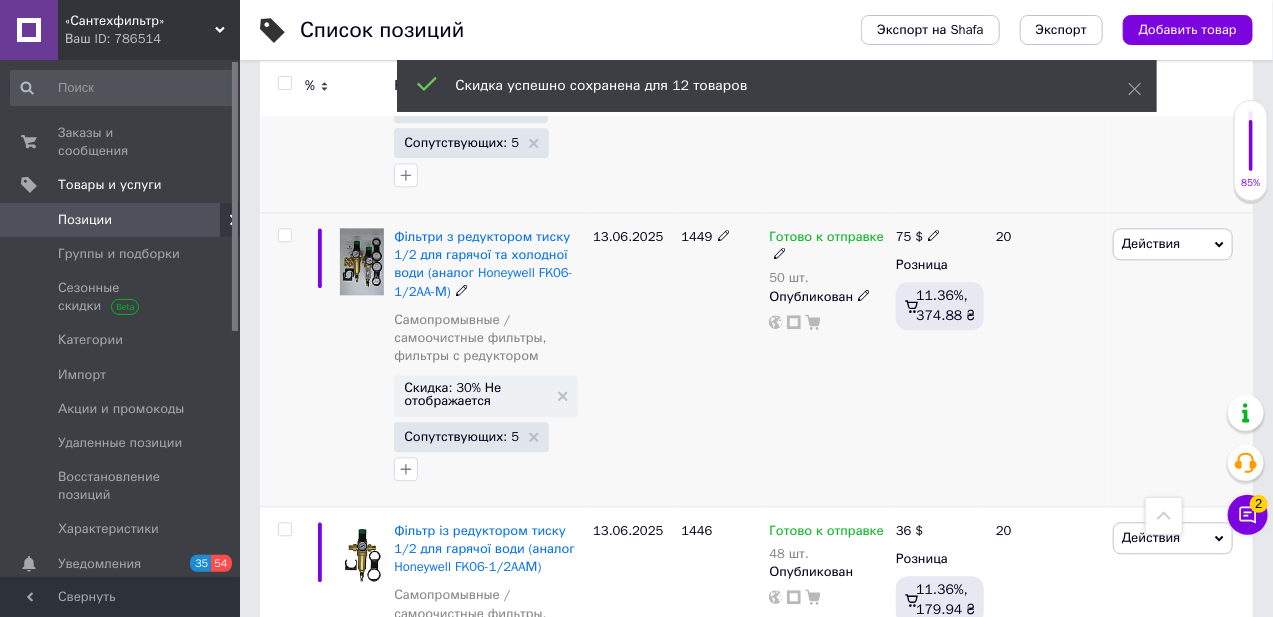 scroll, scrollTop: 5103, scrollLeft: 0, axis: vertical 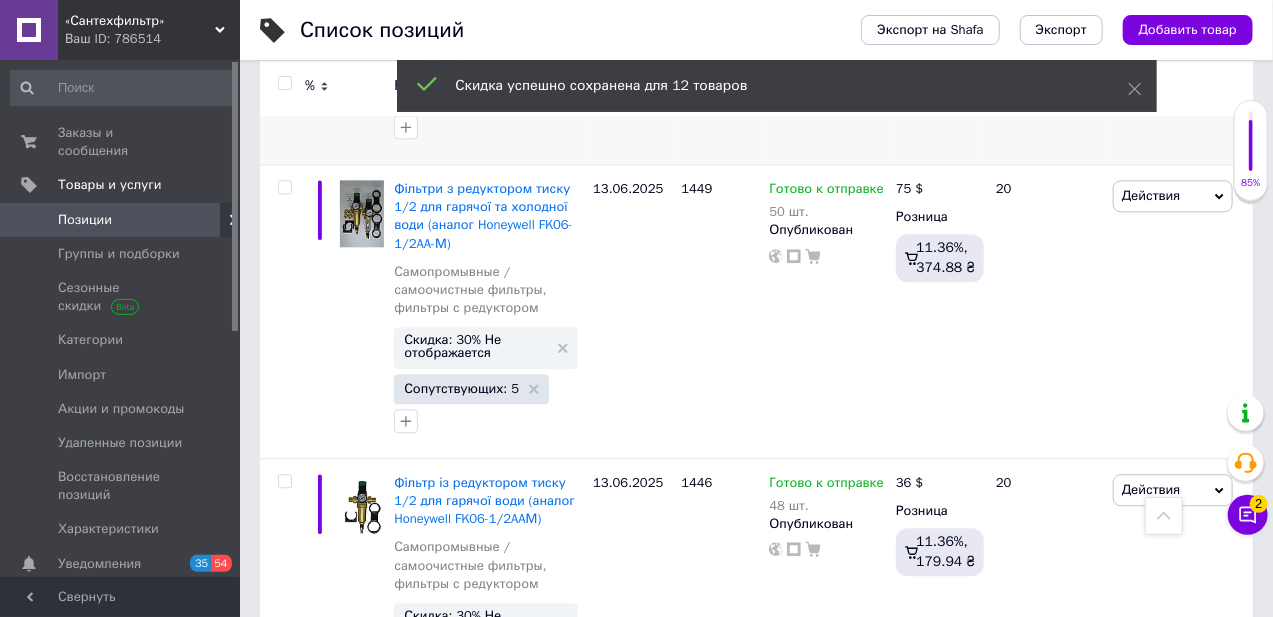click on "7" at bounding box center (640, 774) 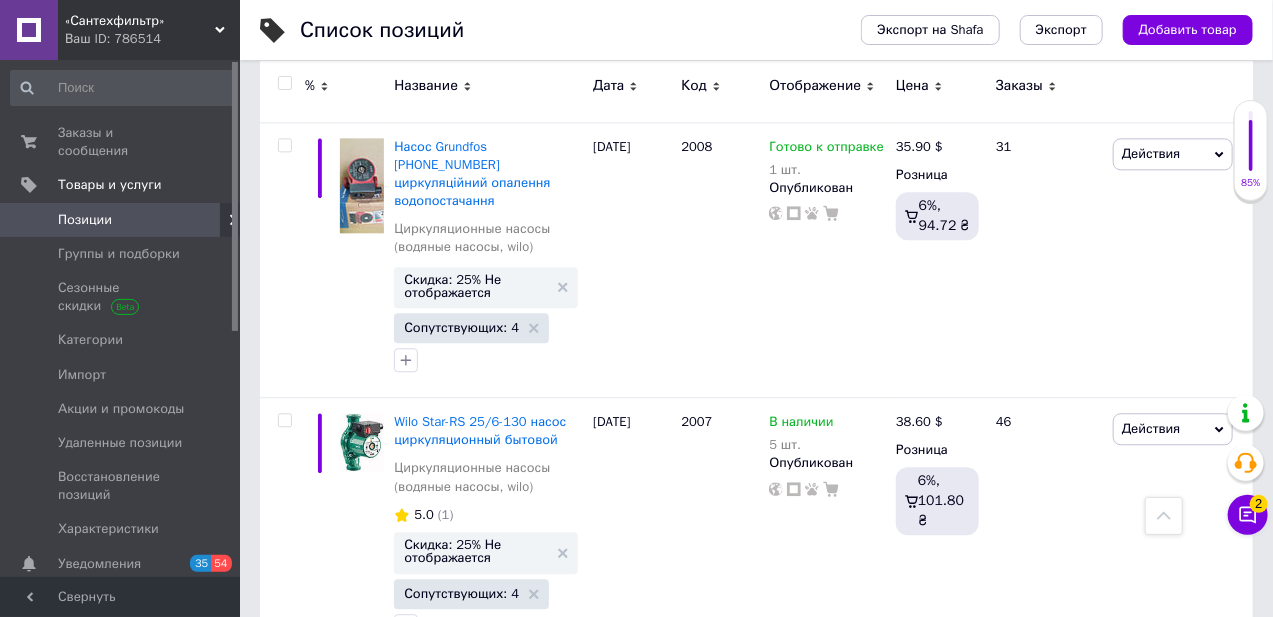 click 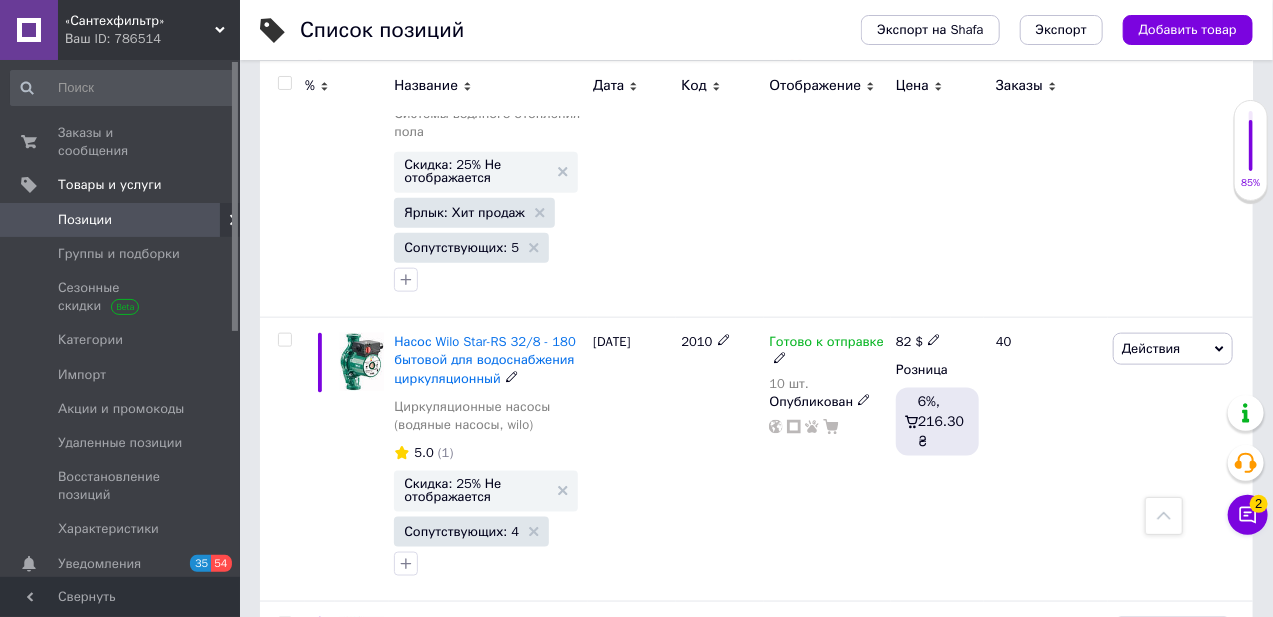 scroll, scrollTop: 4090, scrollLeft: 0, axis: vertical 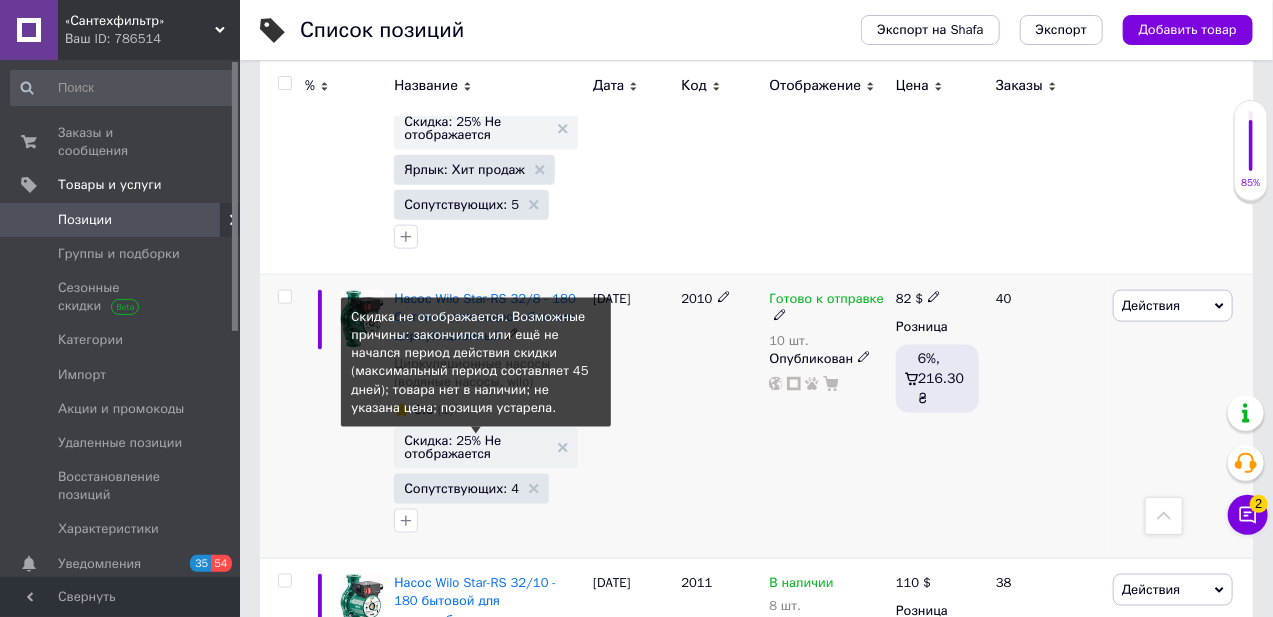 click on "Скидка: 25% Не отображается" at bounding box center [476, 447] 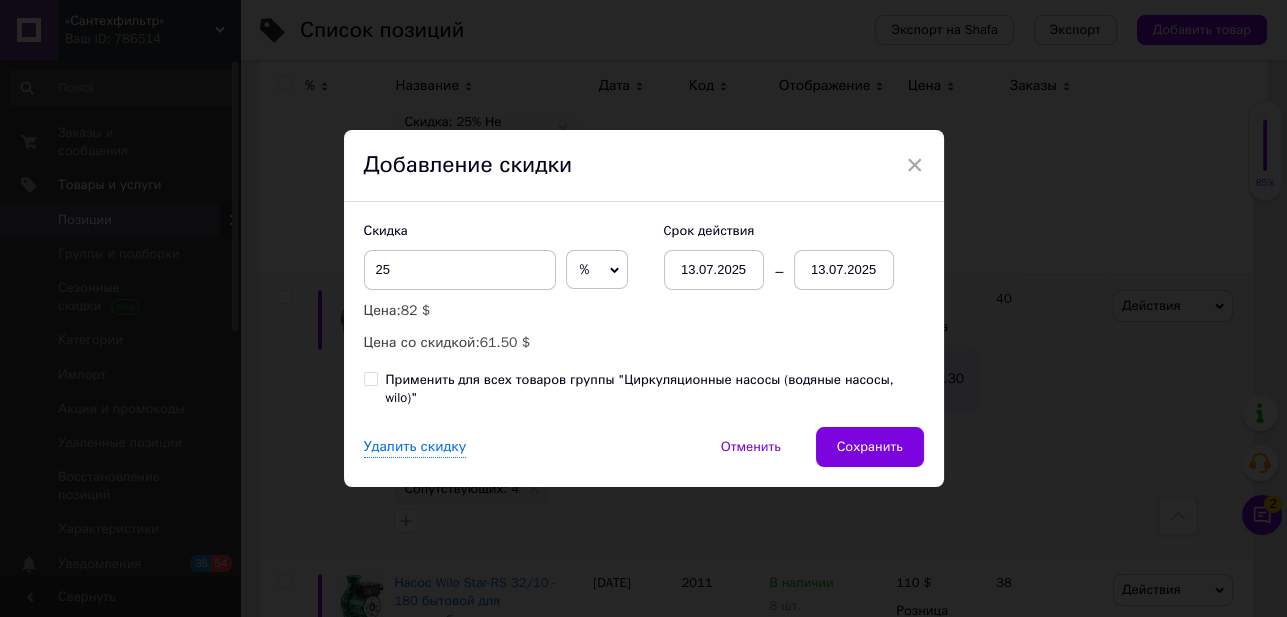 click on "13.07.2025" at bounding box center [844, 270] 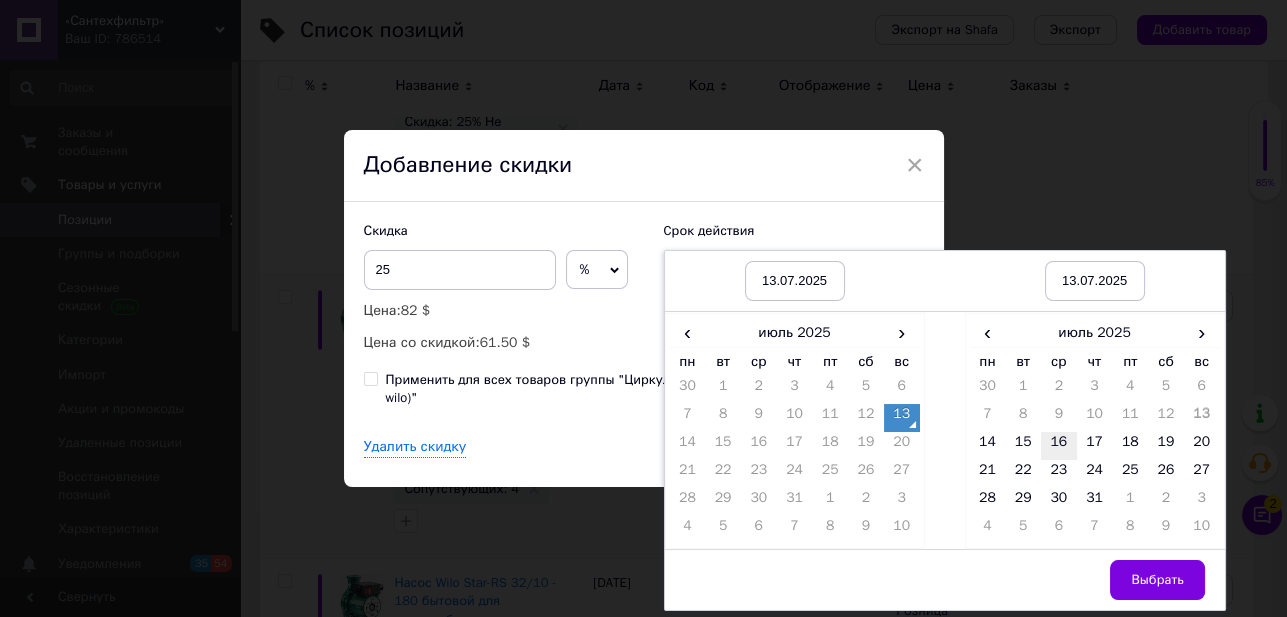 click on "16" at bounding box center [1059, 446] 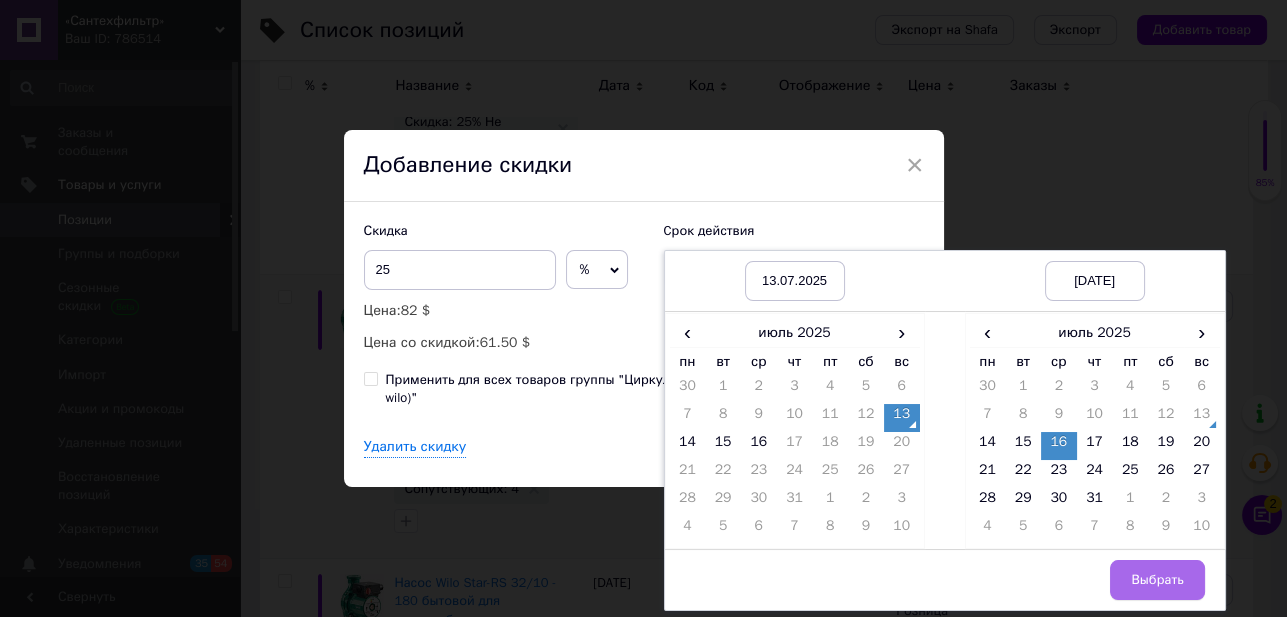click on "Выбрать" at bounding box center (1157, 580) 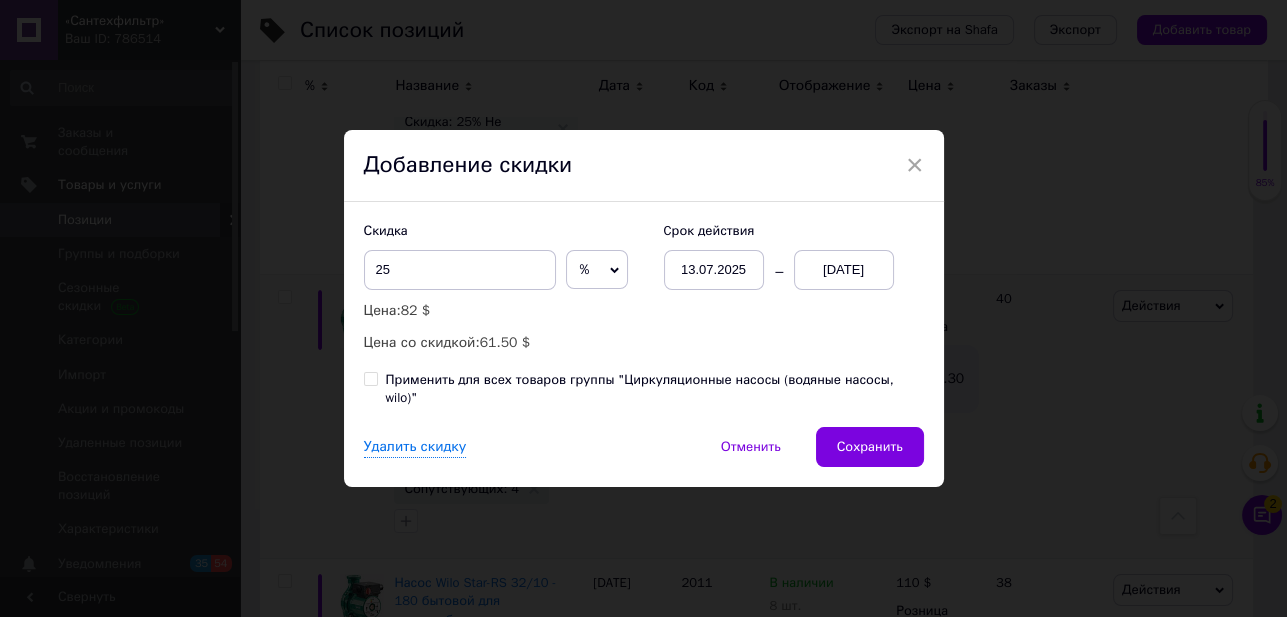 click on "Применить для всех товаров группы "Циркуляционные насосы (водяные насосы, wilo)"" at bounding box center (370, 378) 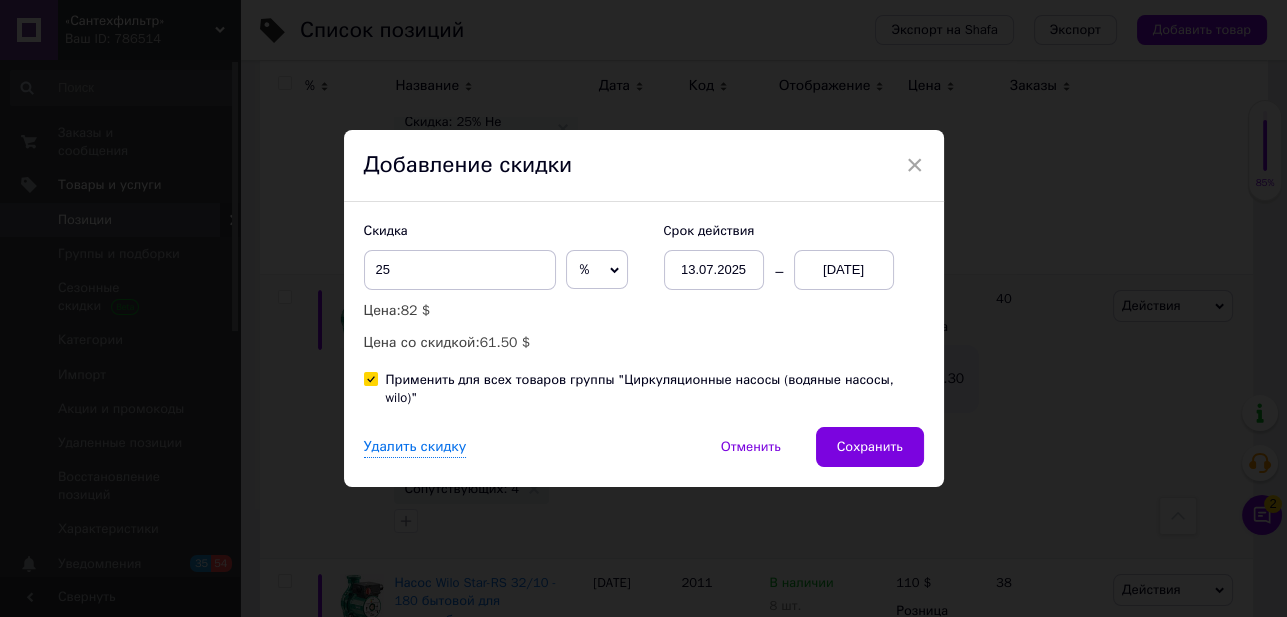 checkbox on "true" 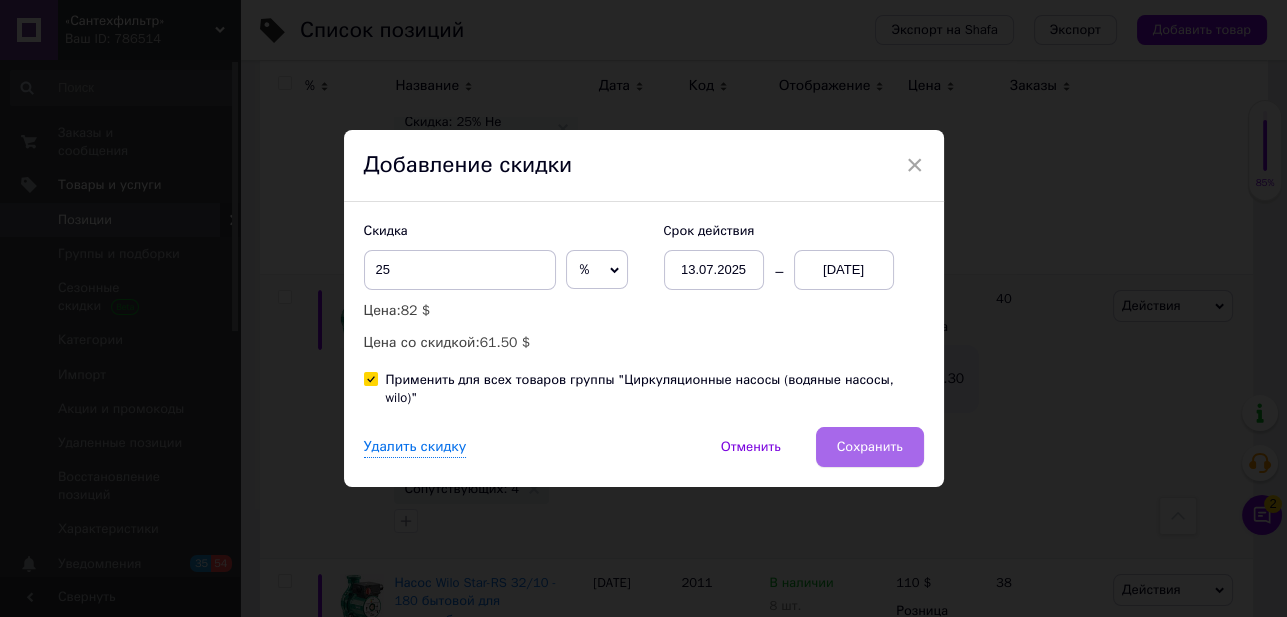 click on "Сохранить" at bounding box center (870, 447) 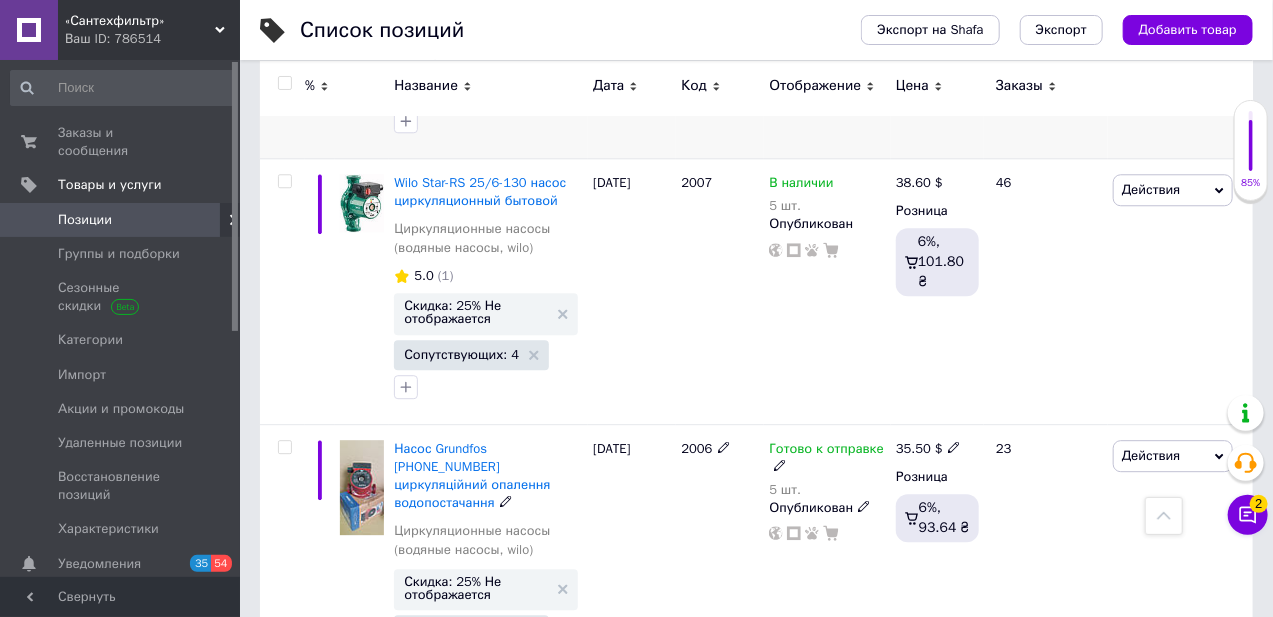 scroll, scrollTop: 5332, scrollLeft: 0, axis: vertical 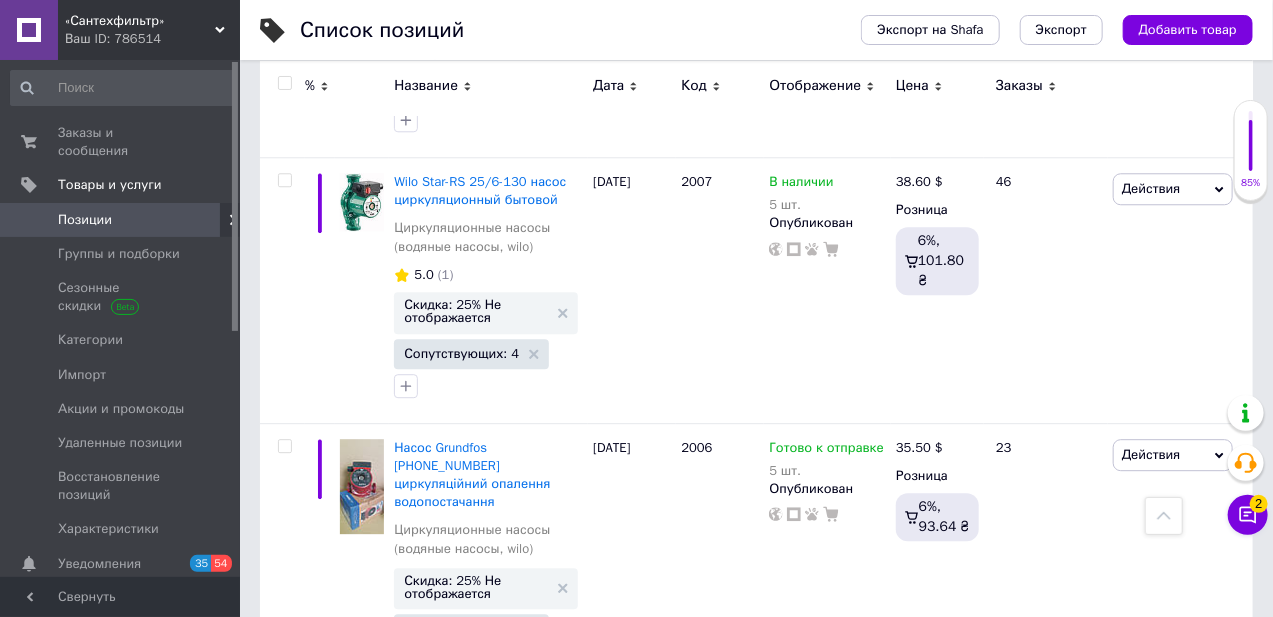 click on "8" at bounding box center [640, 739] 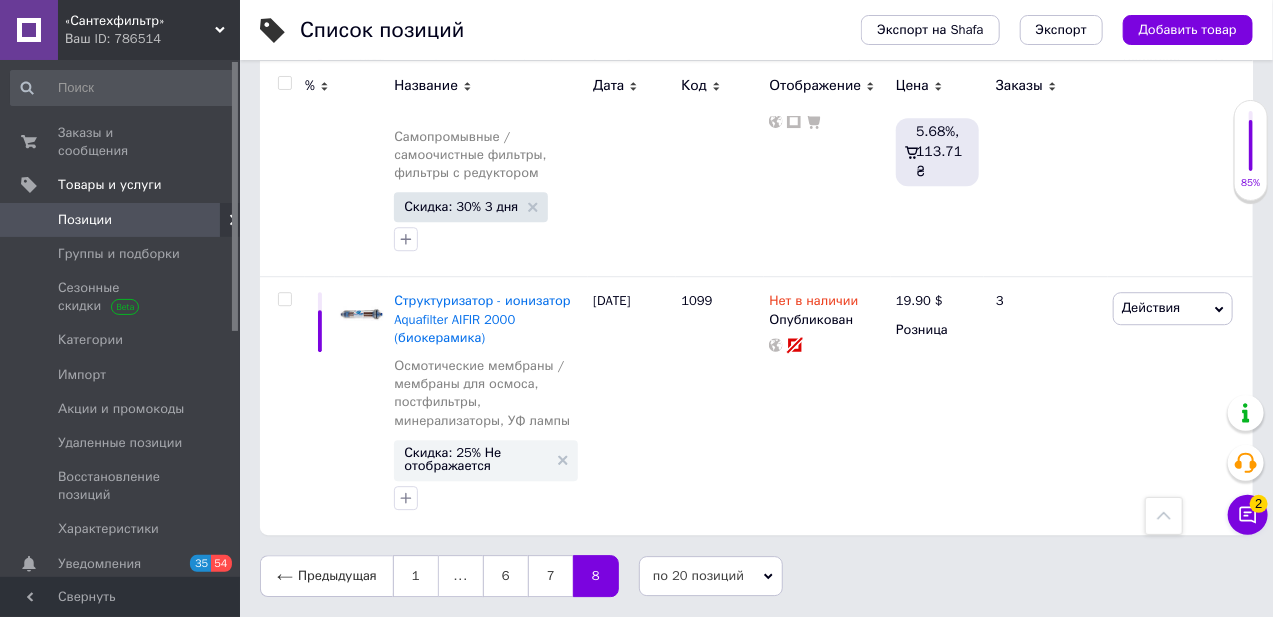 scroll, scrollTop: 2115, scrollLeft: 0, axis: vertical 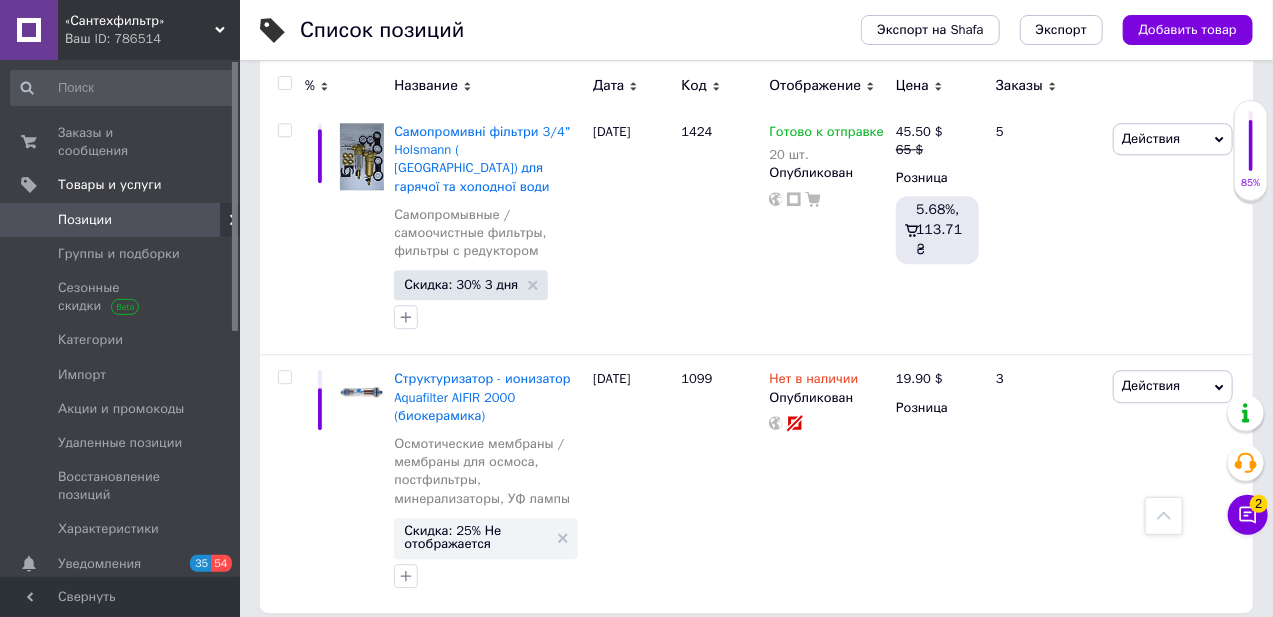 click at bounding box center [1164, 516] 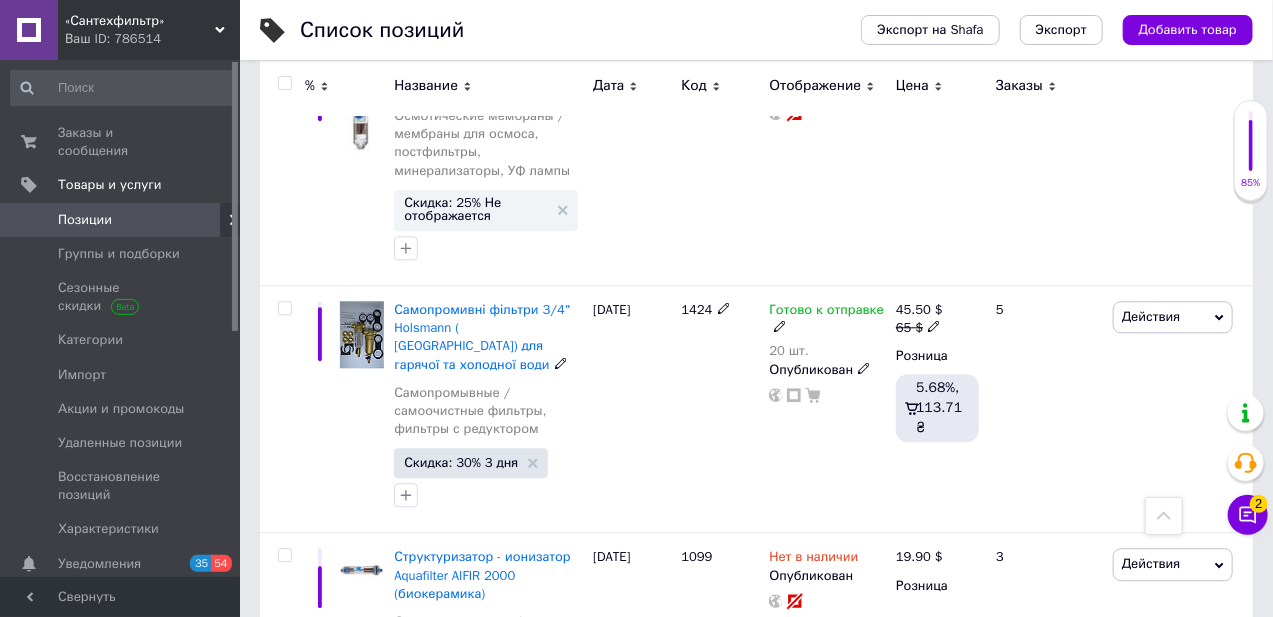 scroll, scrollTop: 2115, scrollLeft: 0, axis: vertical 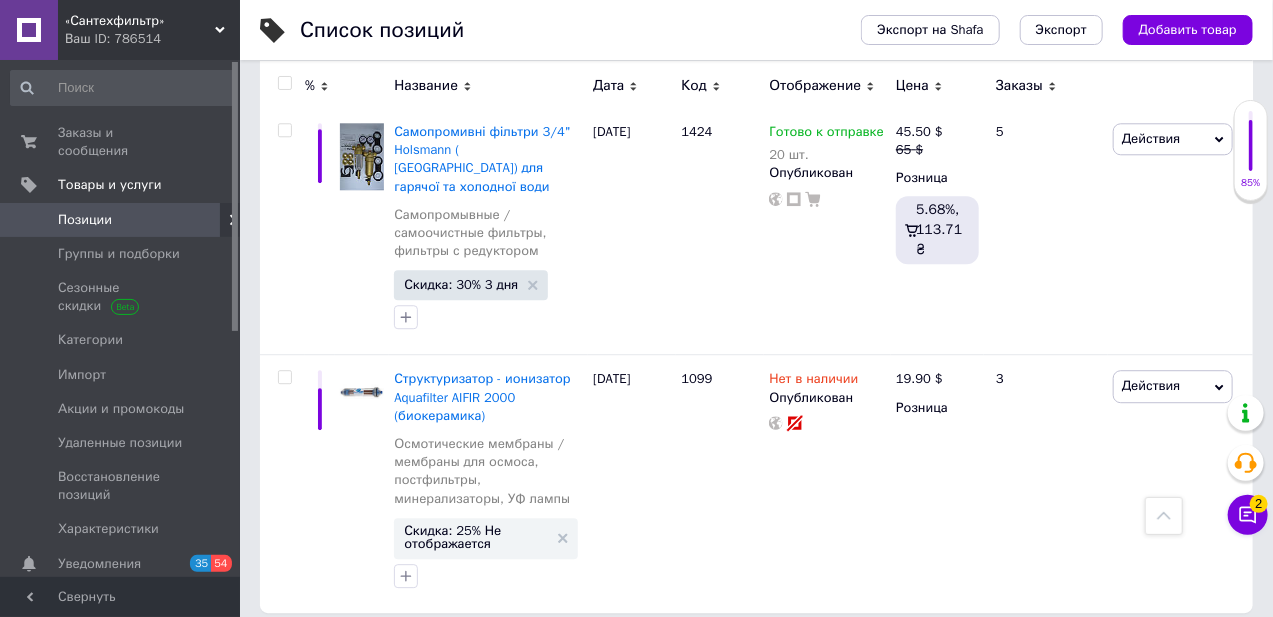 click on "1" at bounding box center (416, 654) 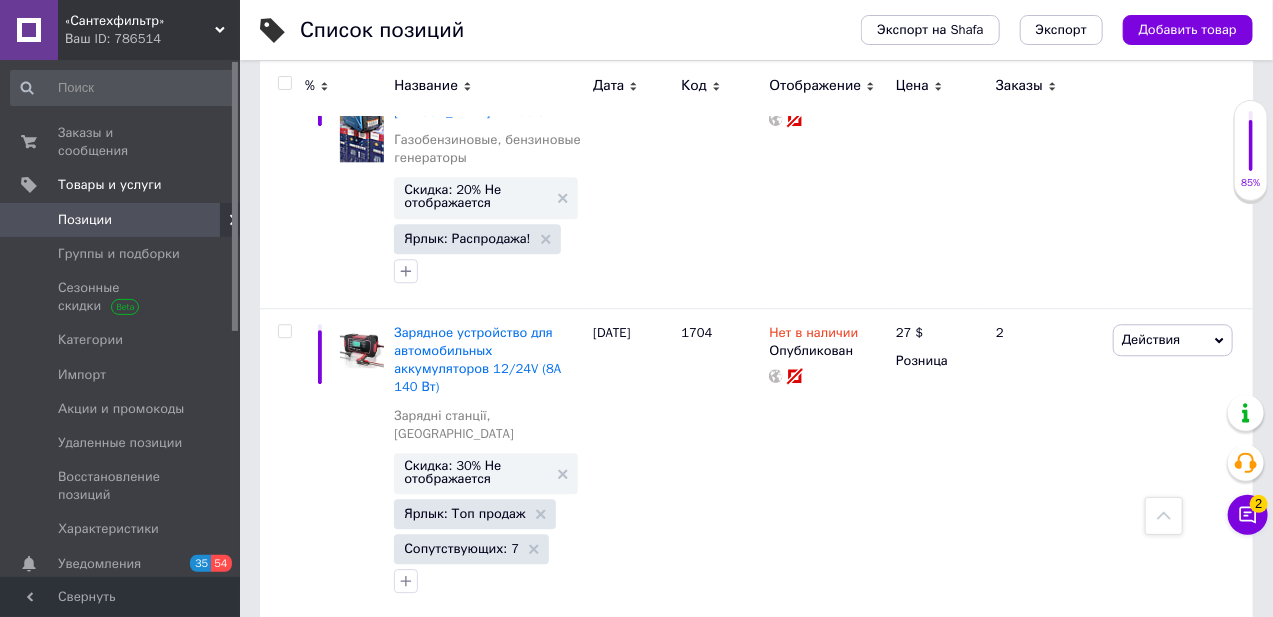 click 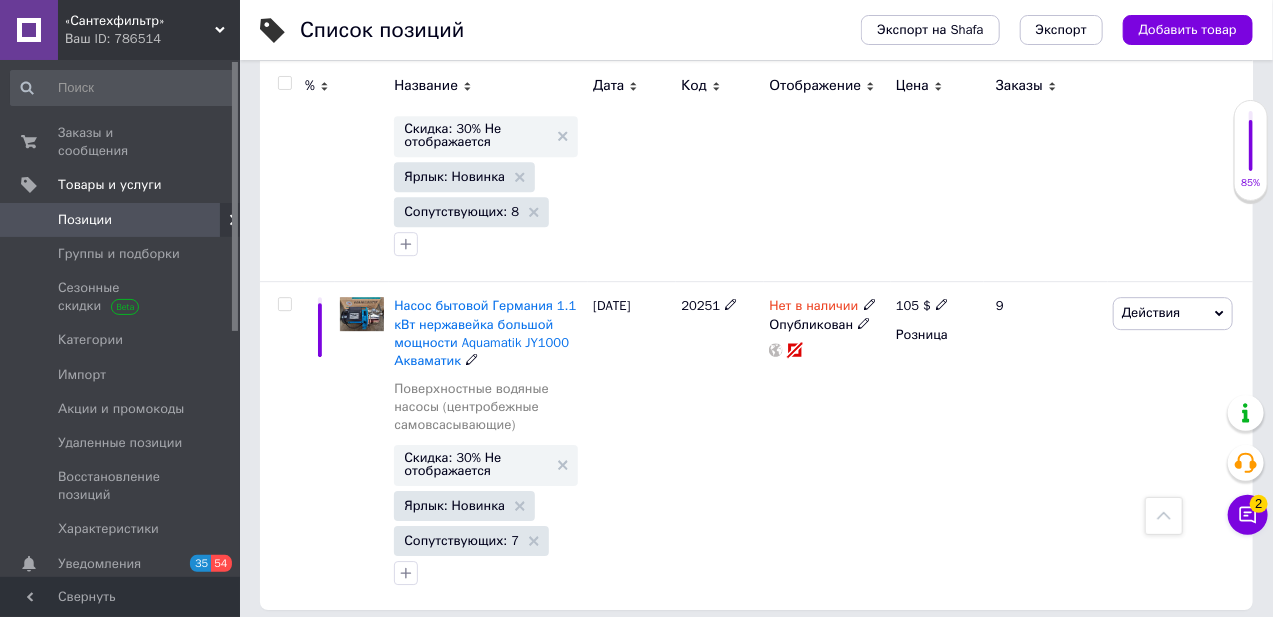 scroll, scrollTop: 5549, scrollLeft: 0, axis: vertical 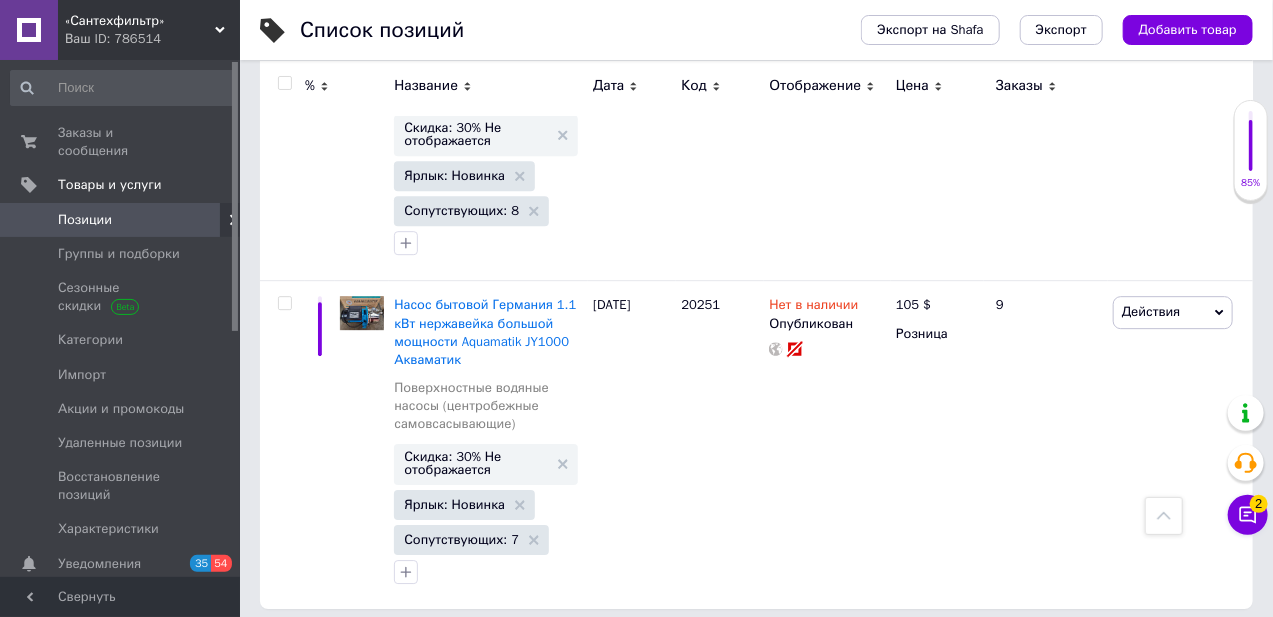click on "2" at bounding box center (327, 650) 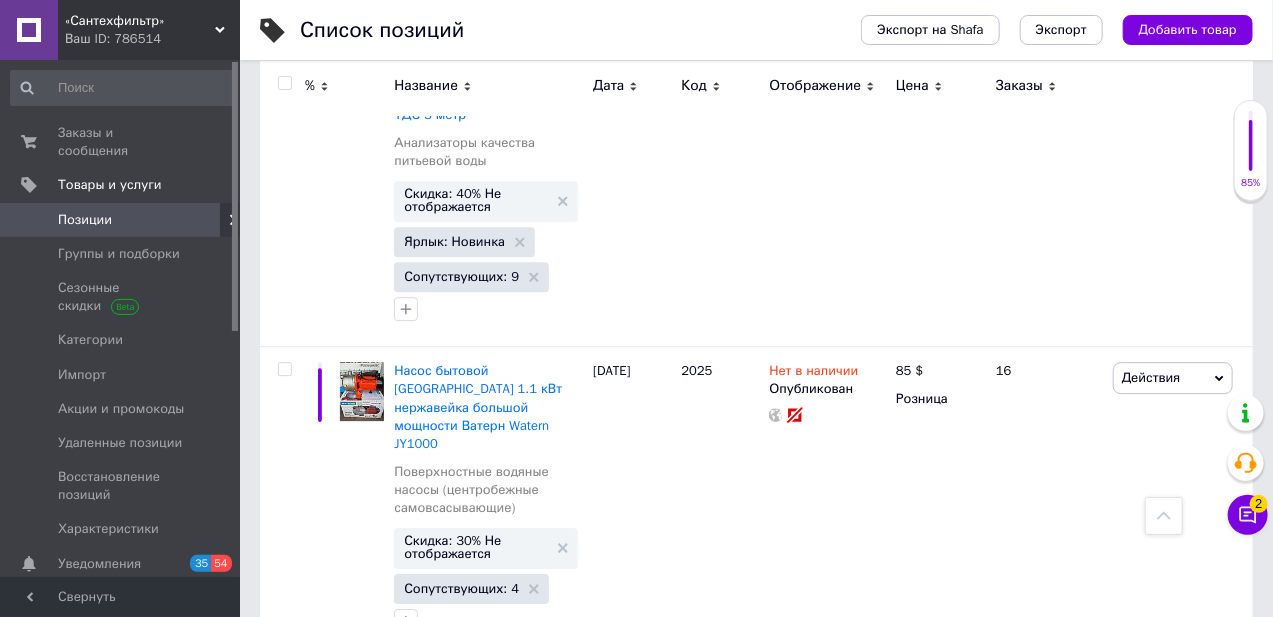 click 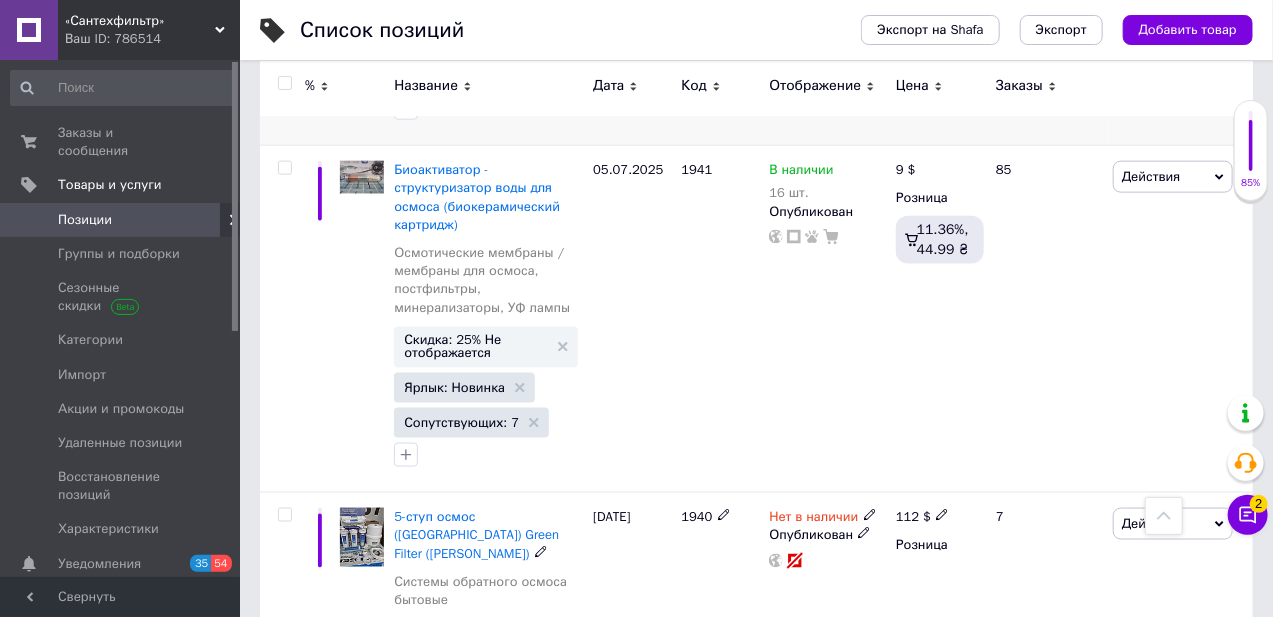 scroll, scrollTop: 818, scrollLeft: 0, axis: vertical 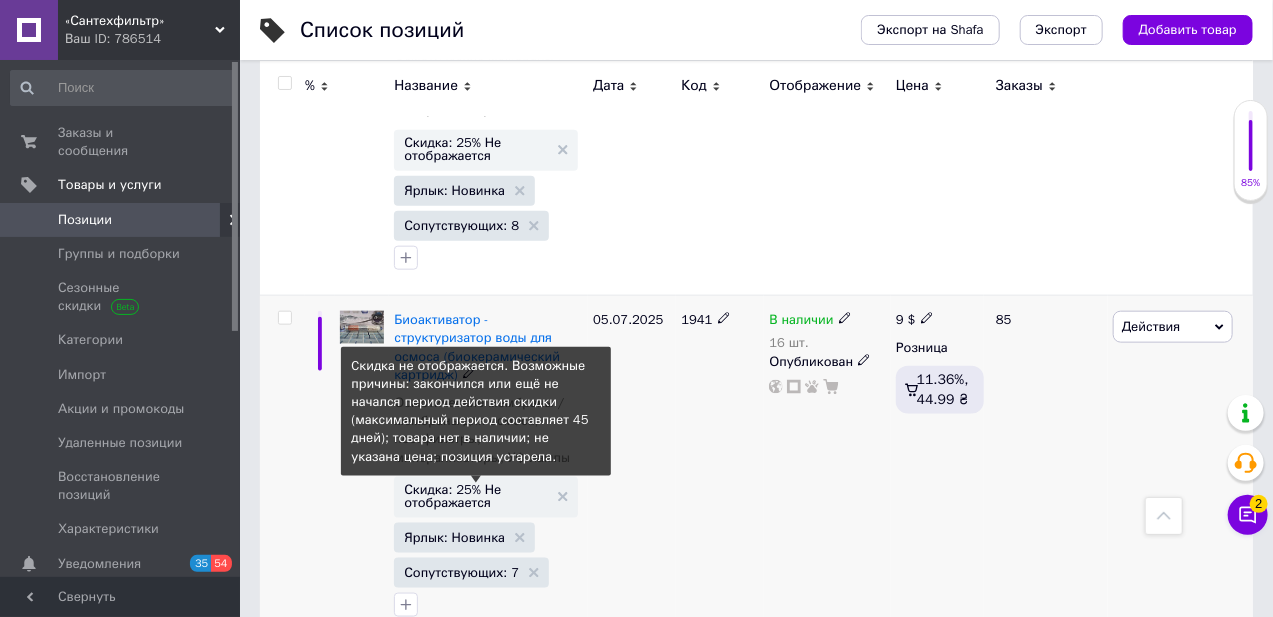 click on "Скидка: 25% Не отображается" at bounding box center [476, 496] 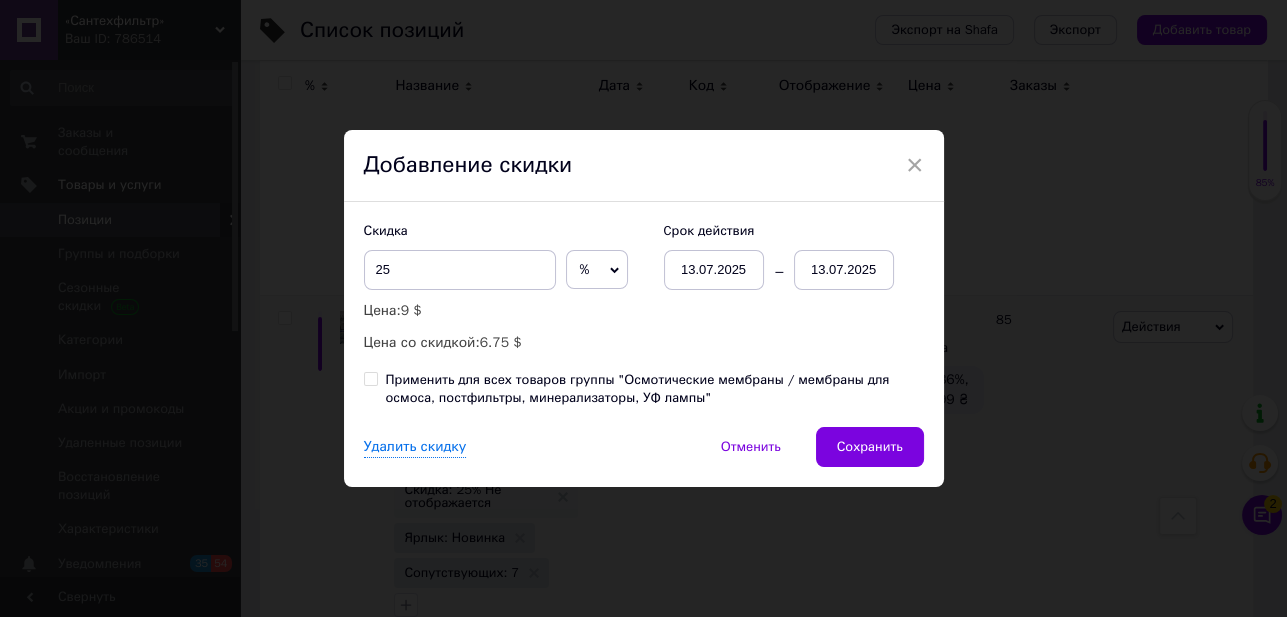 click on "13.07.2025" at bounding box center [844, 270] 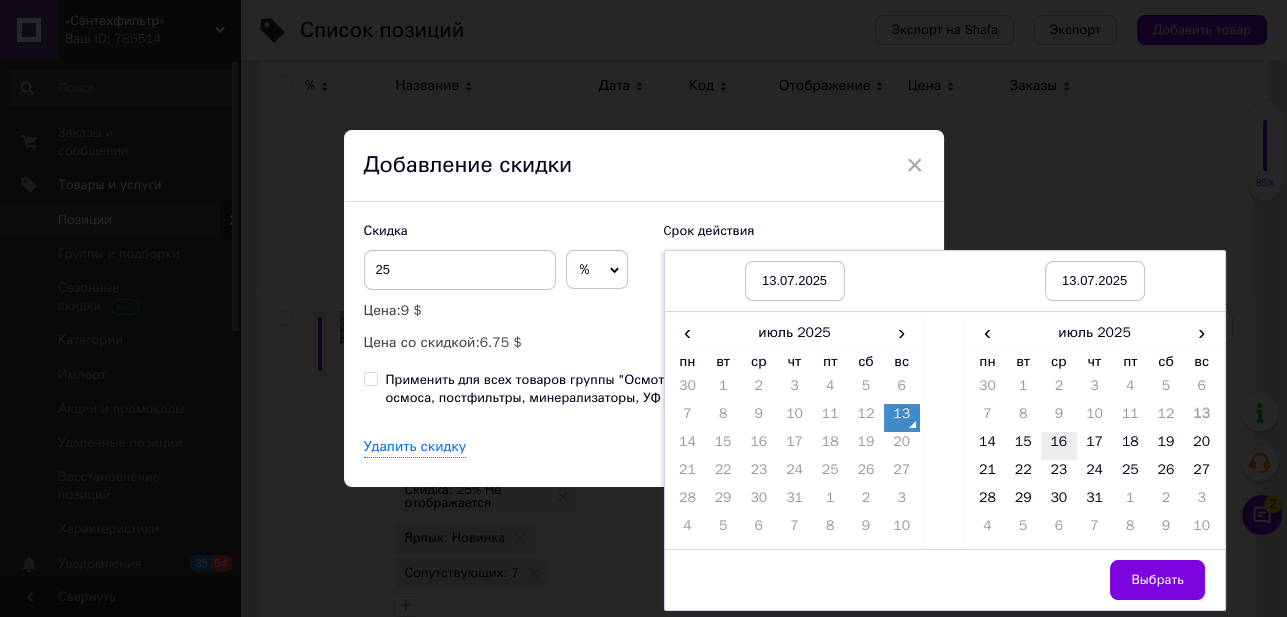 click on "16" at bounding box center [1059, 446] 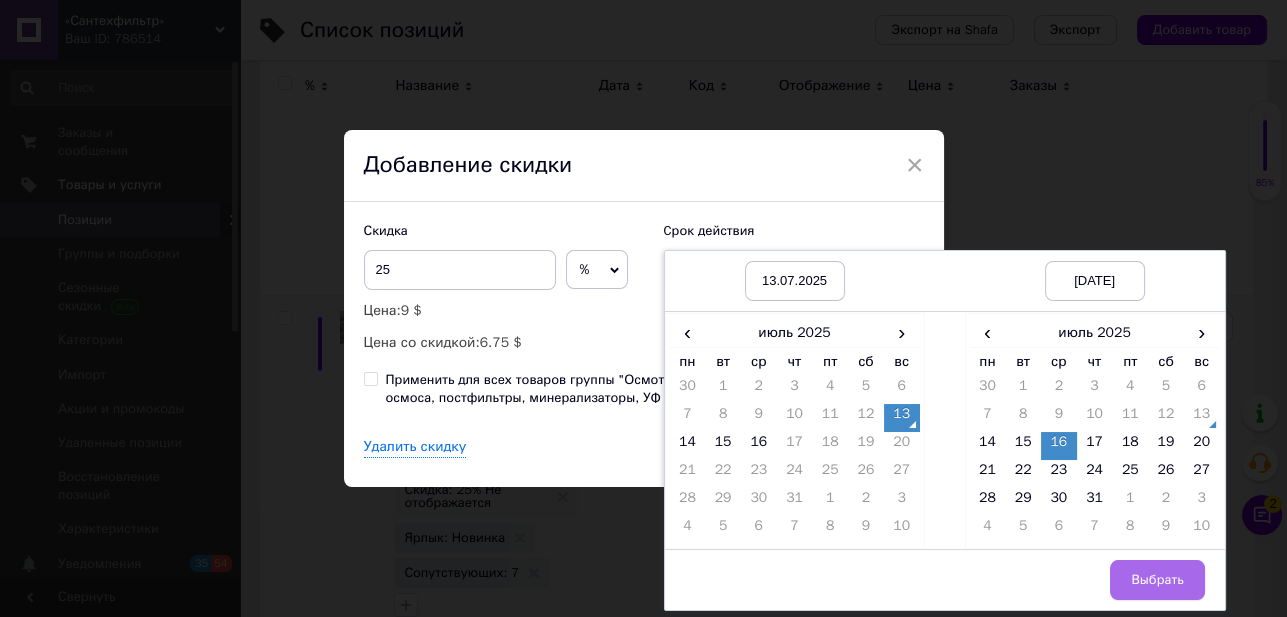click on "Выбрать" at bounding box center [1157, 580] 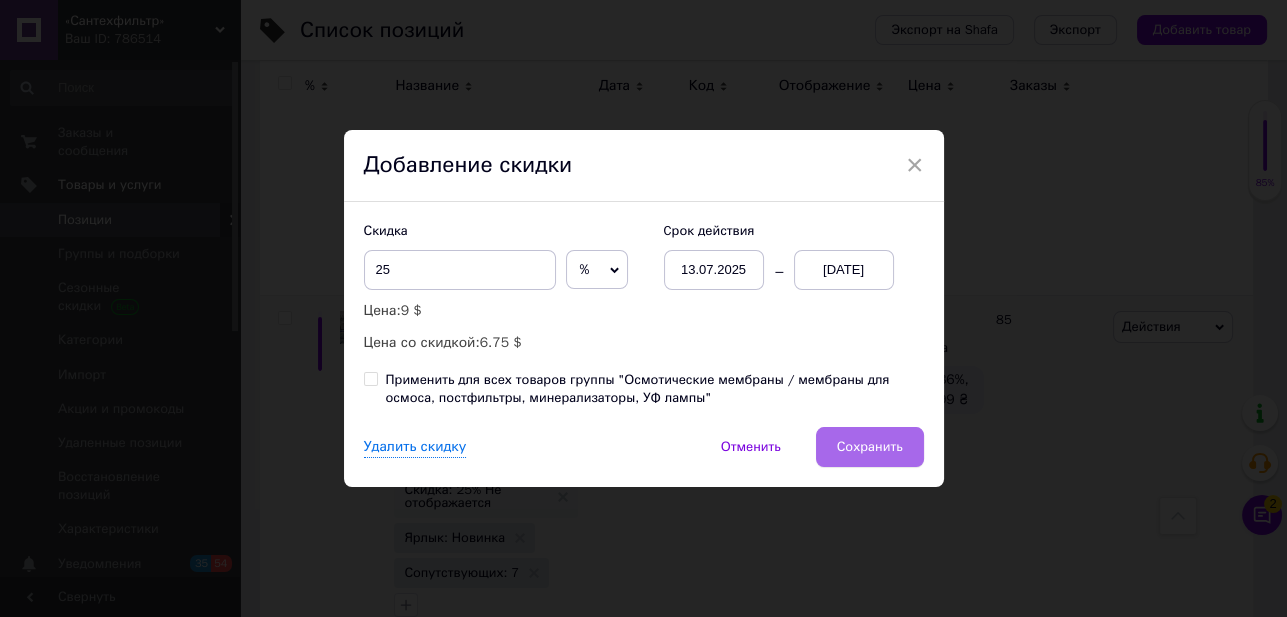 click on "Сохранить" at bounding box center [870, 447] 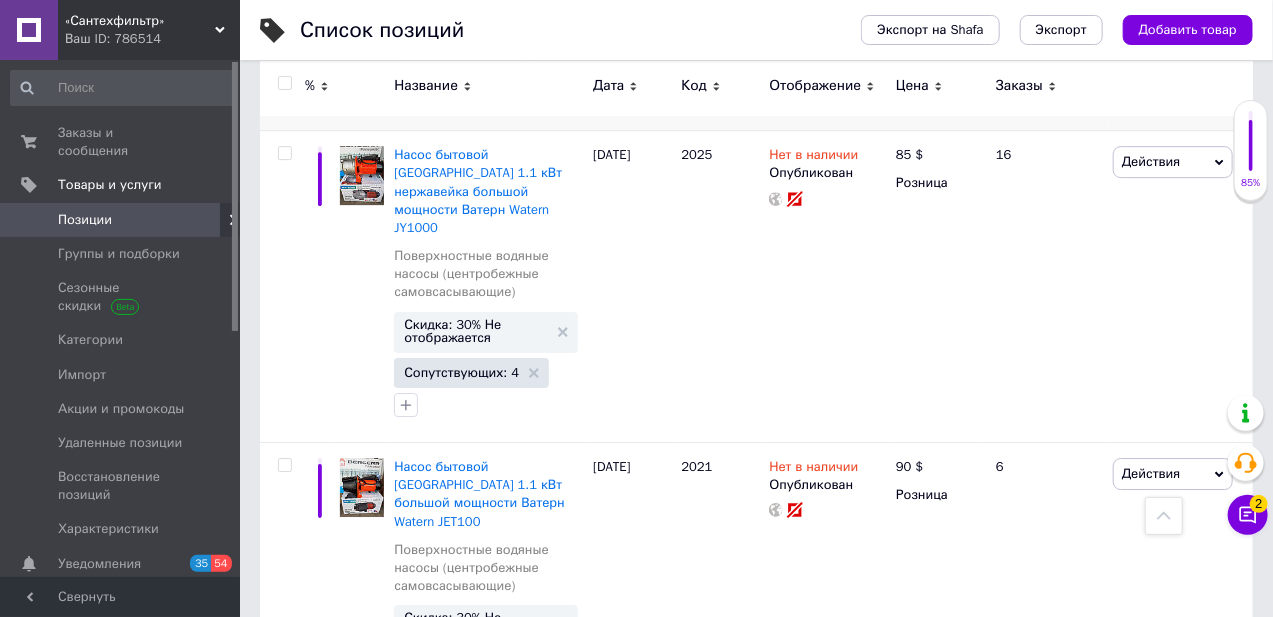 scroll, scrollTop: 5843, scrollLeft: 0, axis: vertical 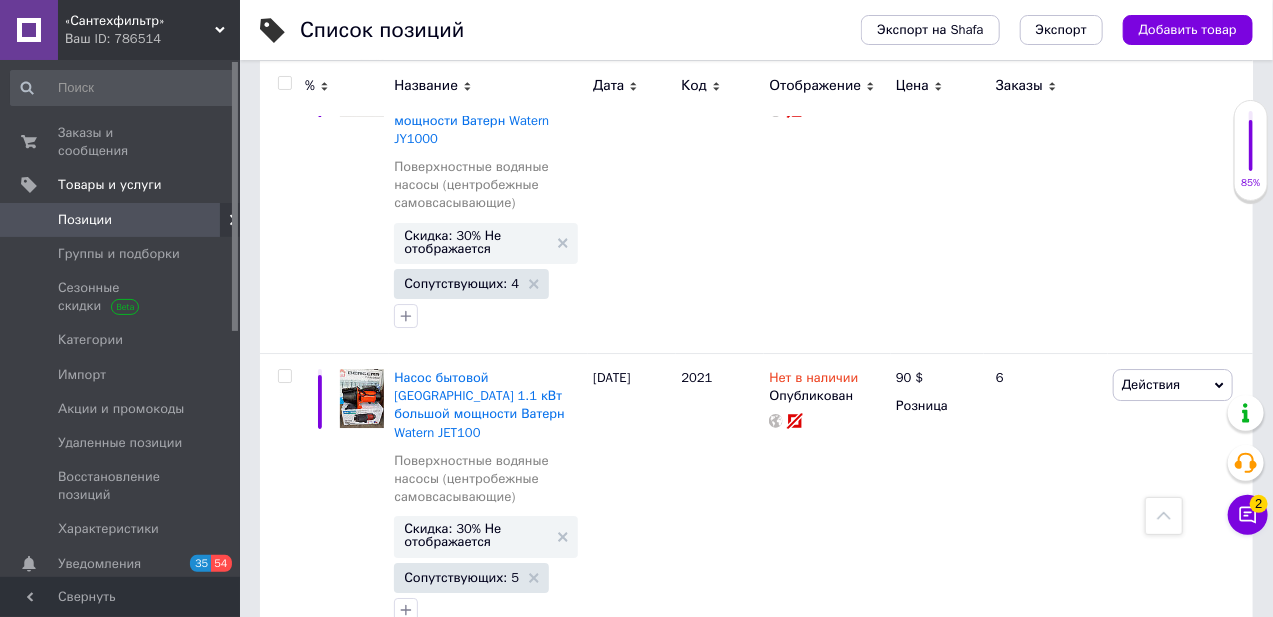 click on "3" at bounding box center (505, 688) 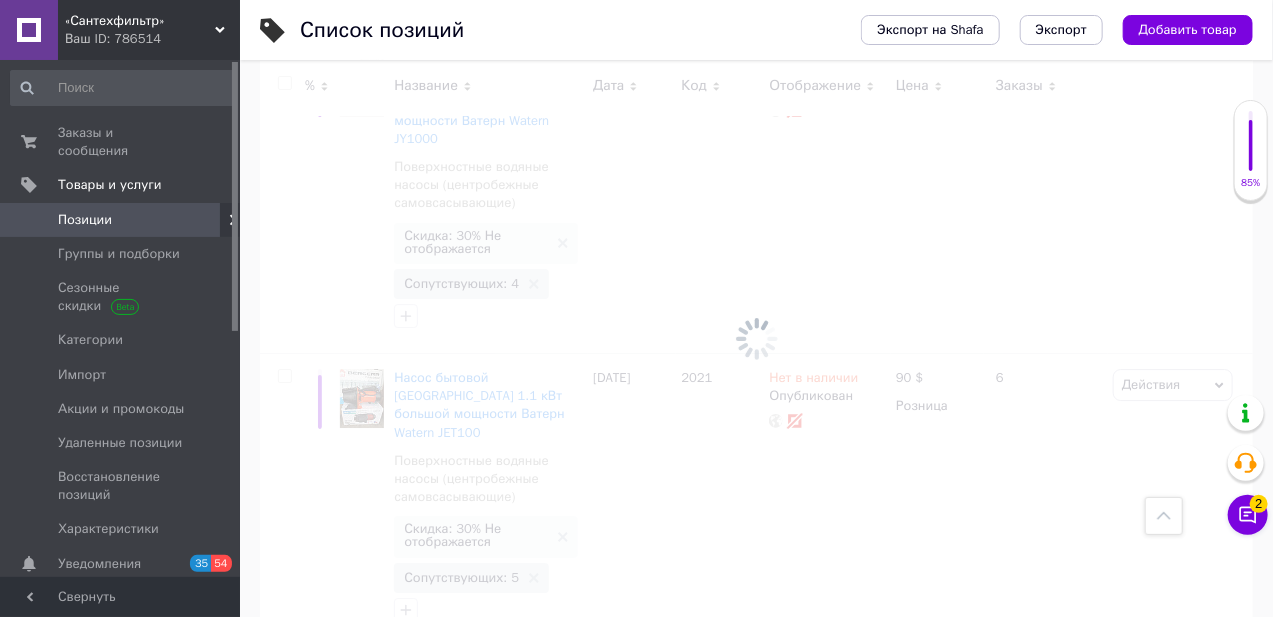 click 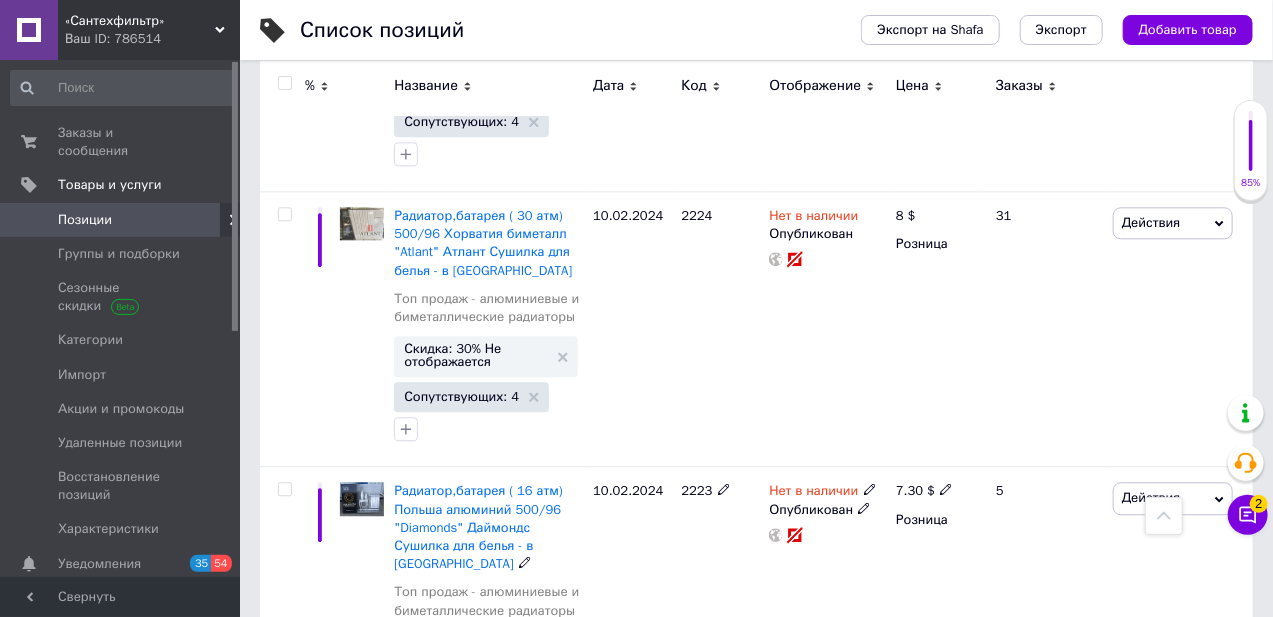 scroll, scrollTop: 5096, scrollLeft: 0, axis: vertical 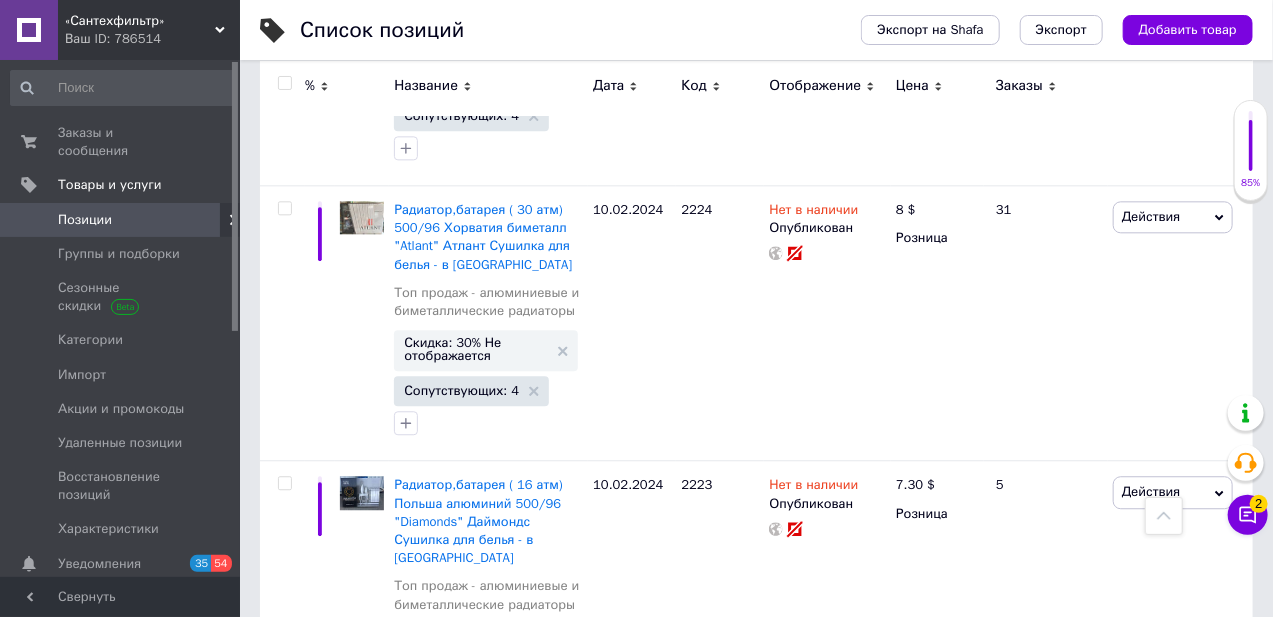 click on "4" at bounding box center (550, 795) 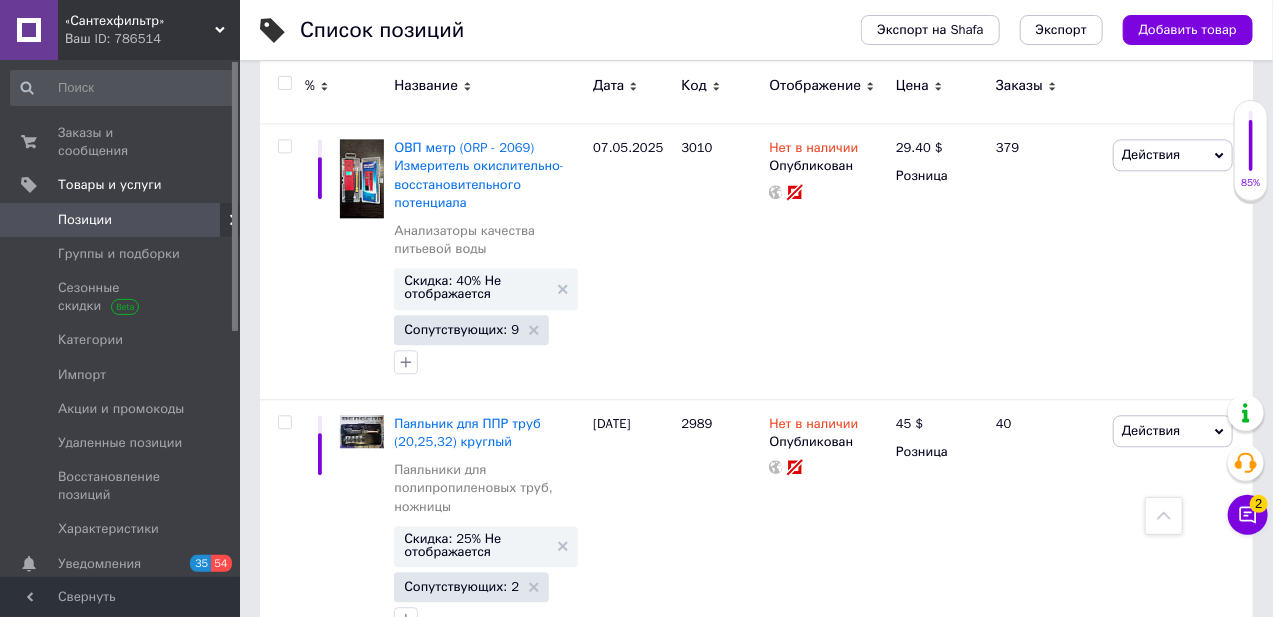 click at bounding box center [1164, 516] 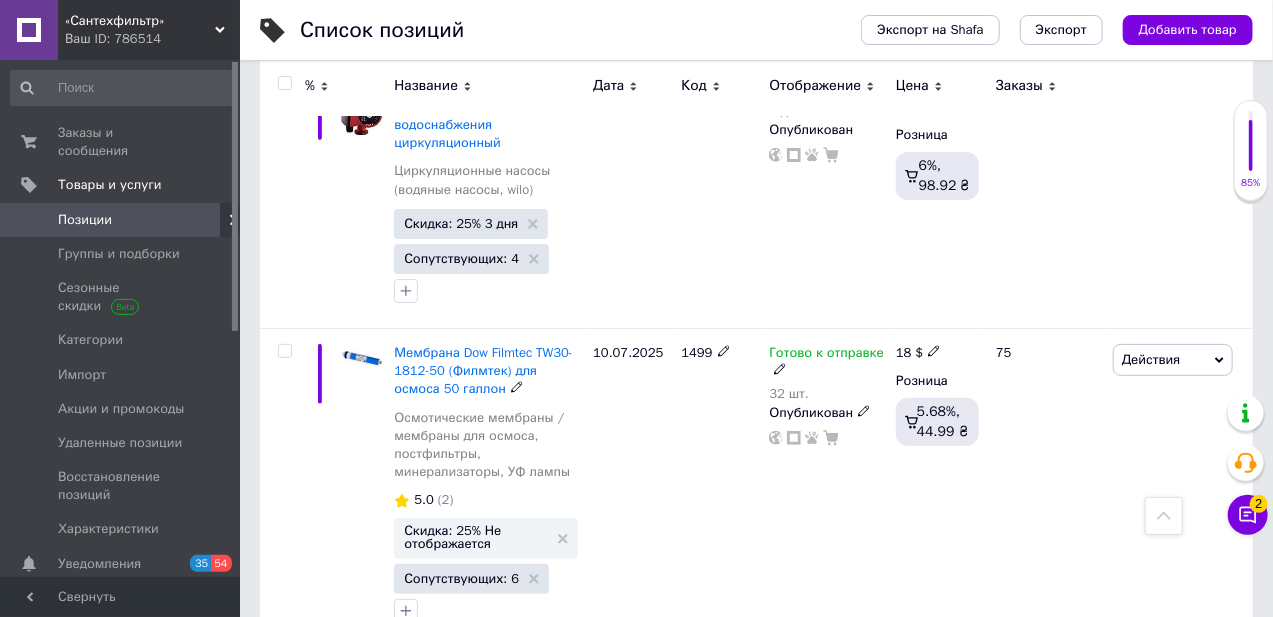 scroll, scrollTop: 3272, scrollLeft: 0, axis: vertical 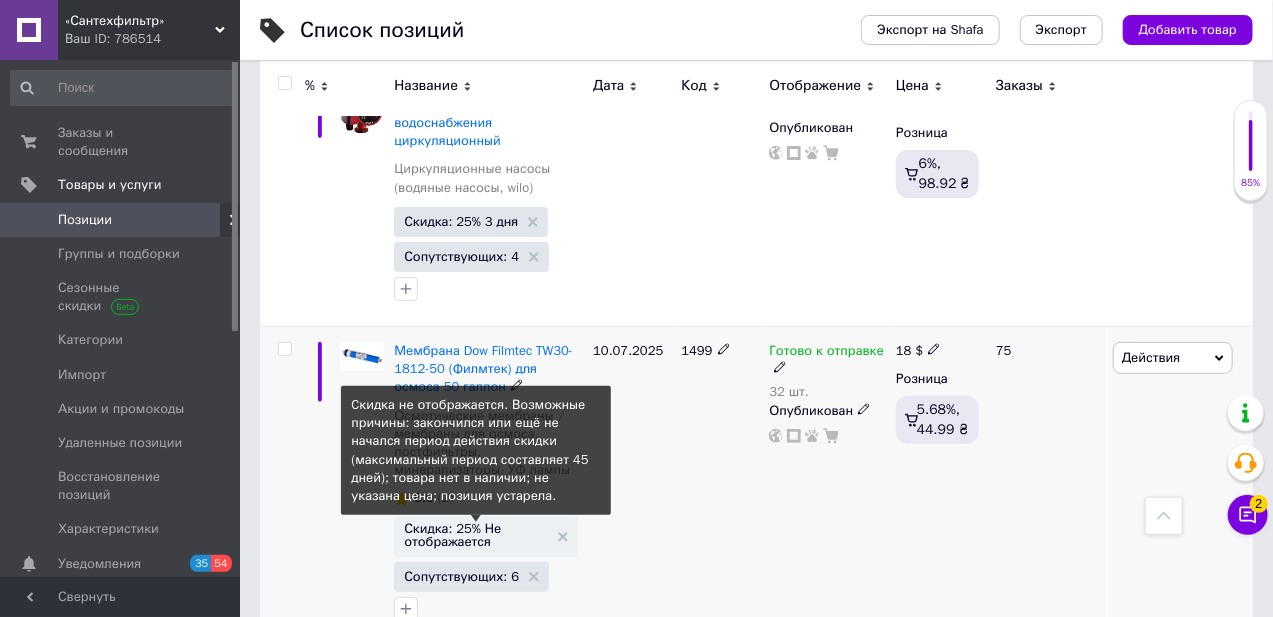 click on "Скидка: 25% Не отображается" at bounding box center [476, 535] 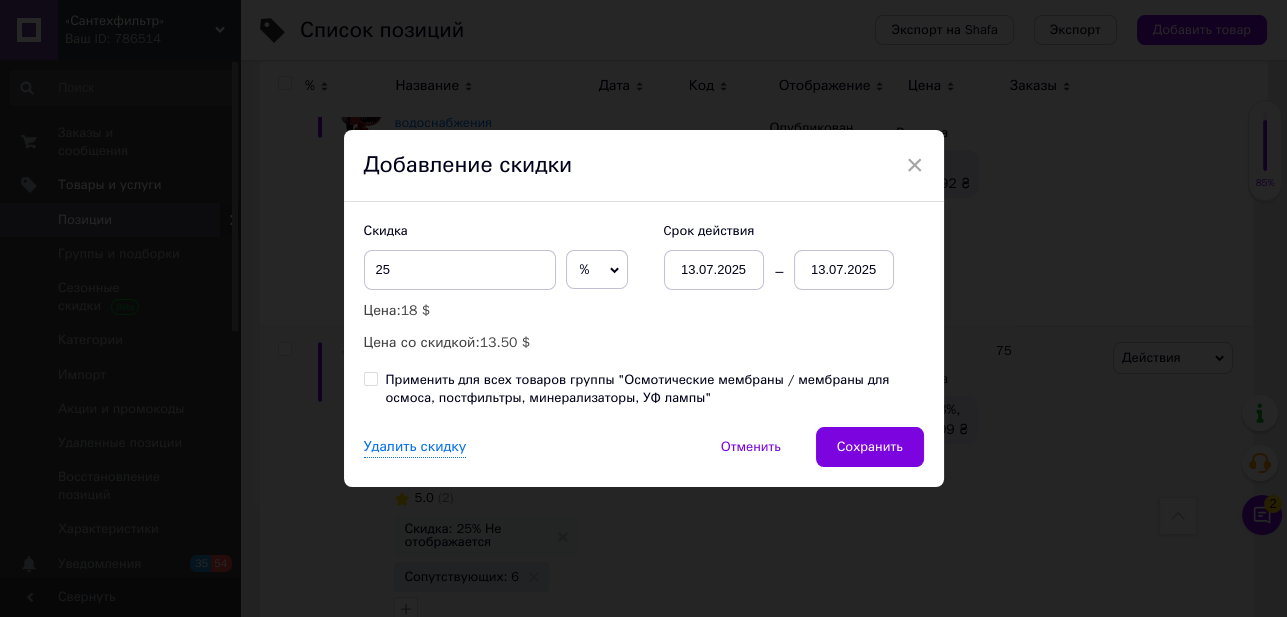 click on "13.07.2025" at bounding box center (844, 270) 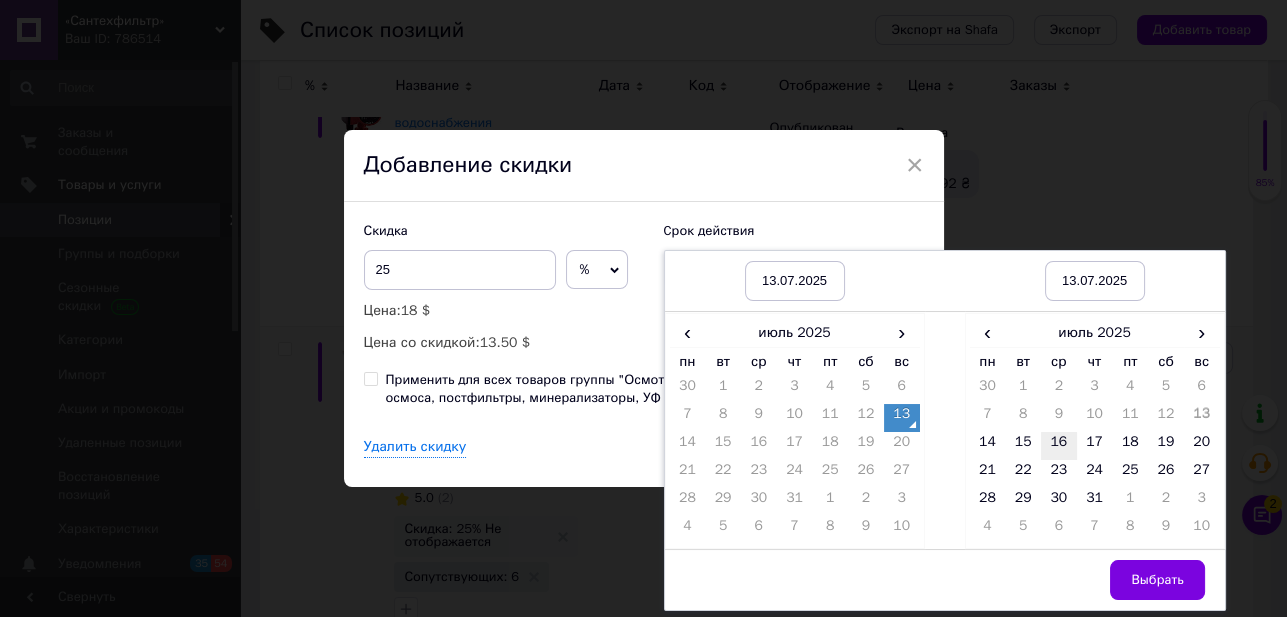 click on "16" at bounding box center [1059, 446] 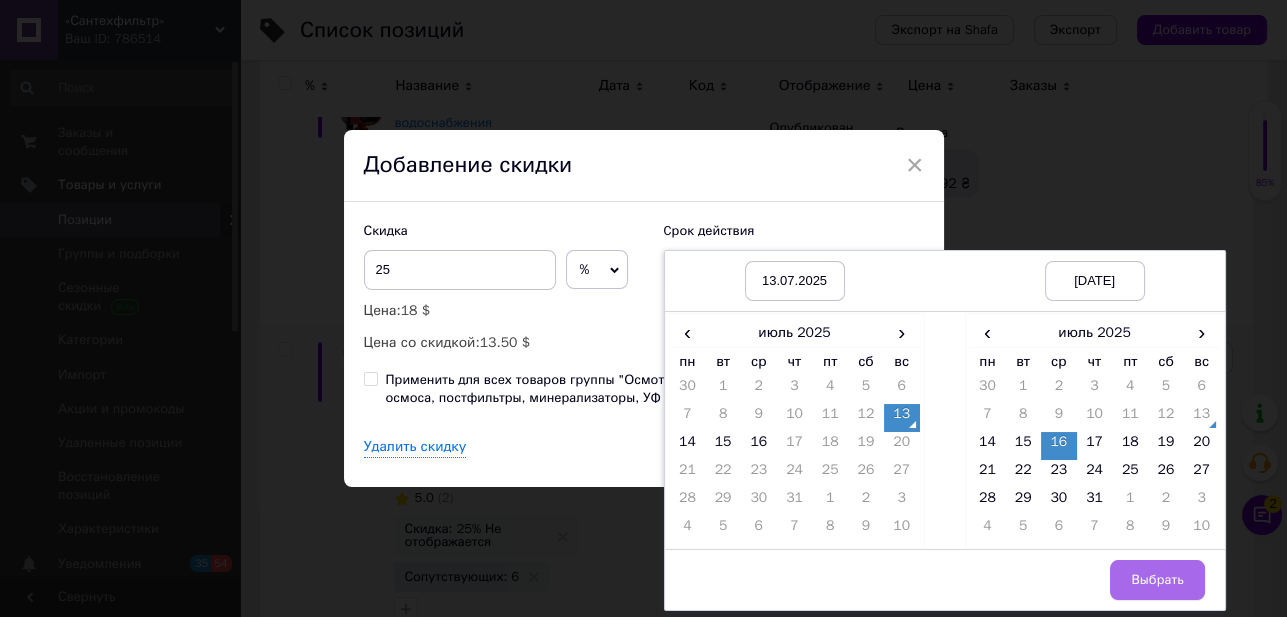 click on "Выбрать" at bounding box center [1157, 580] 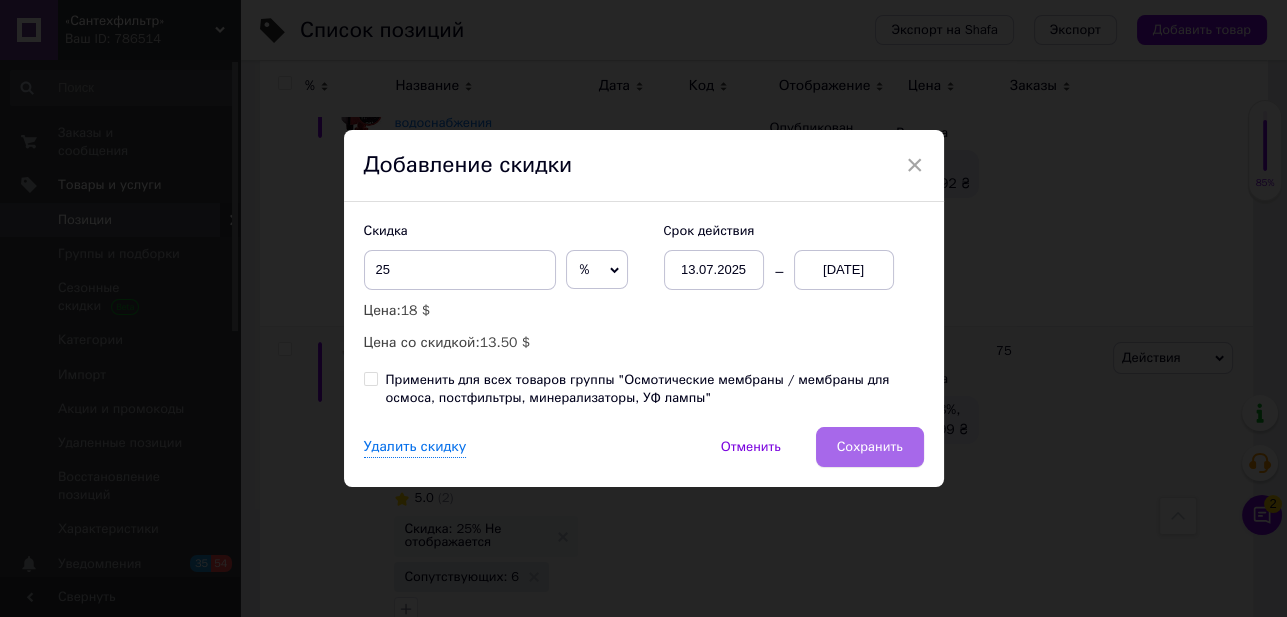 click on "Сохранить" at bounding box center (870, 447) 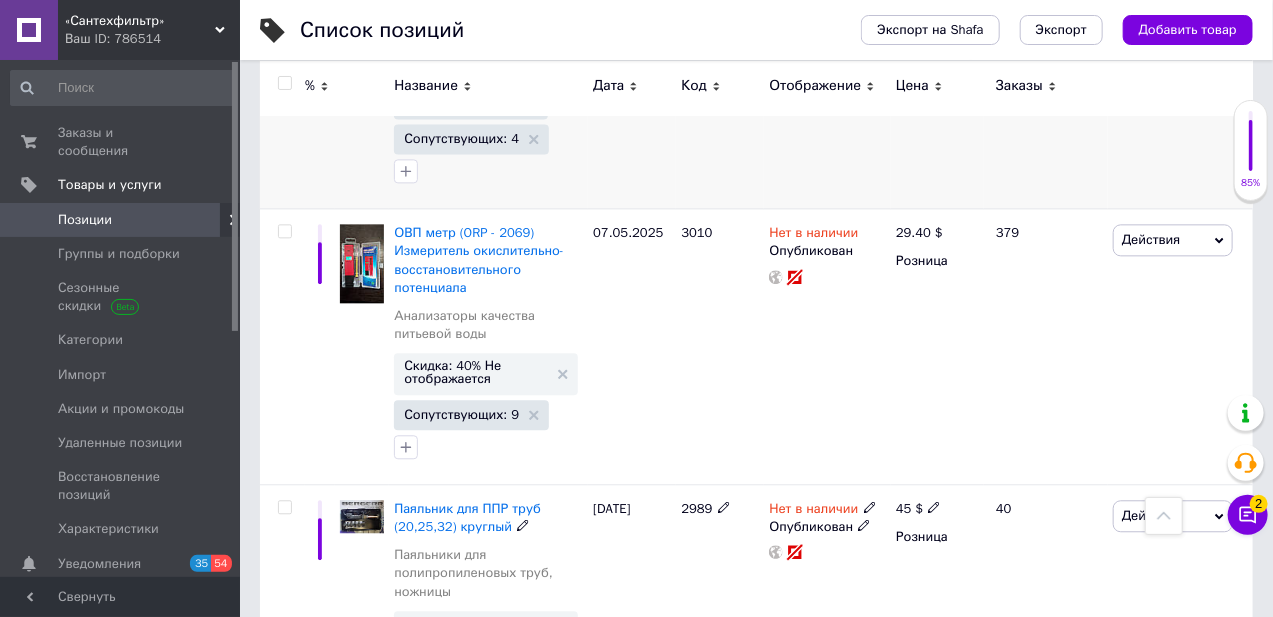 scroll, scrollTop: 5103, scrollLeft: 0, axis: vertical 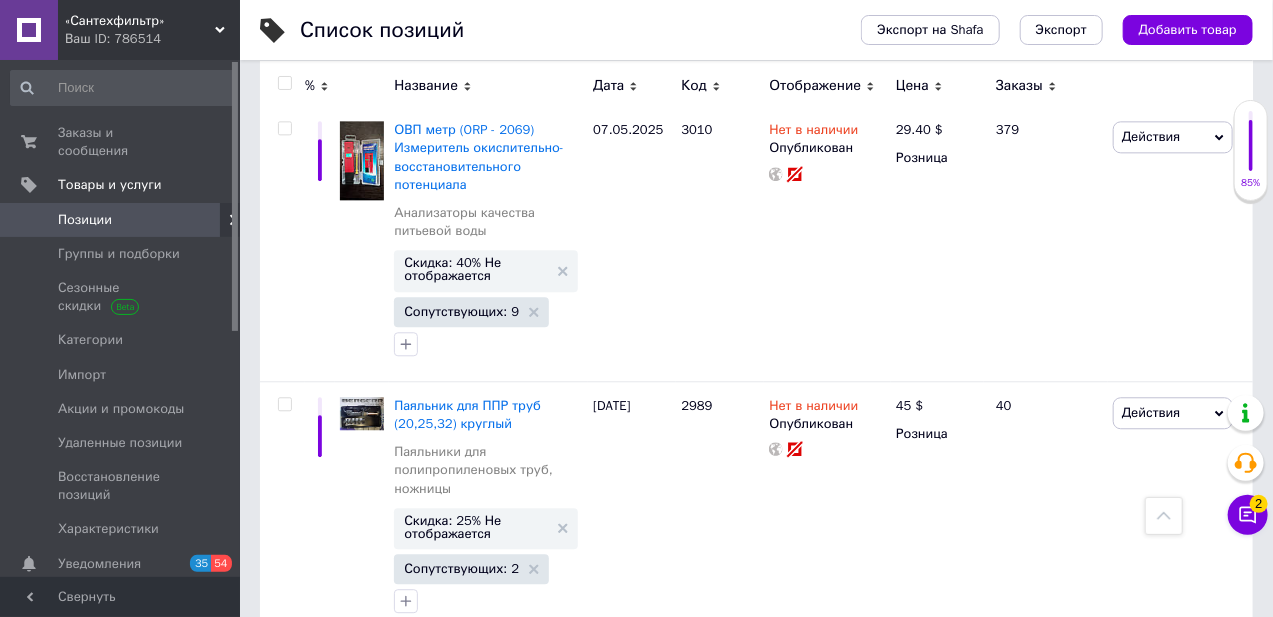 click on "5" at bounding box center [595, 679] 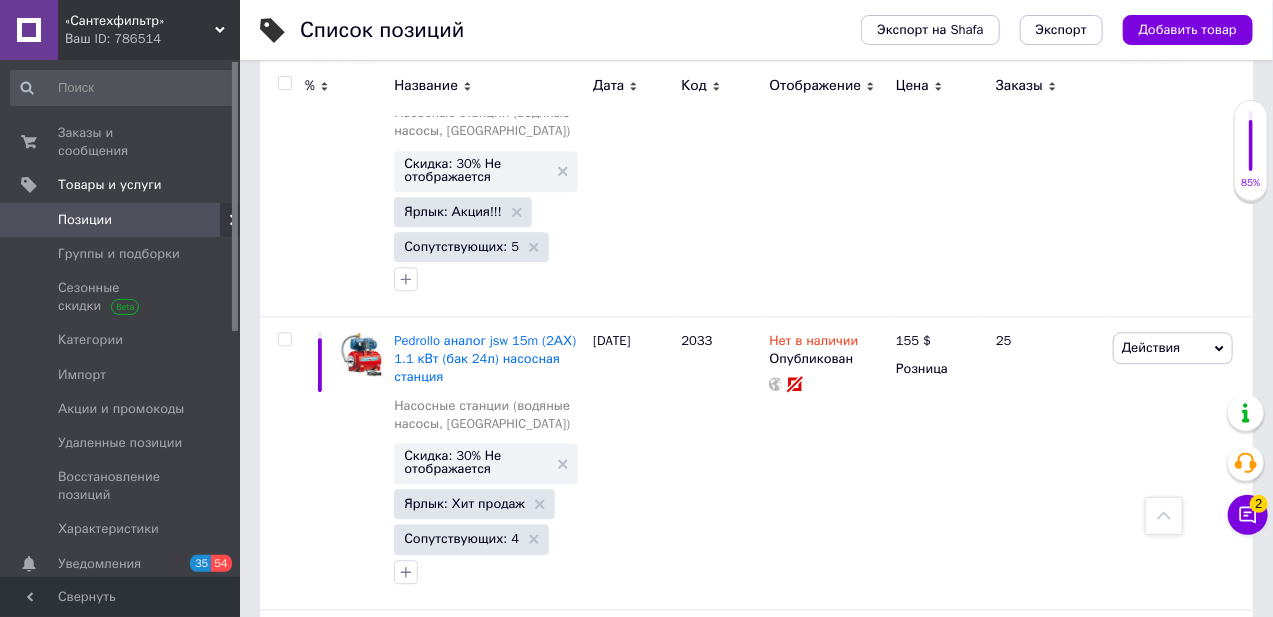 click 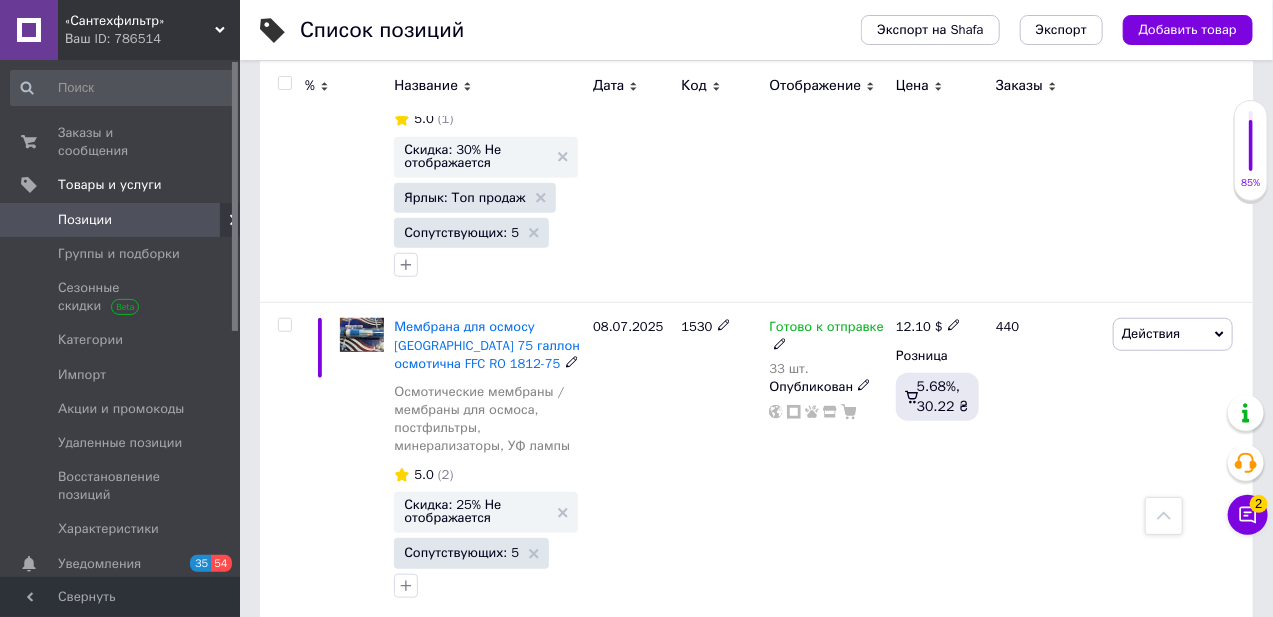 scroll, scrollTop: 636, scrollLeft: 0, axis: vertical 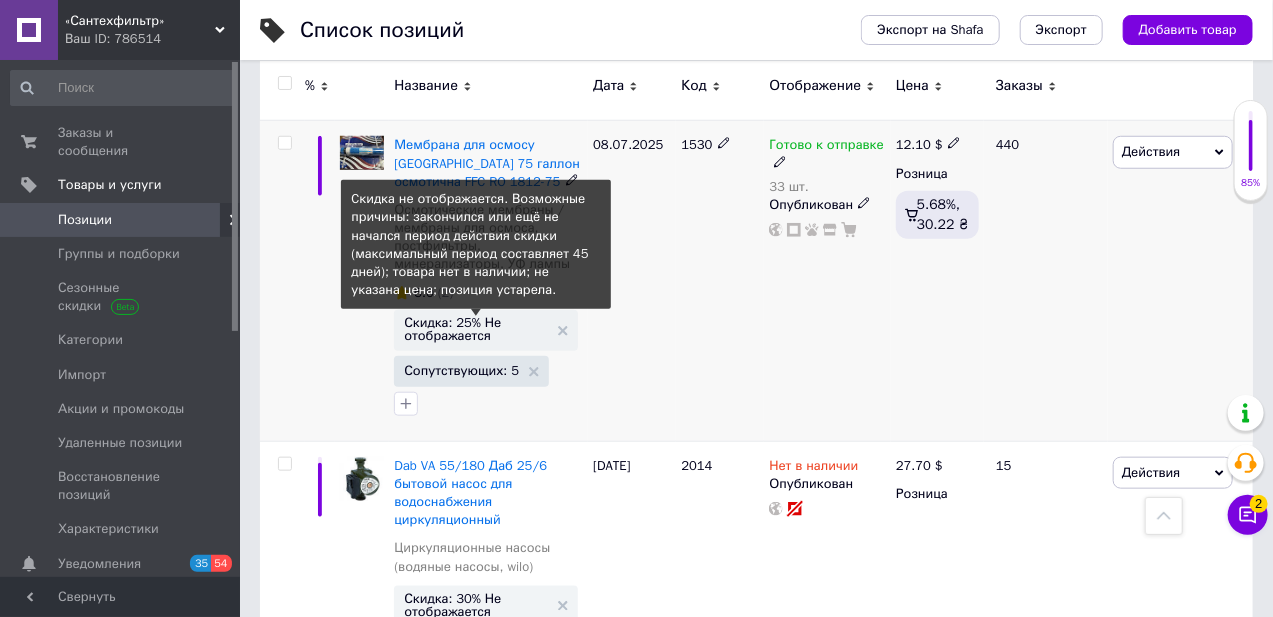 click on "Скидка: 25% Не отображается" at bounding box center (476, 329) 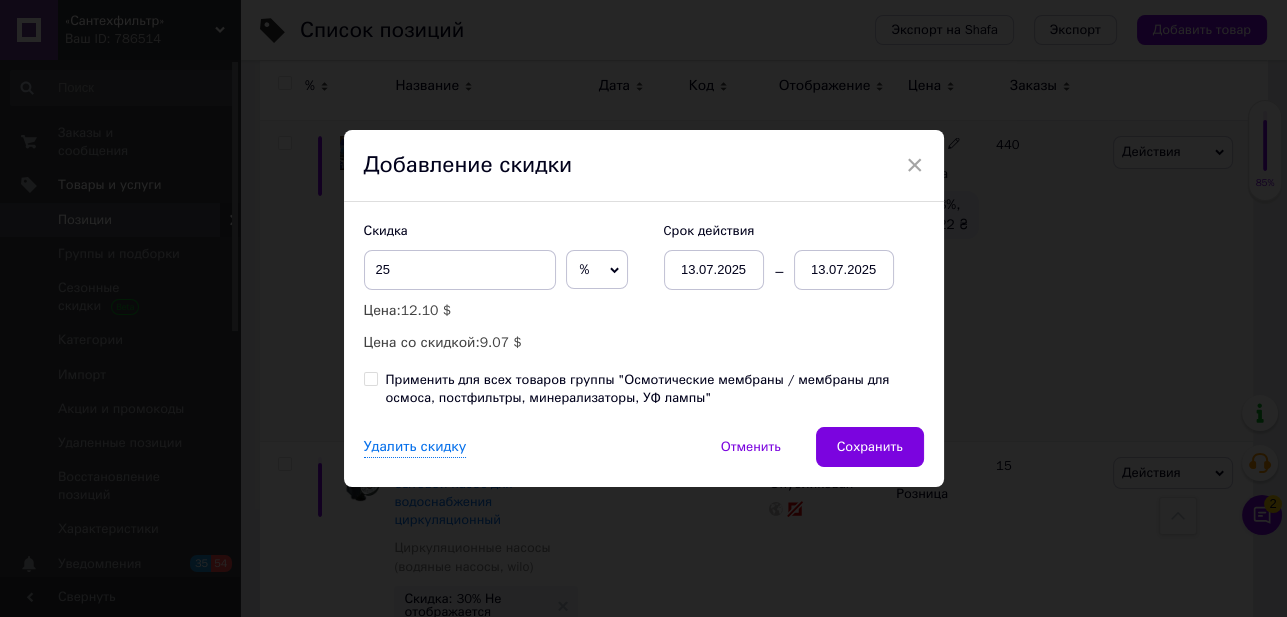 click on "13.07.2025" at bounding box center (844, 270) 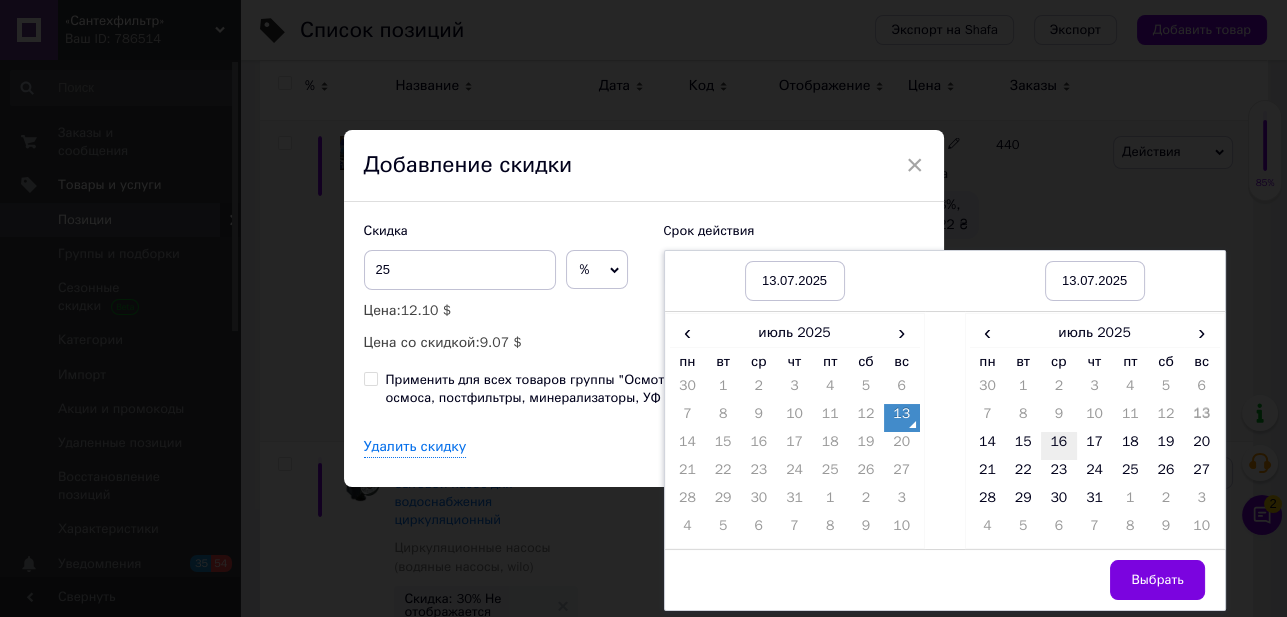 click on "16" at bounding box center [1059, 446] 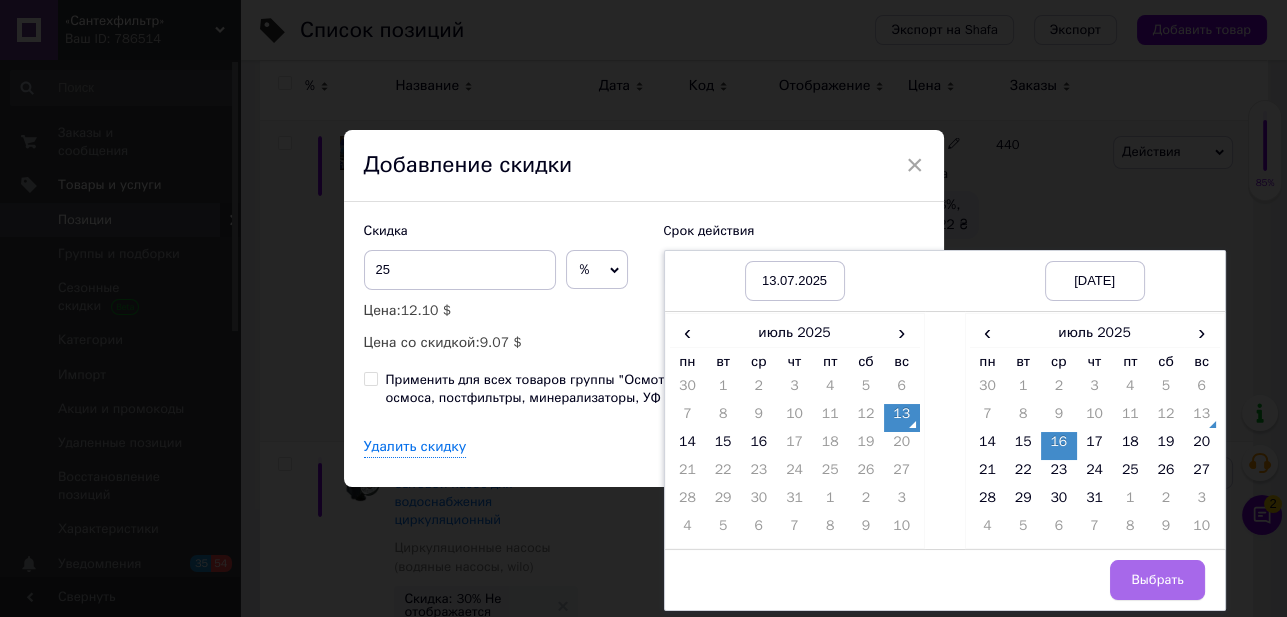 click on "Выбрать" at bounding box center (1157, 580) 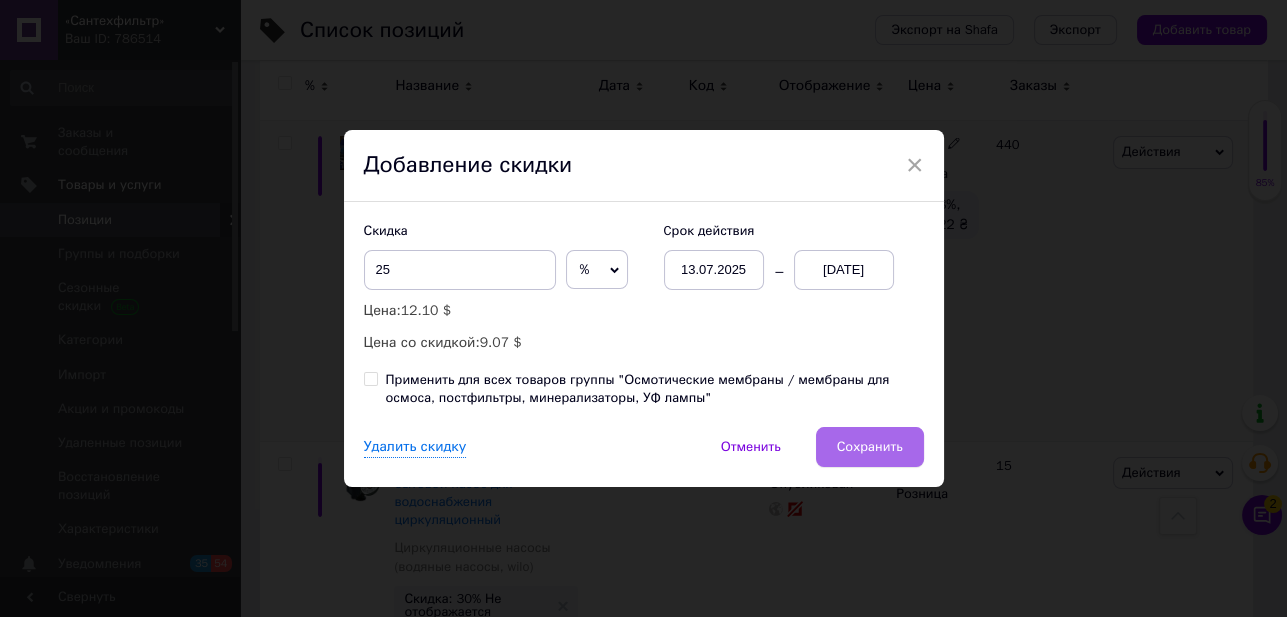 click on "Сохранить" at bounding box center (870, 447) 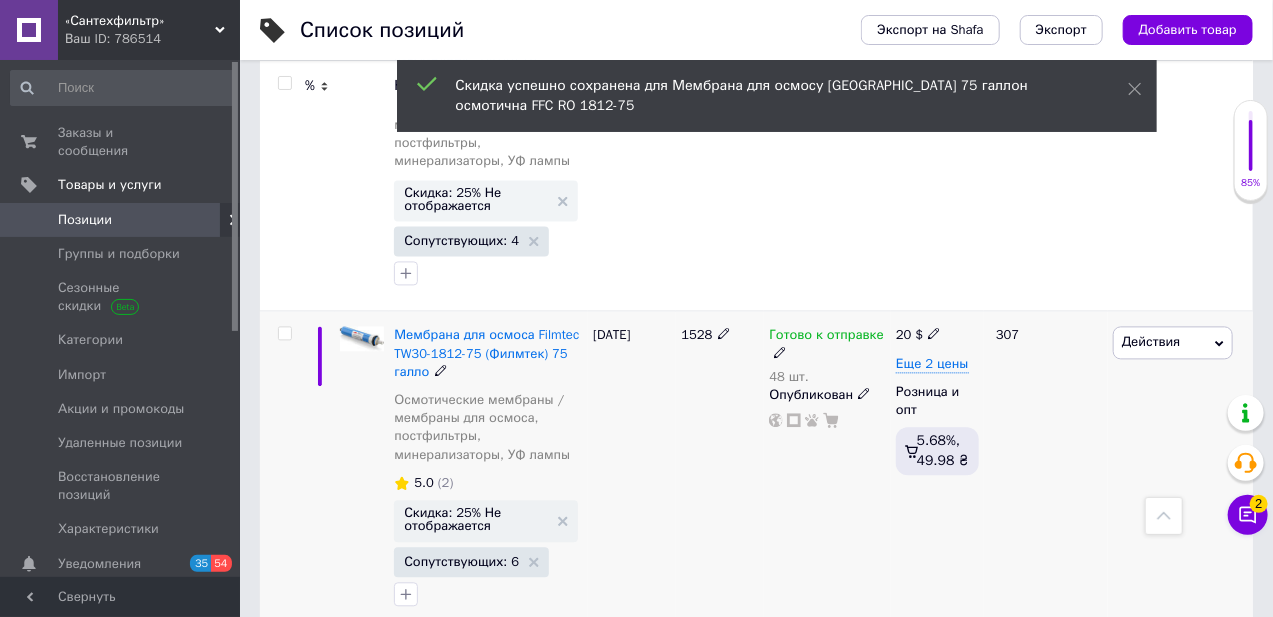 scroll, scrollTop: 1727, scrollLeft: 0, axis: vertical 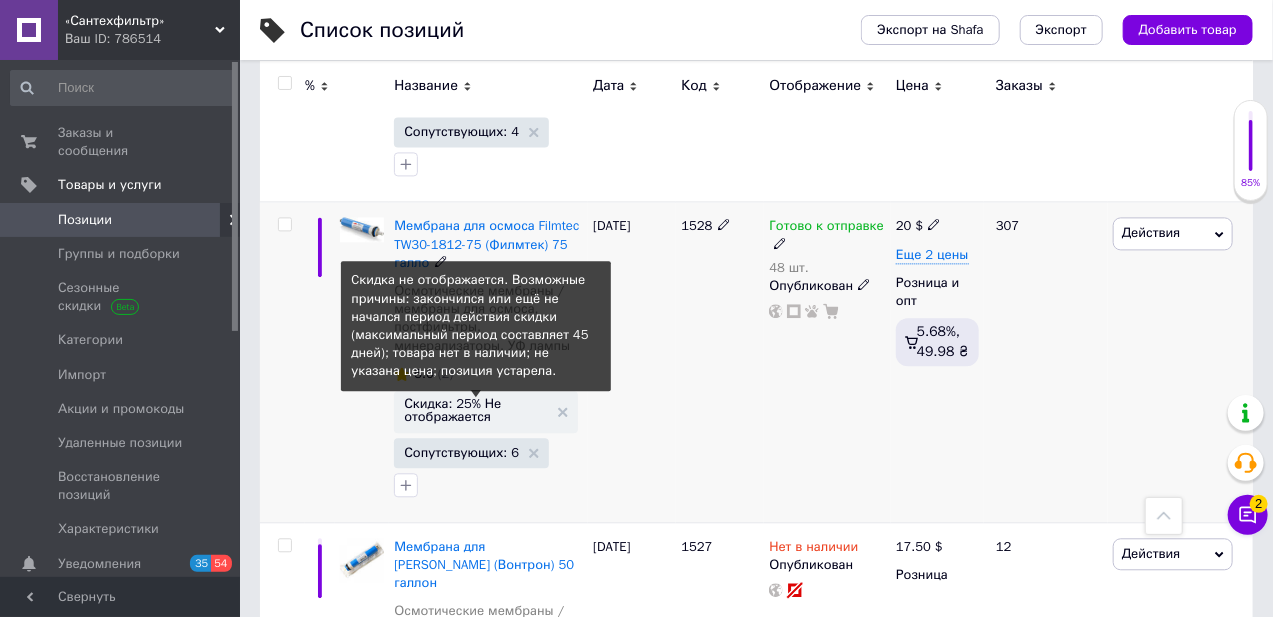 click on "Скидка: 25% Не отображается" at bounding box center (476, 410) 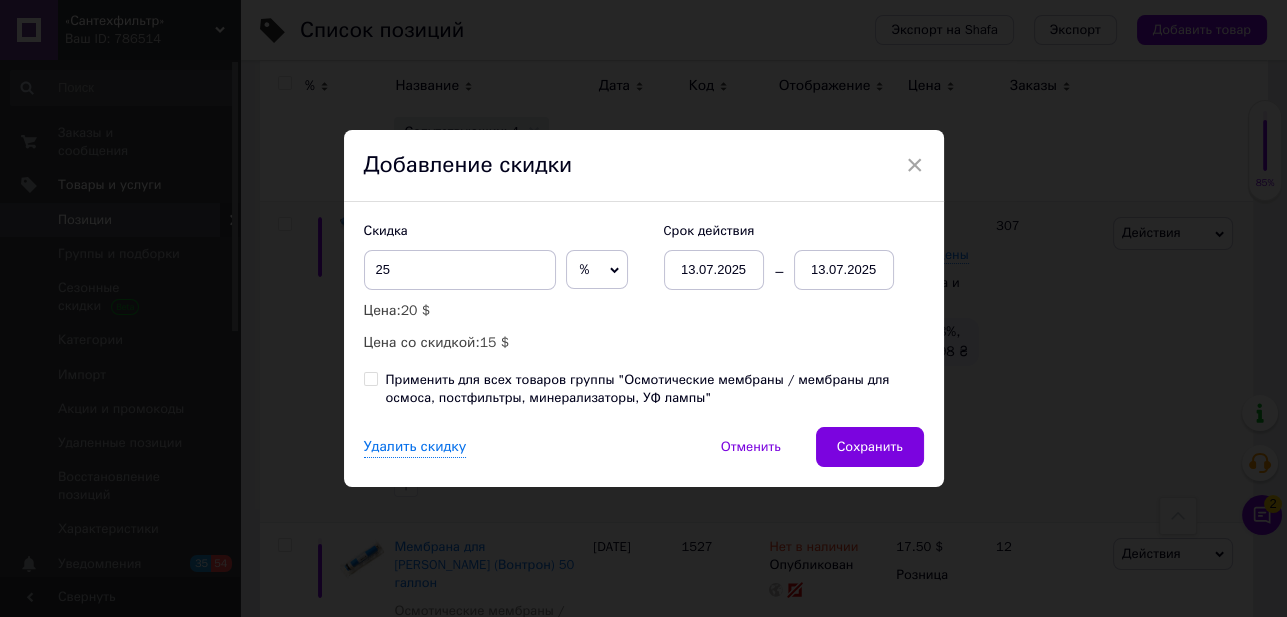 click on "13.07.2025" at bounding box center [844, 270] 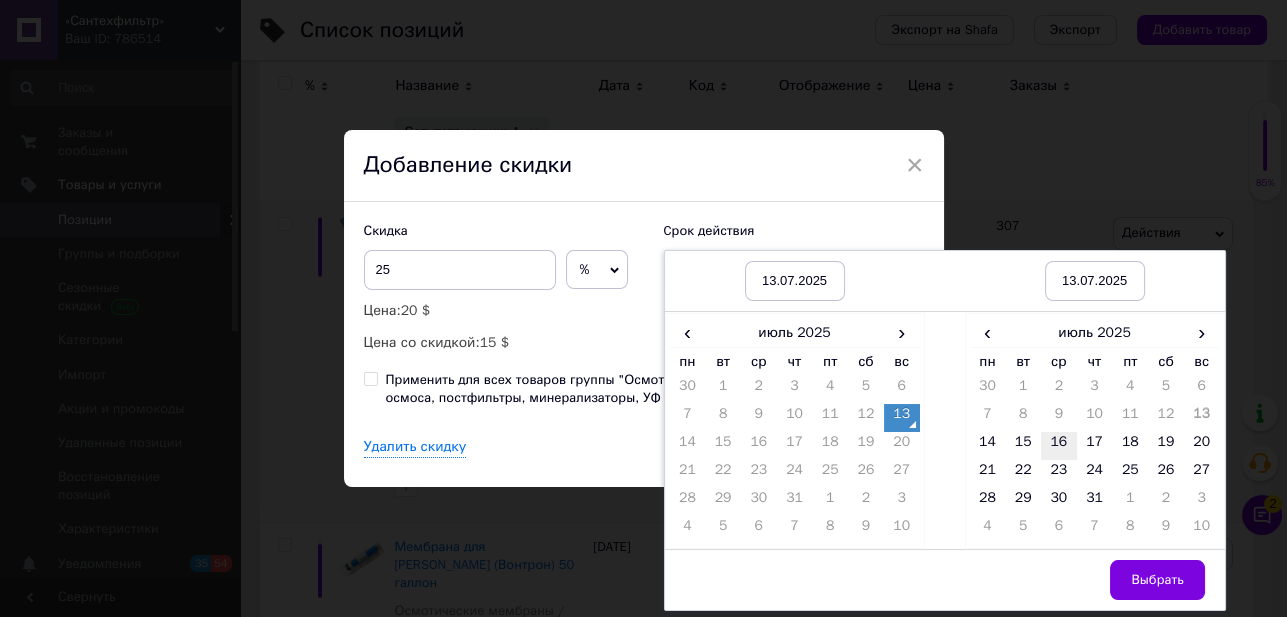 click on "16" at bounding box center (1059, 446) 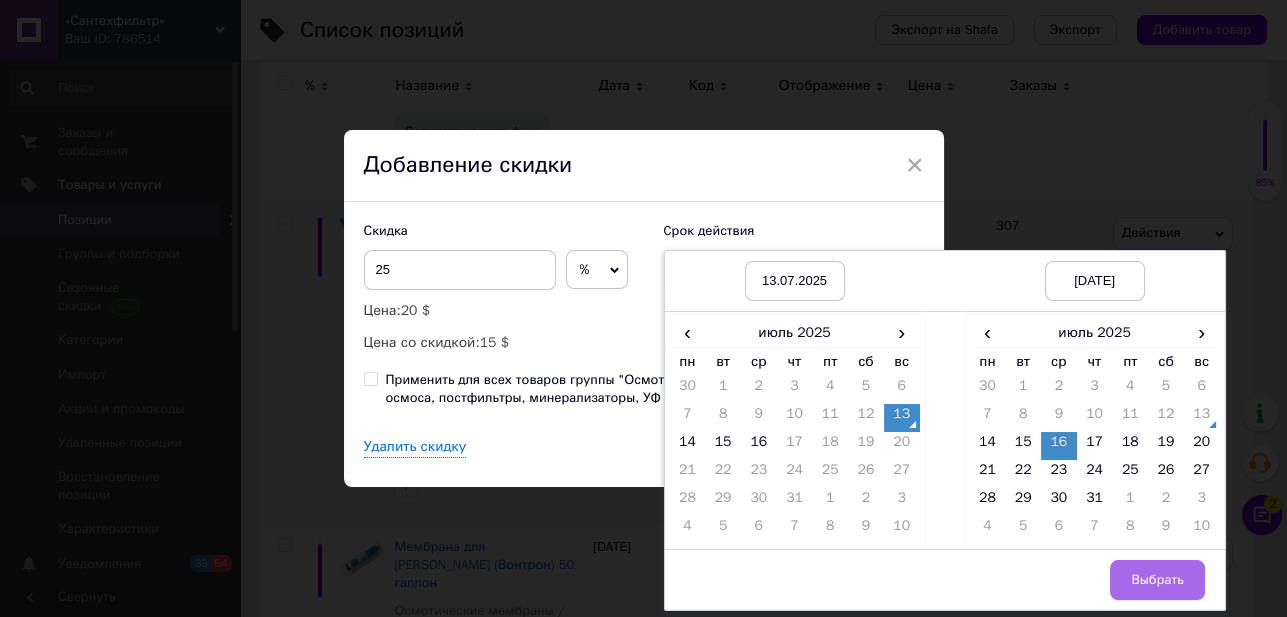 drag, startPoint x: 1156, startPoint y: 568, endPoint x: 1098, endPoint y: 549, distance: 61.03278 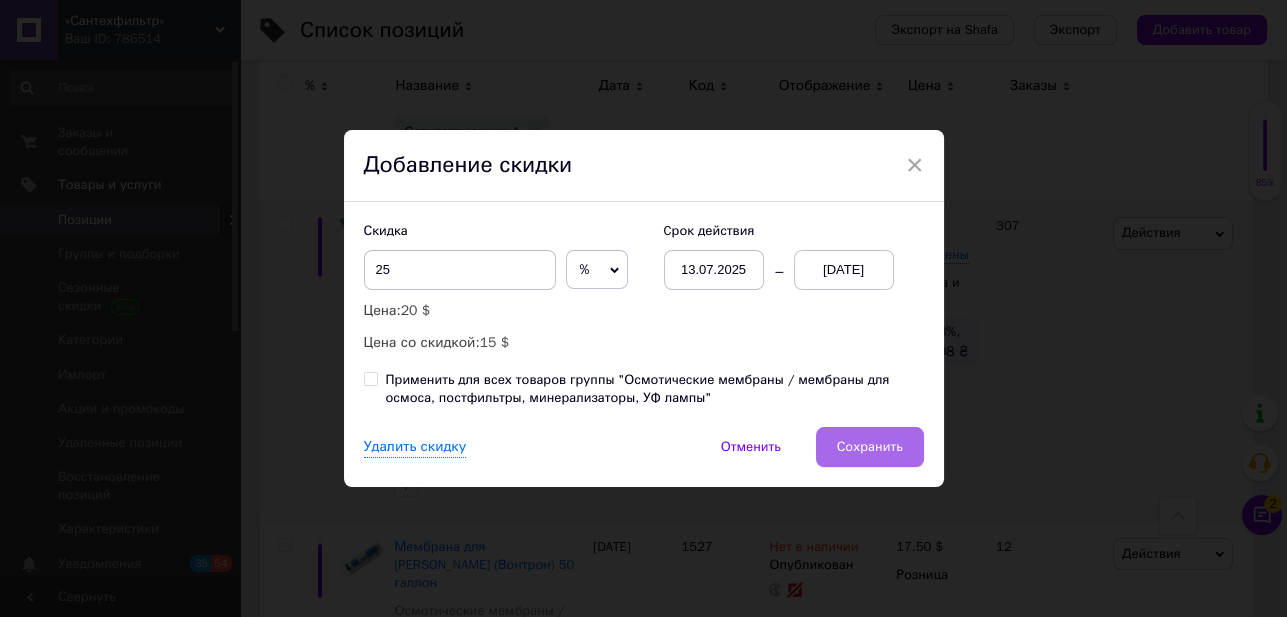 click on "Сохранить" at bounding box center [870, 447] 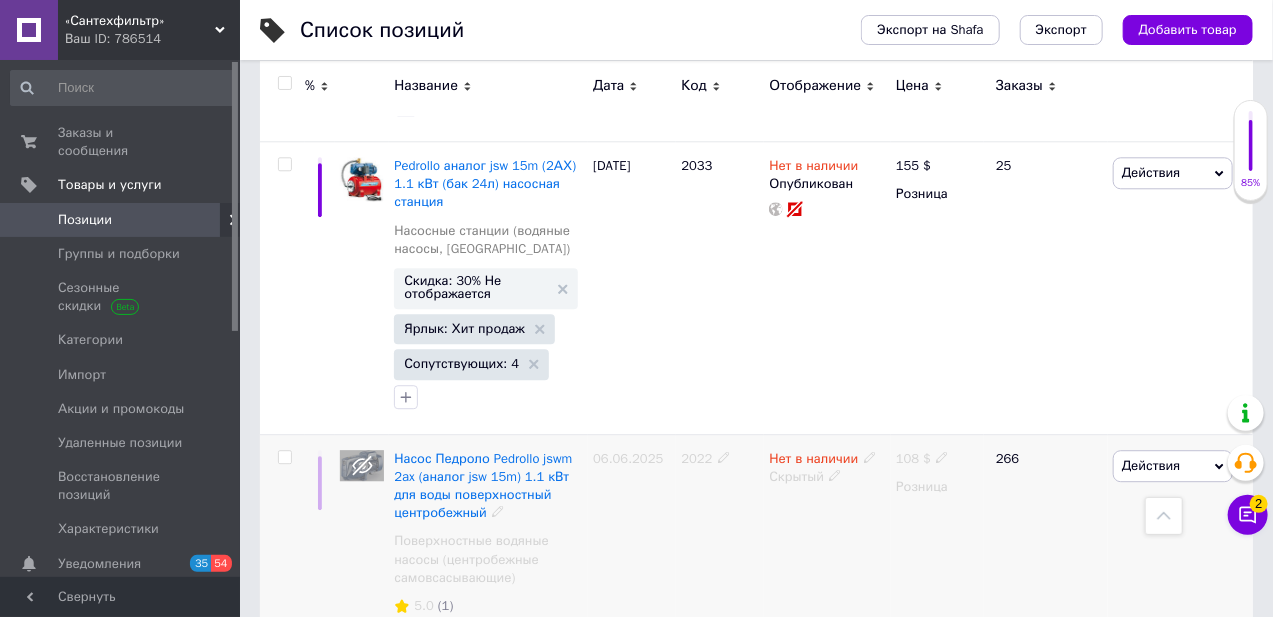scroll, scrollTop: 5292, scrollLeft: 0, axis: vertical 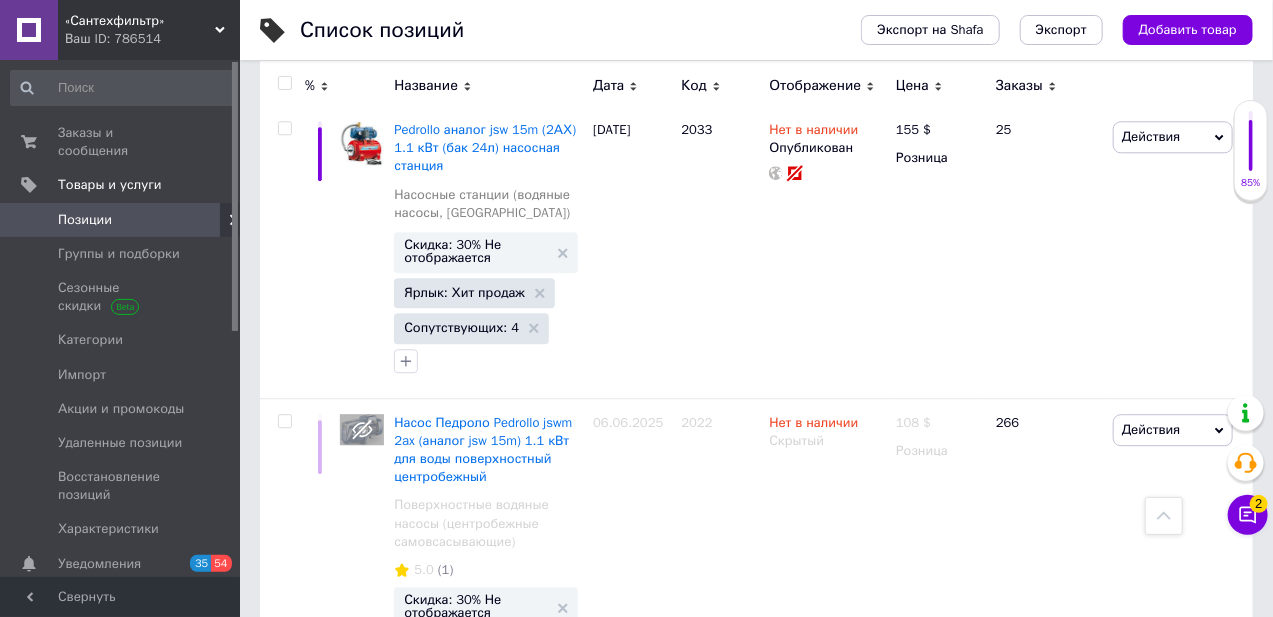 click on "6" at bounding box center (640, 759) 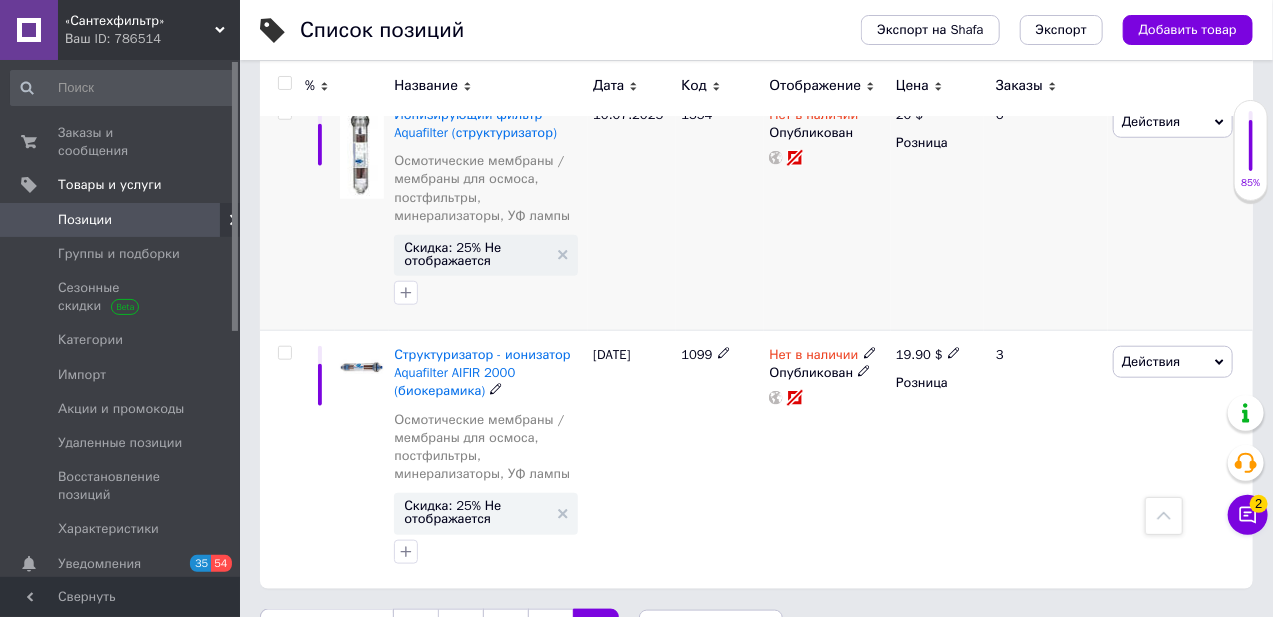 scroll, scrollTop: 690, scrollLeft: 0, axis: vertical 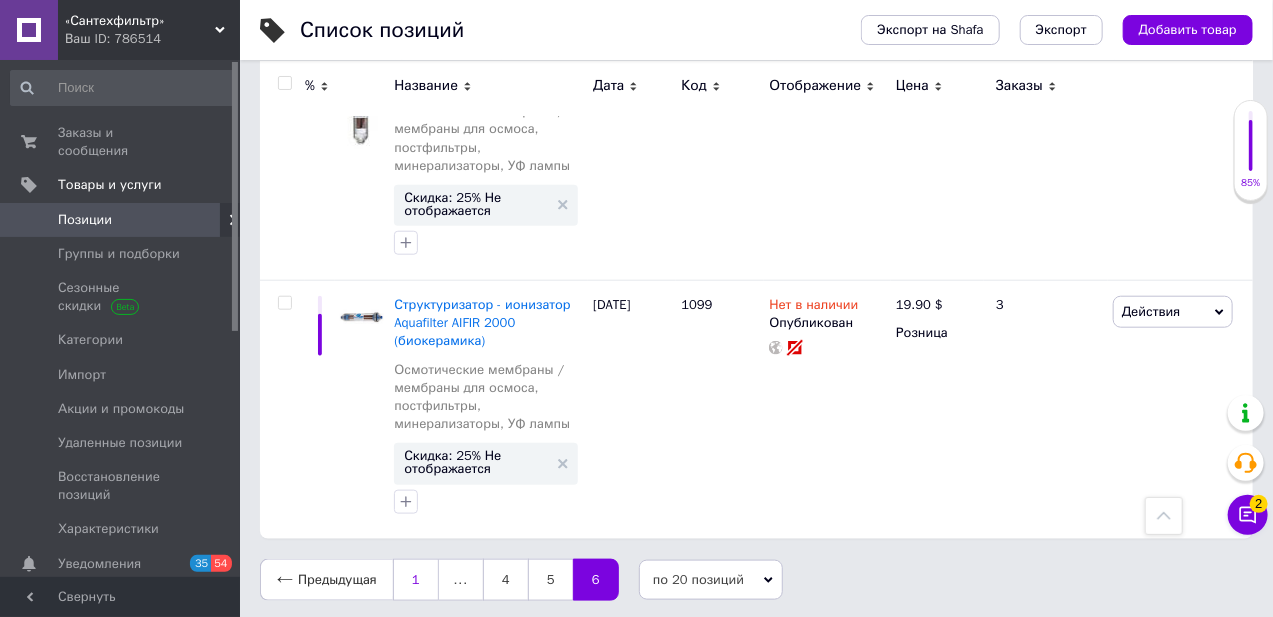 click on "1" at bounding box center (416, 580) 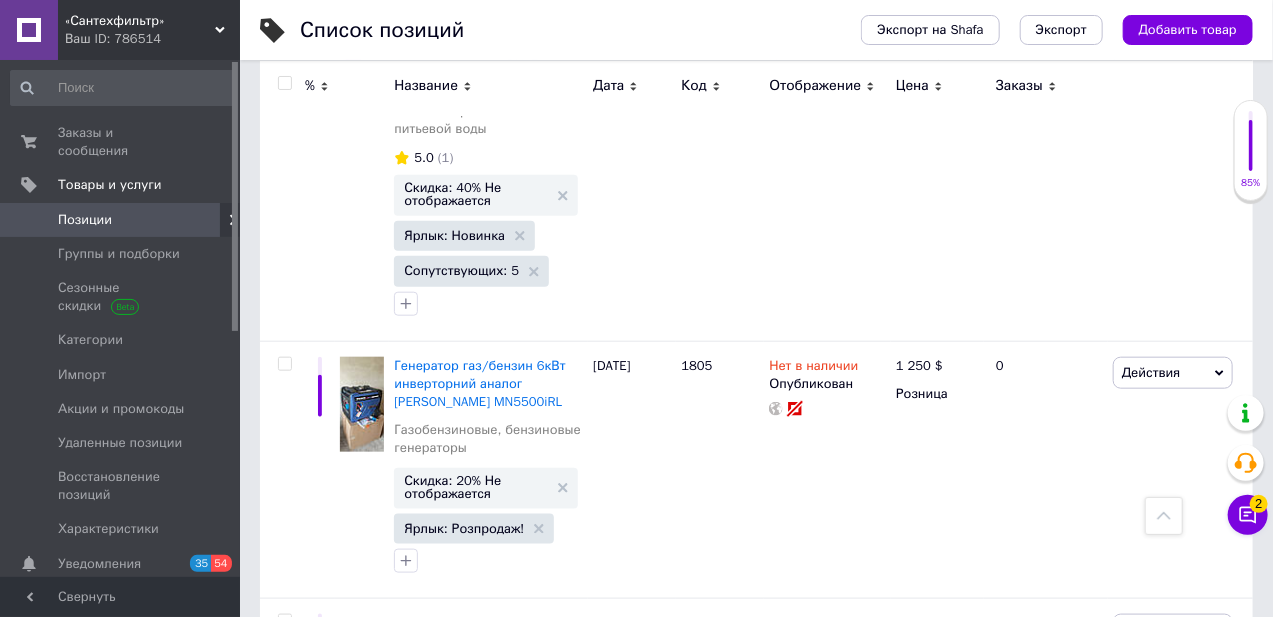 click at bounding box center (1164, 516) 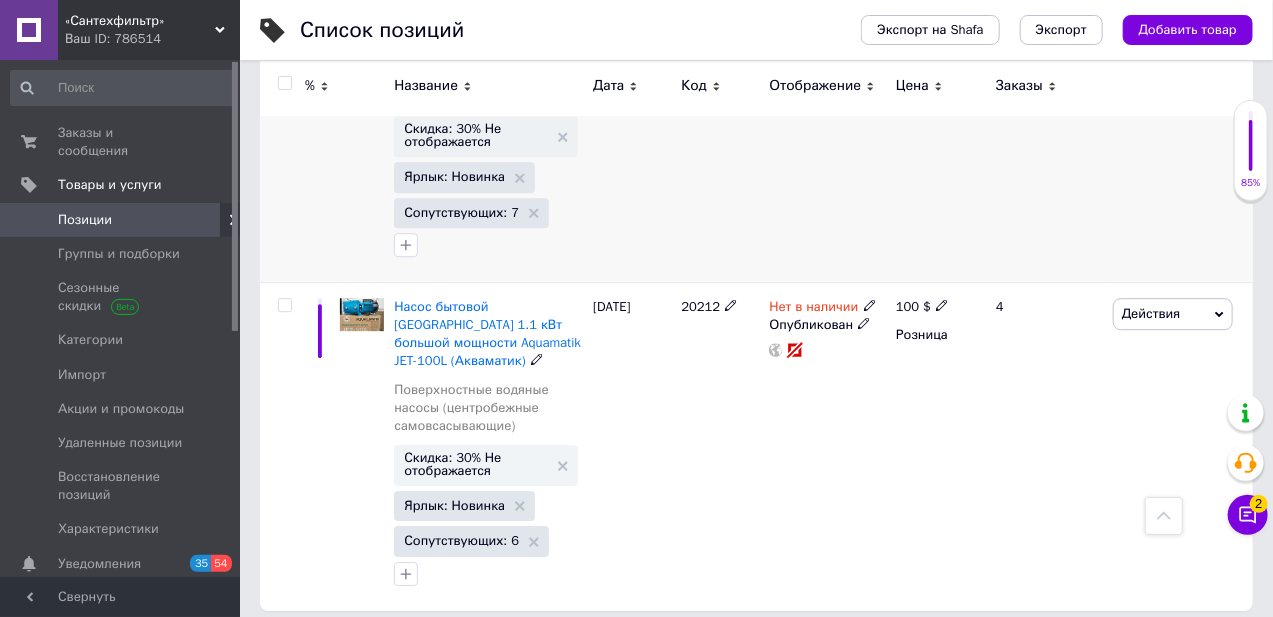 scroll, scrollTop: 5550, scrollLeft: 0, axis: vertical 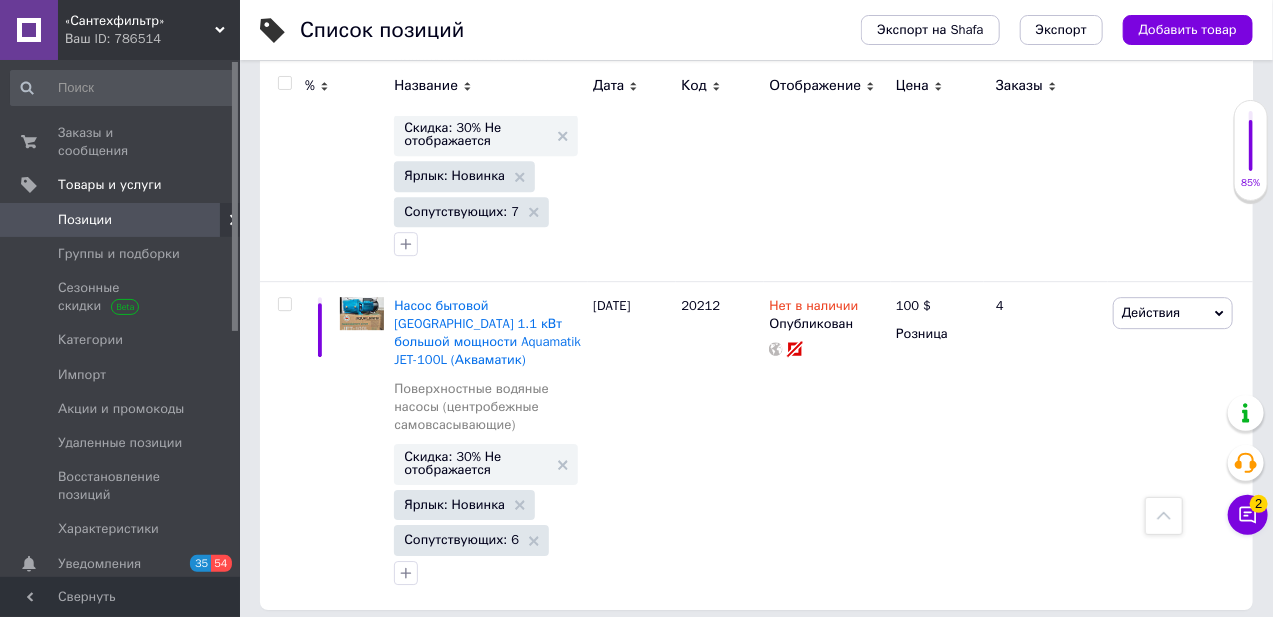 click on "2" at bounding box center [327, 651] 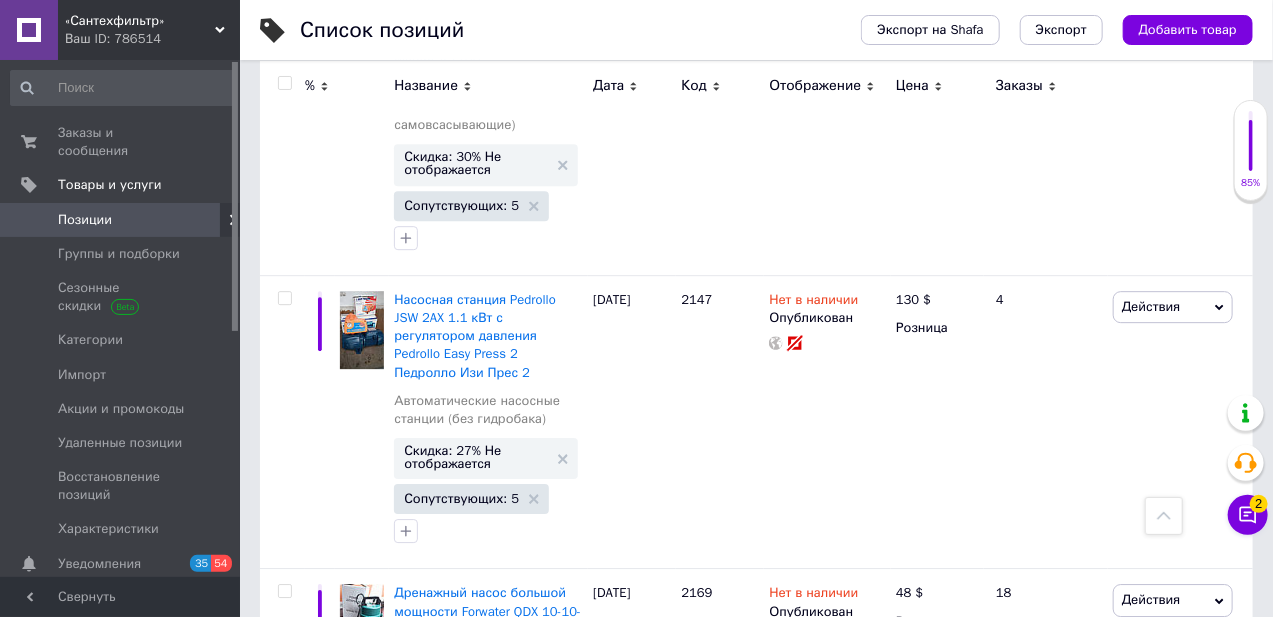 click 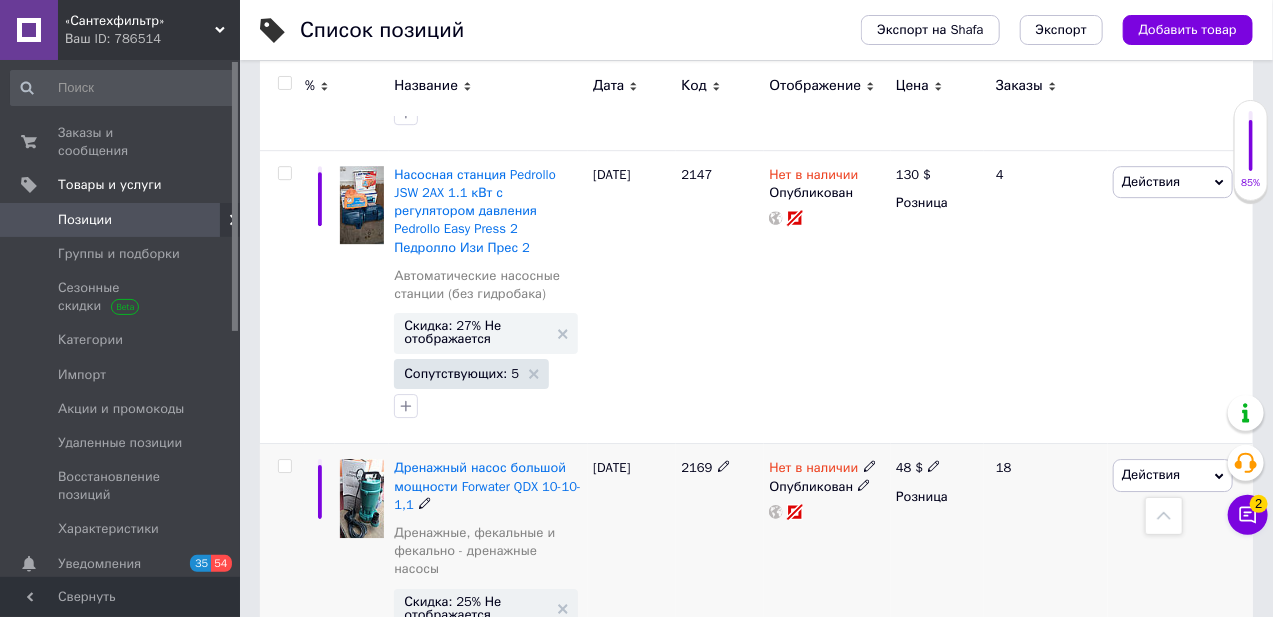 scroll, scrollTop: 5729, scrollLeft: 0, axis: vertical 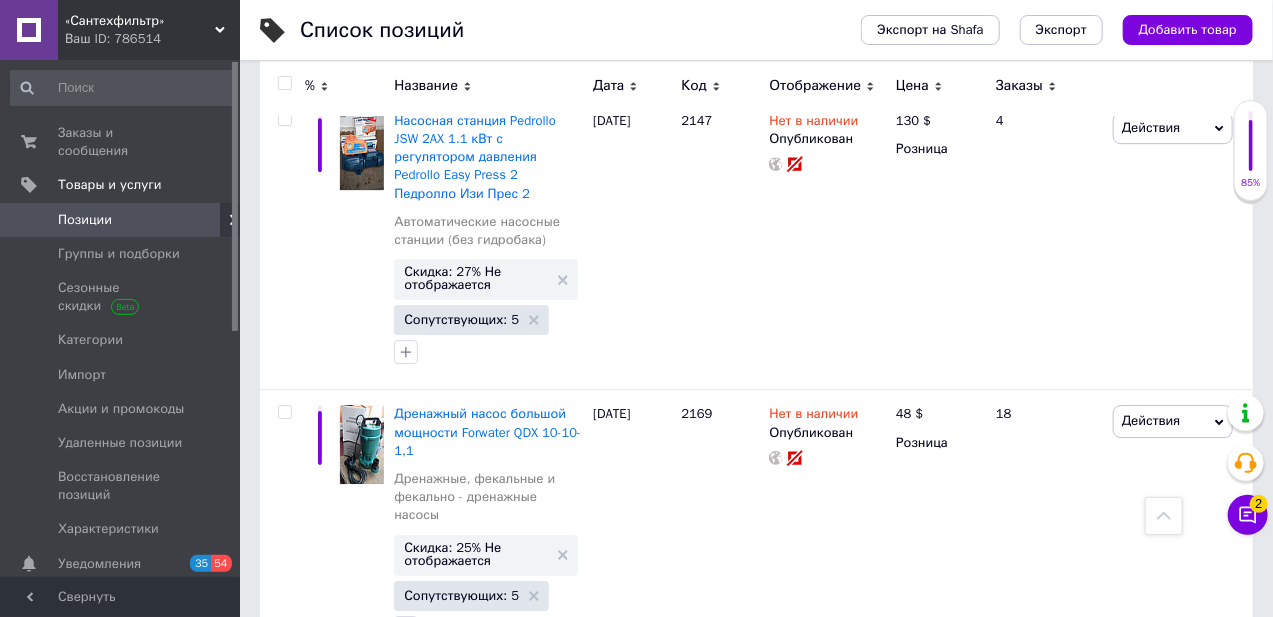 click on "3" at bounding box center [505, 706] 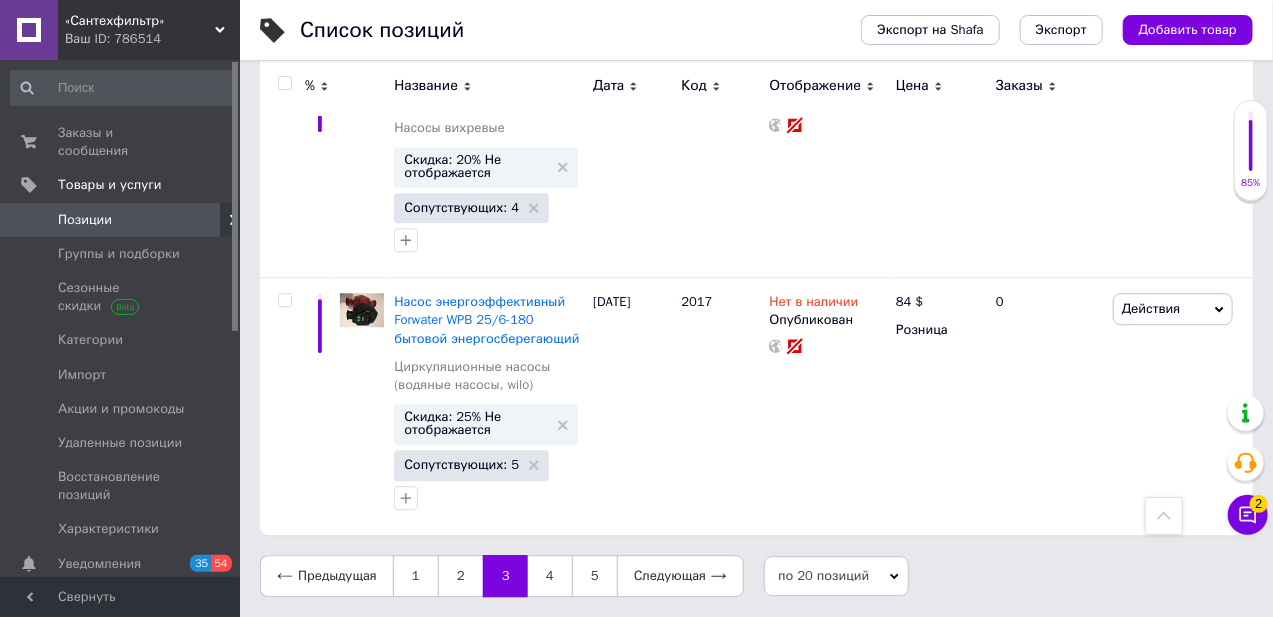 scroll, scrollTop: 5080, scrollLeft: 0, axis: vertical 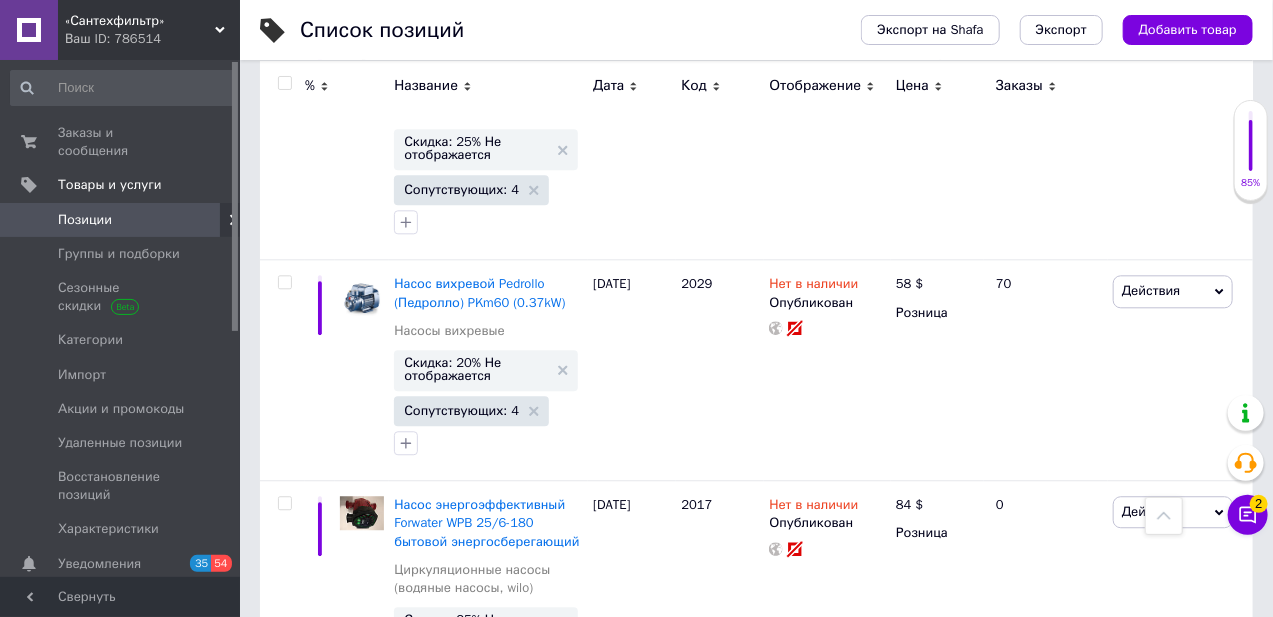 click 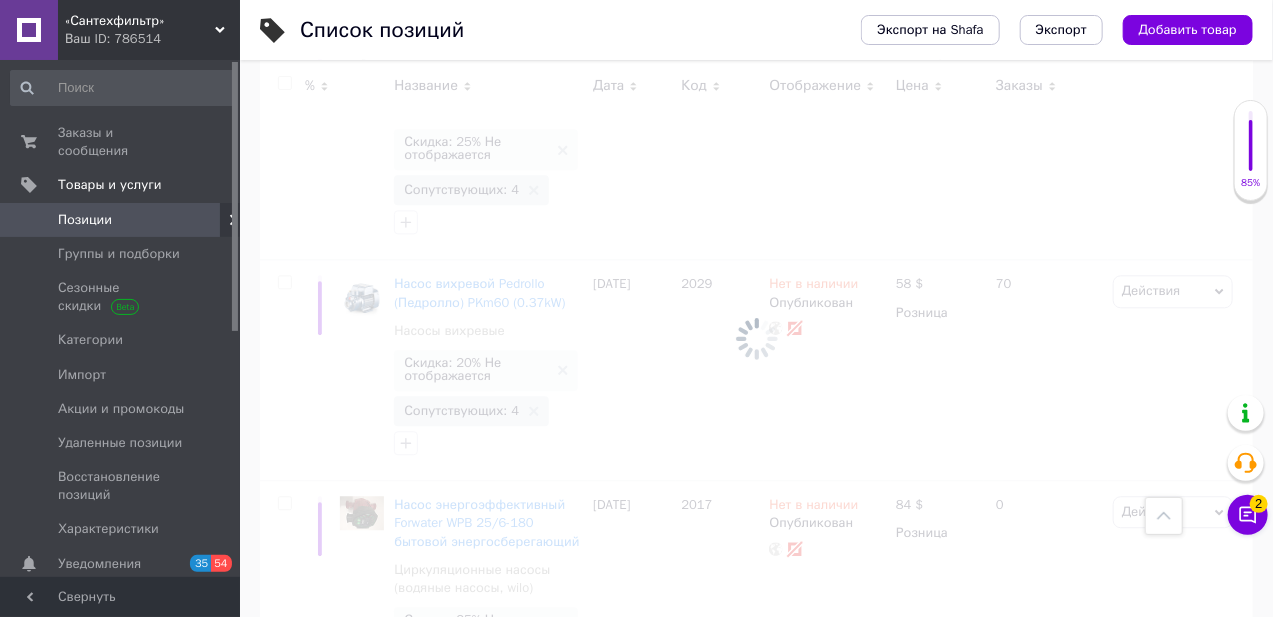 scroll, scrollTop: 5081, scrollLeft: 0, axis: vertical 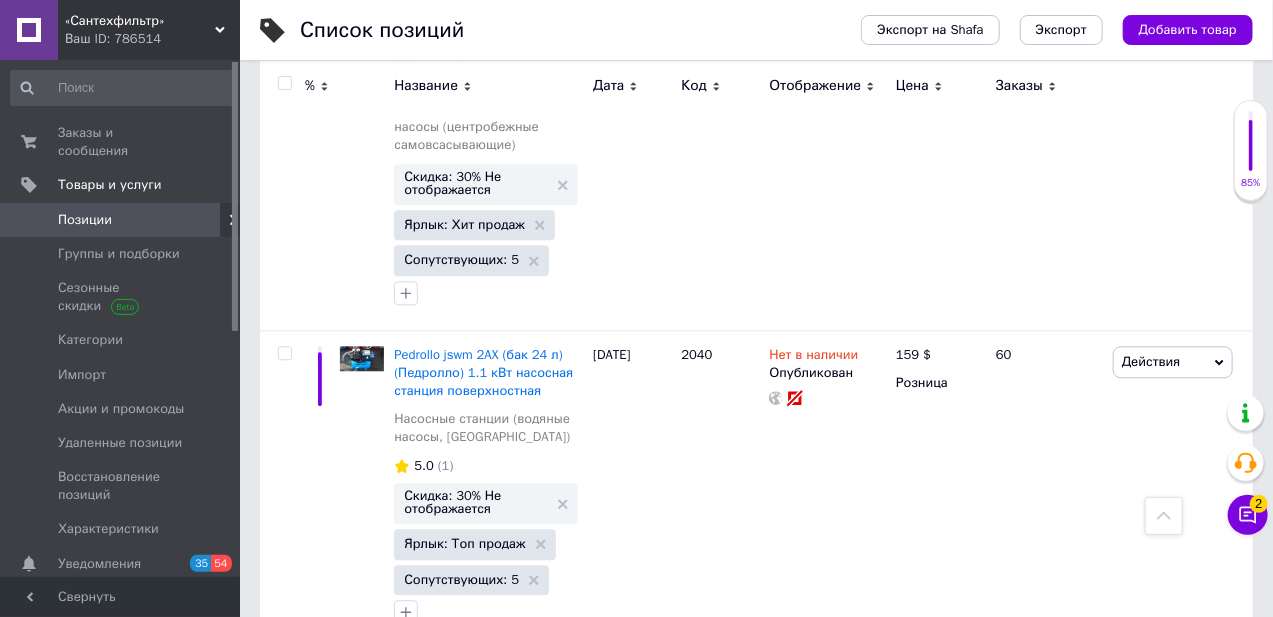 click at bounding box center [1164, 516] 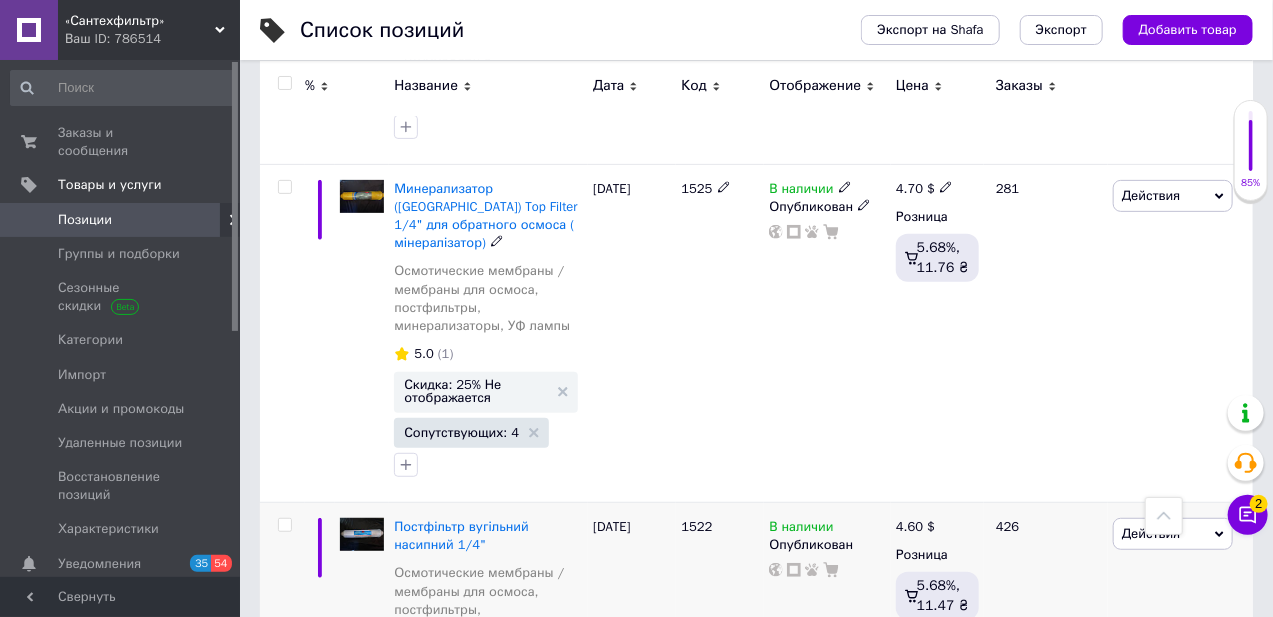 scroll, scrollTop: 3454, scrollLeft: 0, axis: vertical 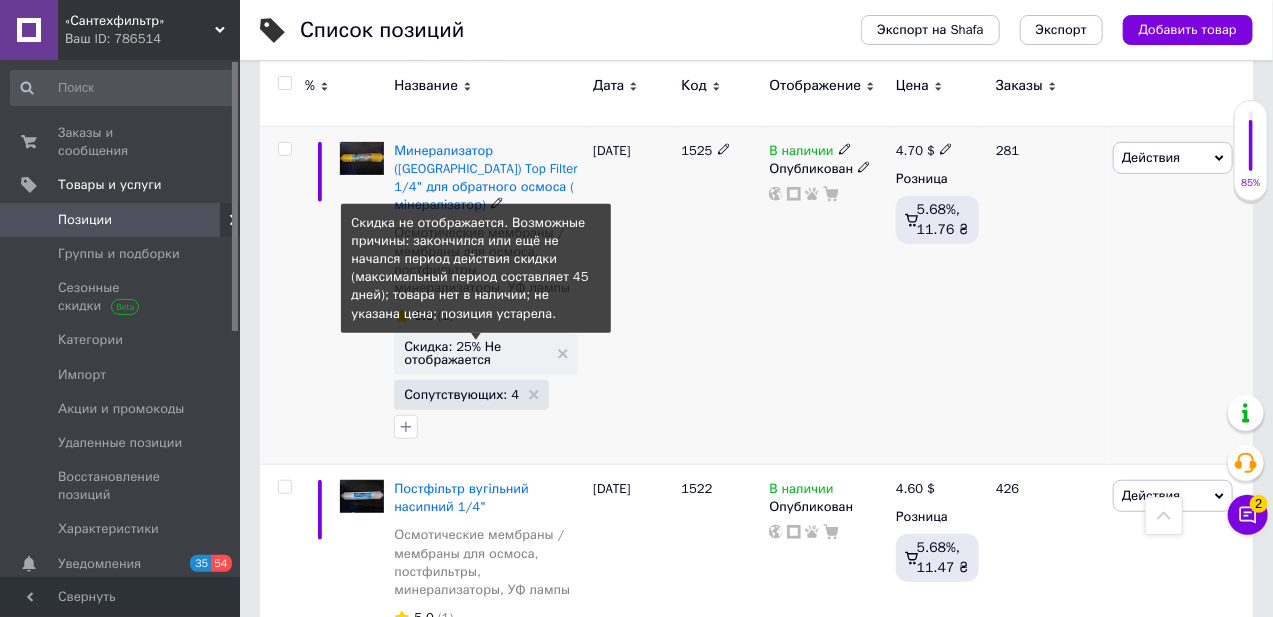 click on "Скидка: 25% Не отображается" at bounding box center [476, 353] 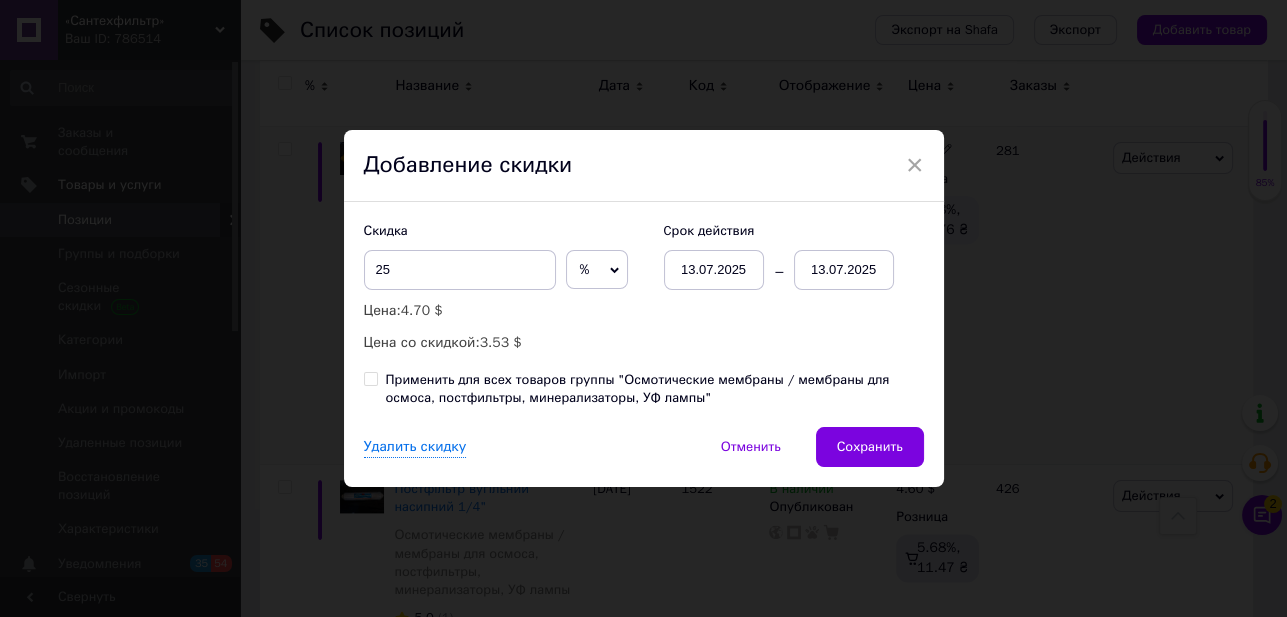 click on "13.07.2025" at bounding box center [844, 270] 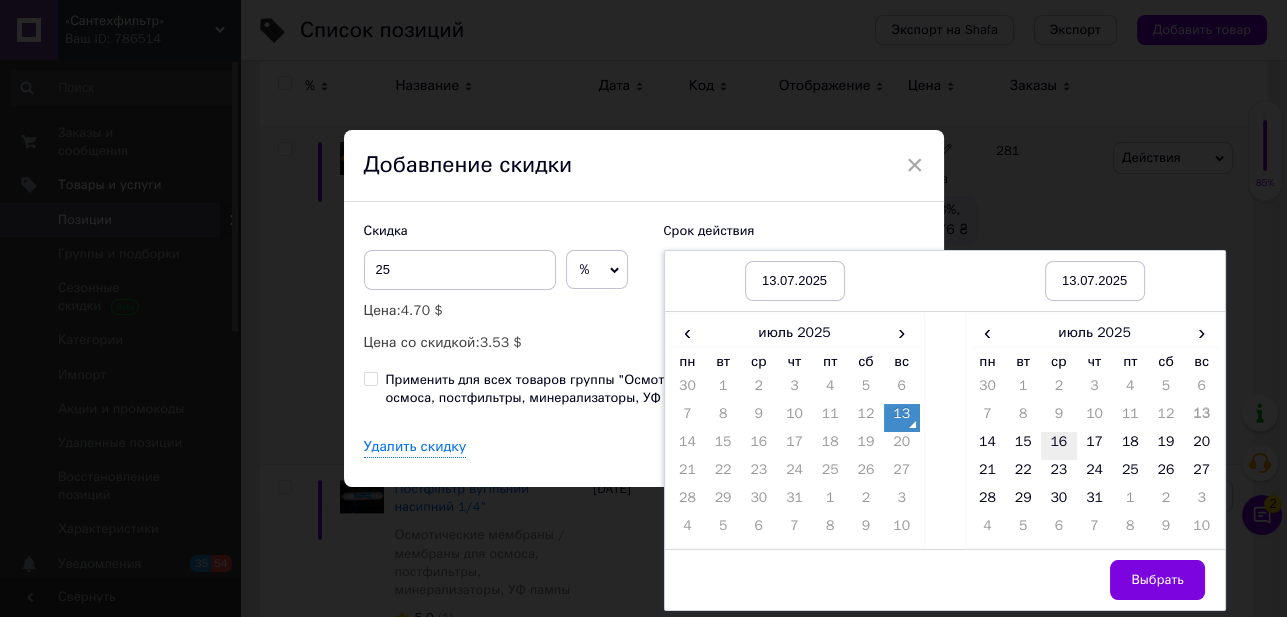 click on "16" at bounding box center (1059, 446) 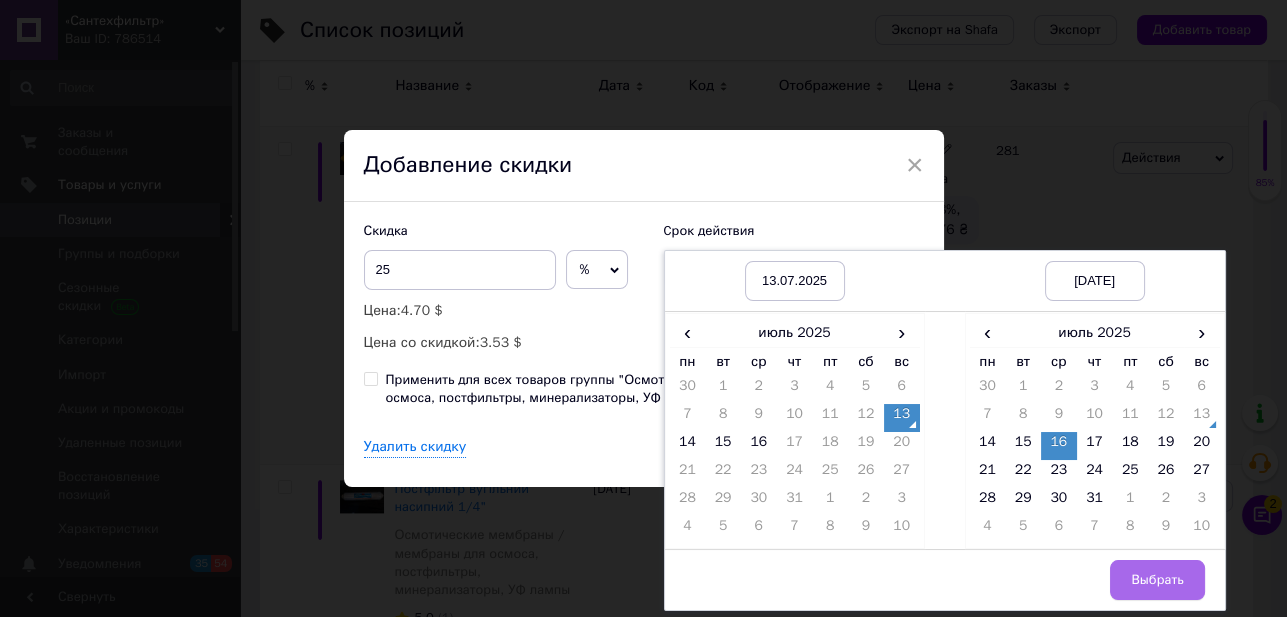 click on "Выбрать" at bounding box center [1157, 580] 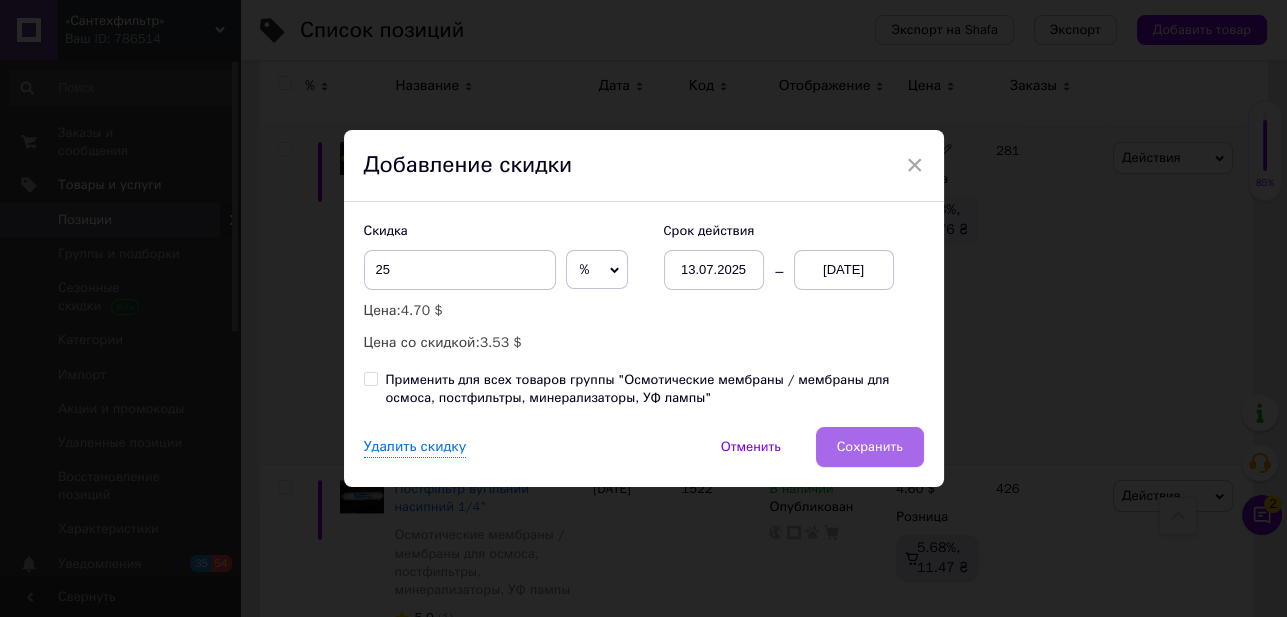 click on "Сохранить" at bounding box center (870, 447) 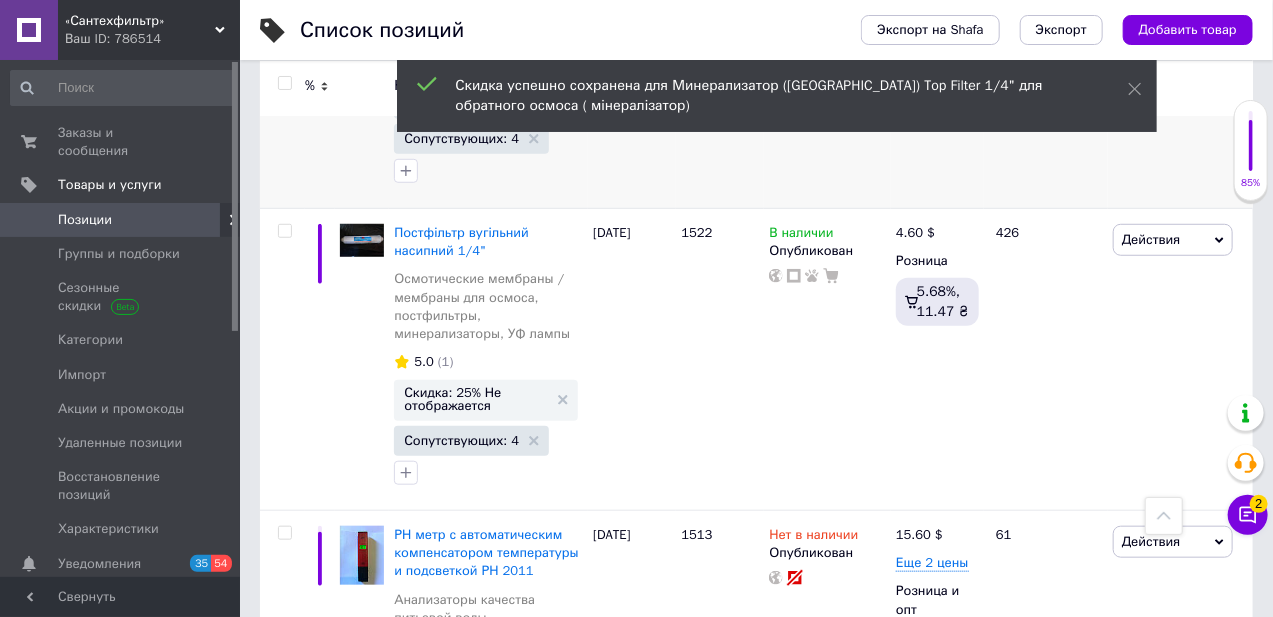 scroll, scrollTop: 3727, scrollLeft: 0, axis: vertical 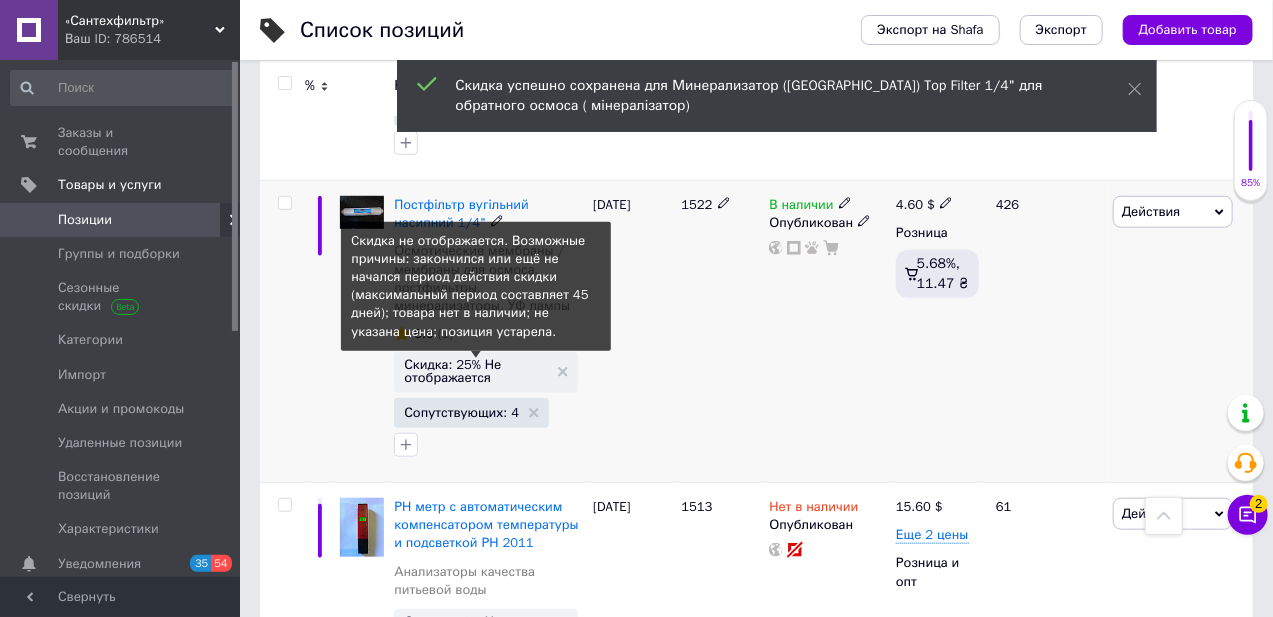 click on "Скидка: 25% Не отображается" at bounding box center (476, 371) 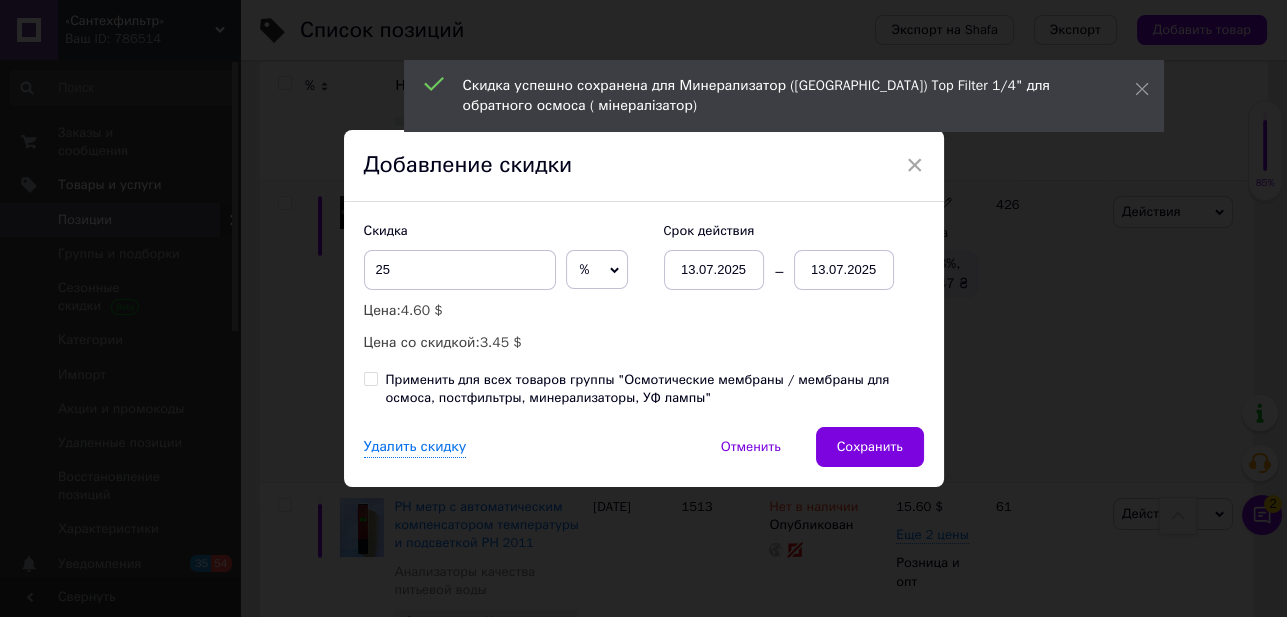click on "13.07.2025" at bounding box center [844, 270] 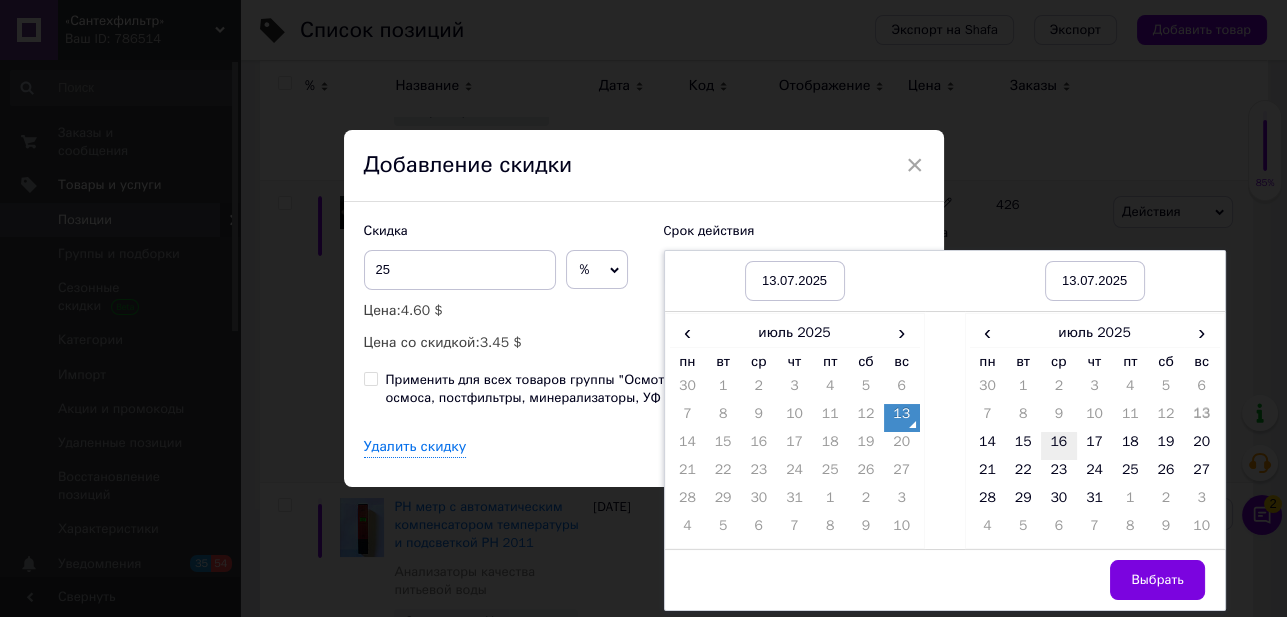 click on "16" at bounding box center (1059, 446) 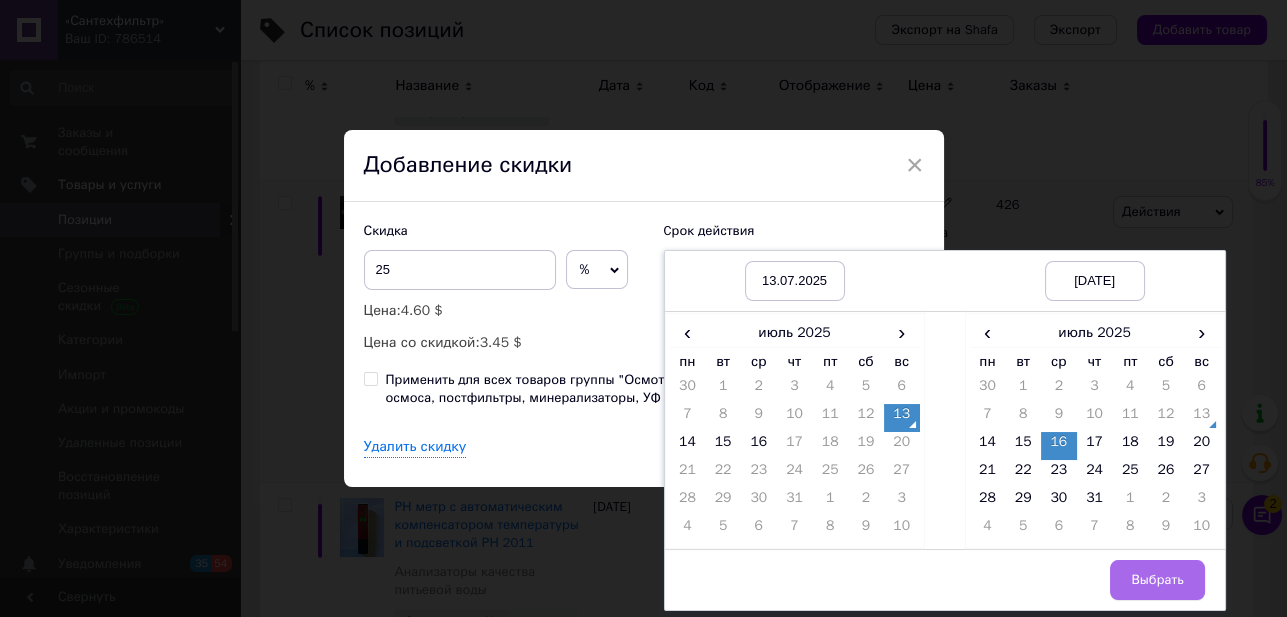 click on "Выбрать" at bounding box center [1157, 580] 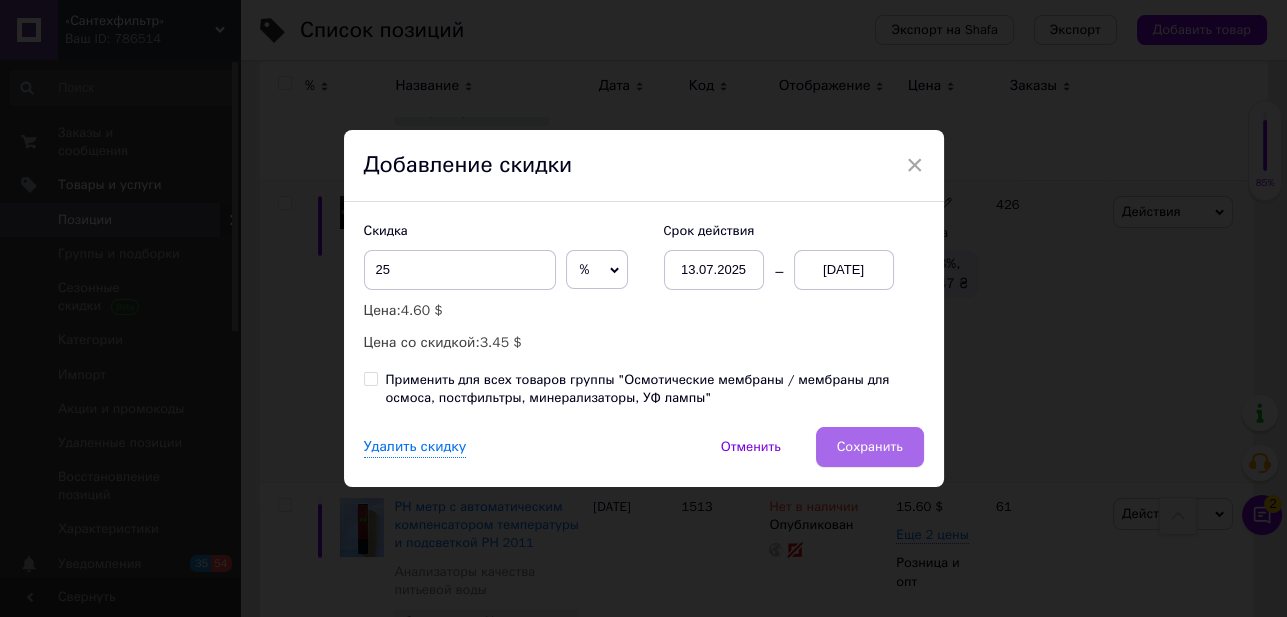 click on "Сохранить" at bounding box center (870, 447) 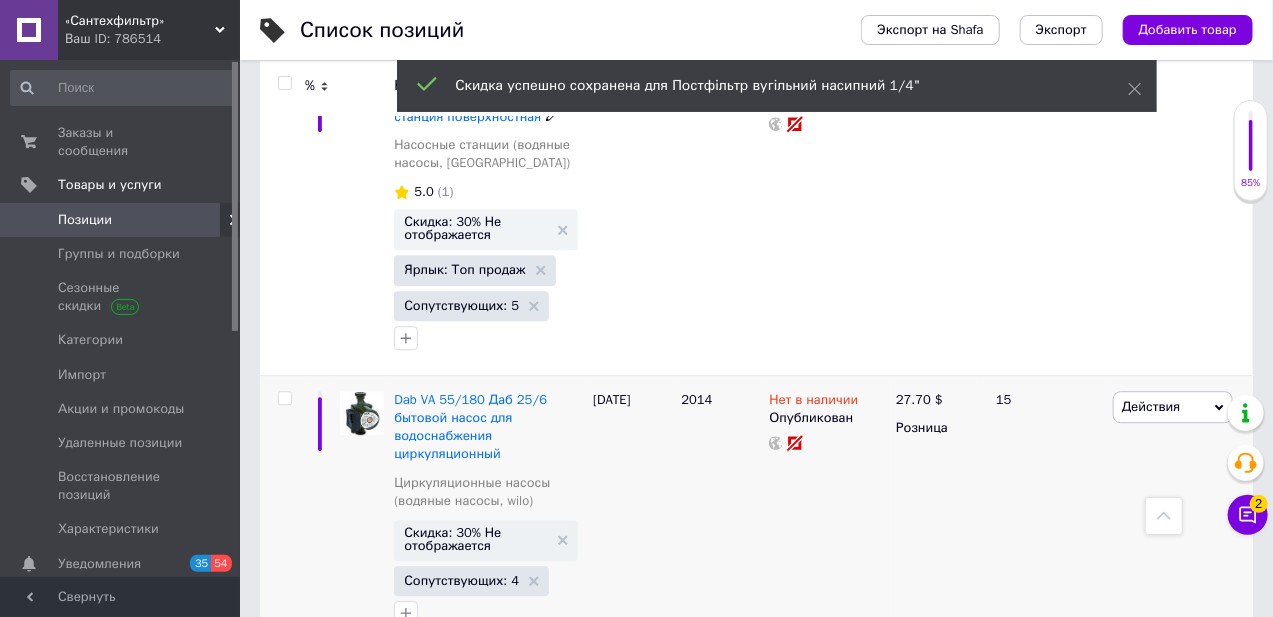 scroll, scrollTop: 5375, scrollLeft: 0, axis: vertical 